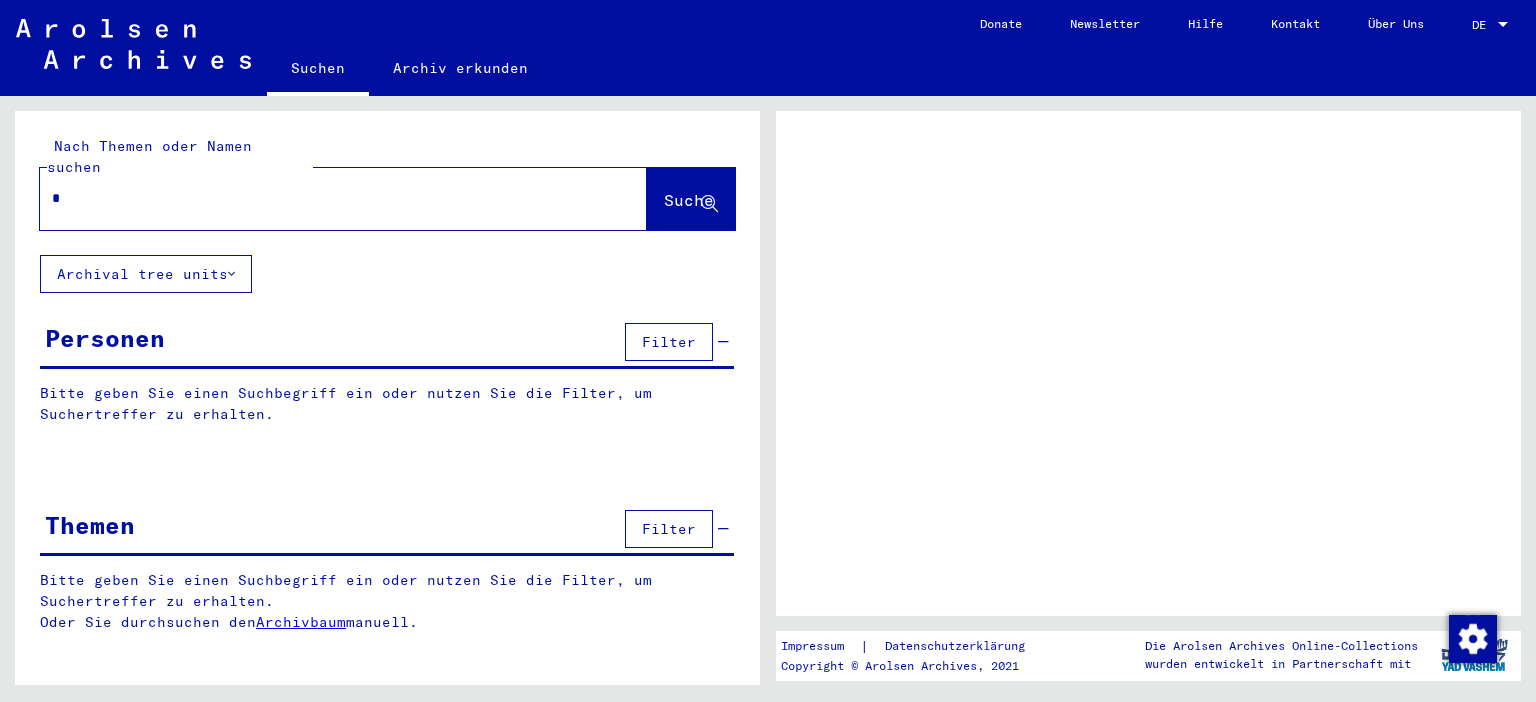 scroll, scrollTop: 0, scrollLeft: 0, axis: both 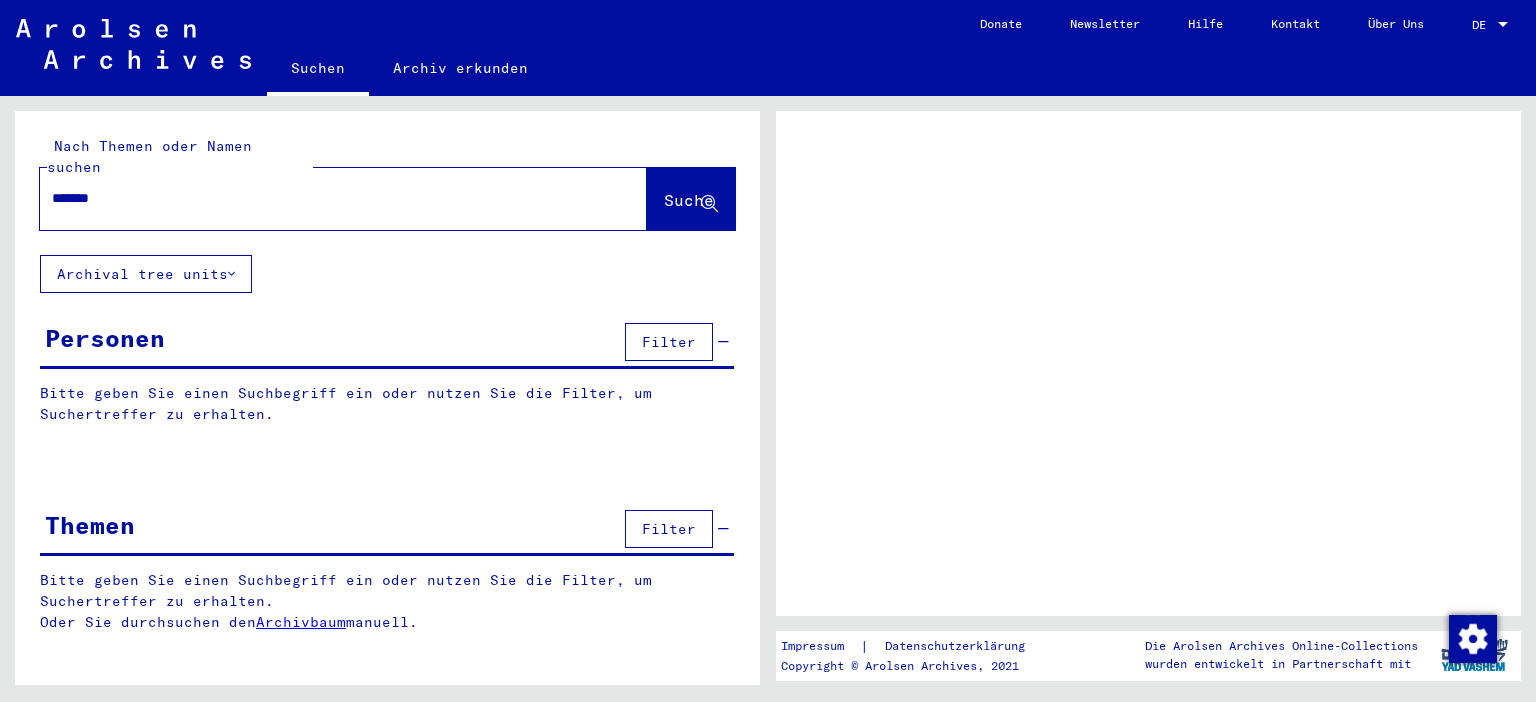type on "********" 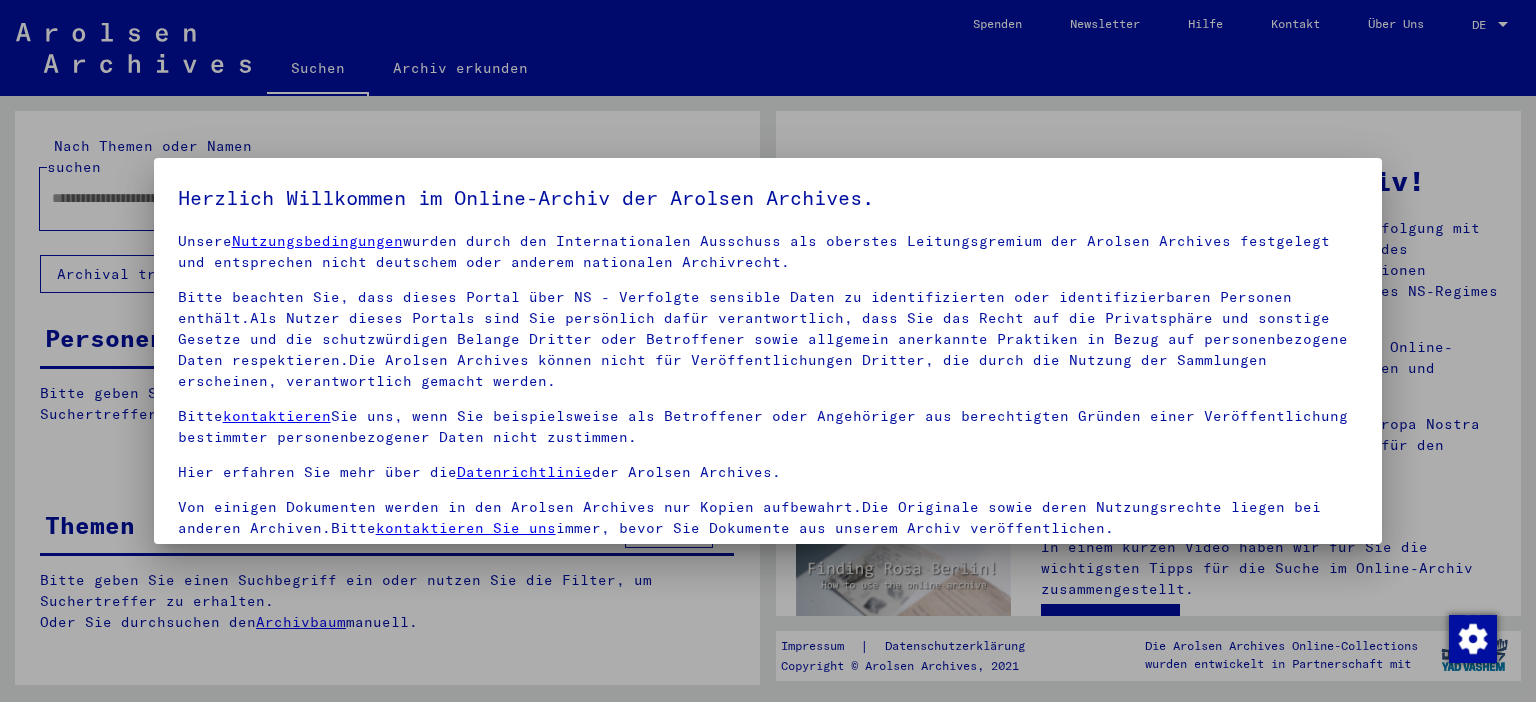 scroll, scrollTop: 23, scrollLeft: 0, axis: vertical 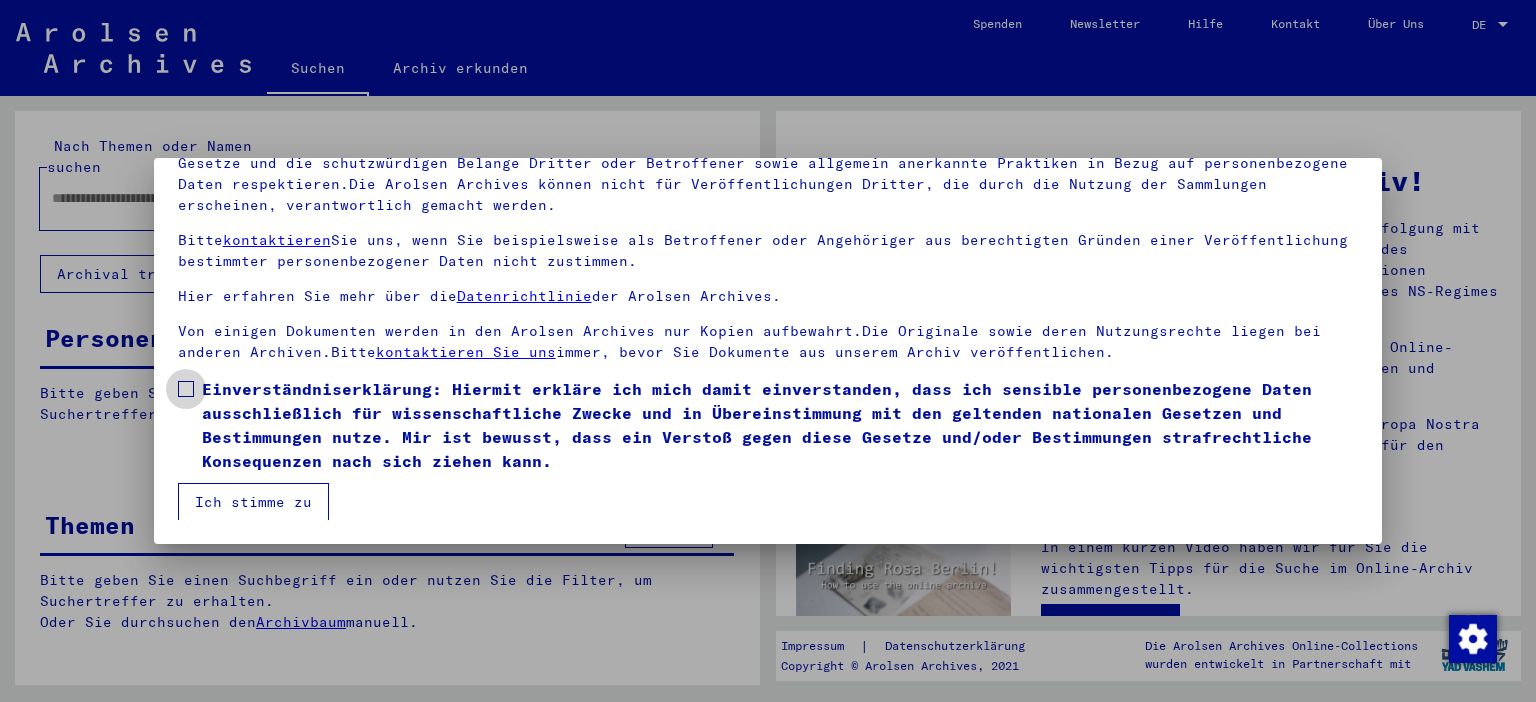 click at bounding box center (186, 389) 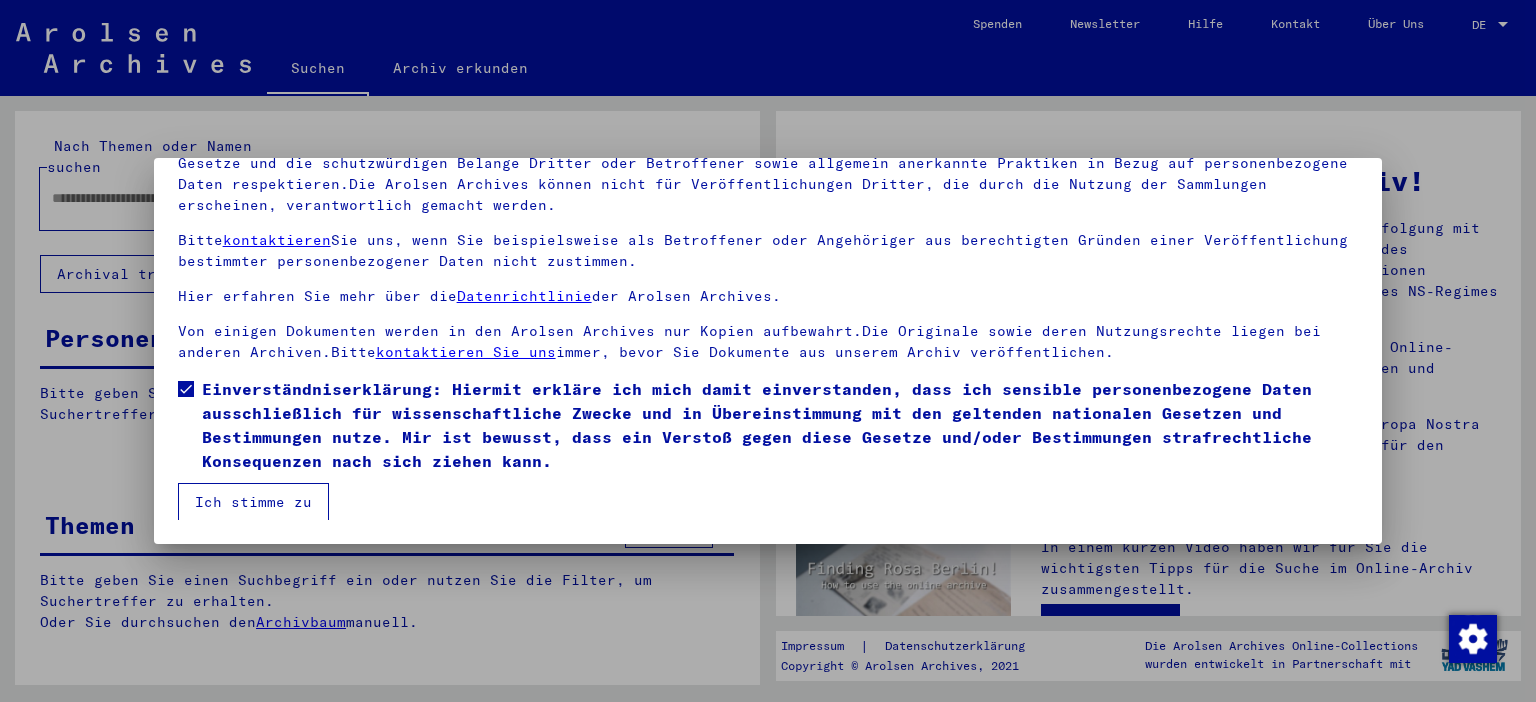 click on "Ich stimme zu" at bounding box center (253, 502) 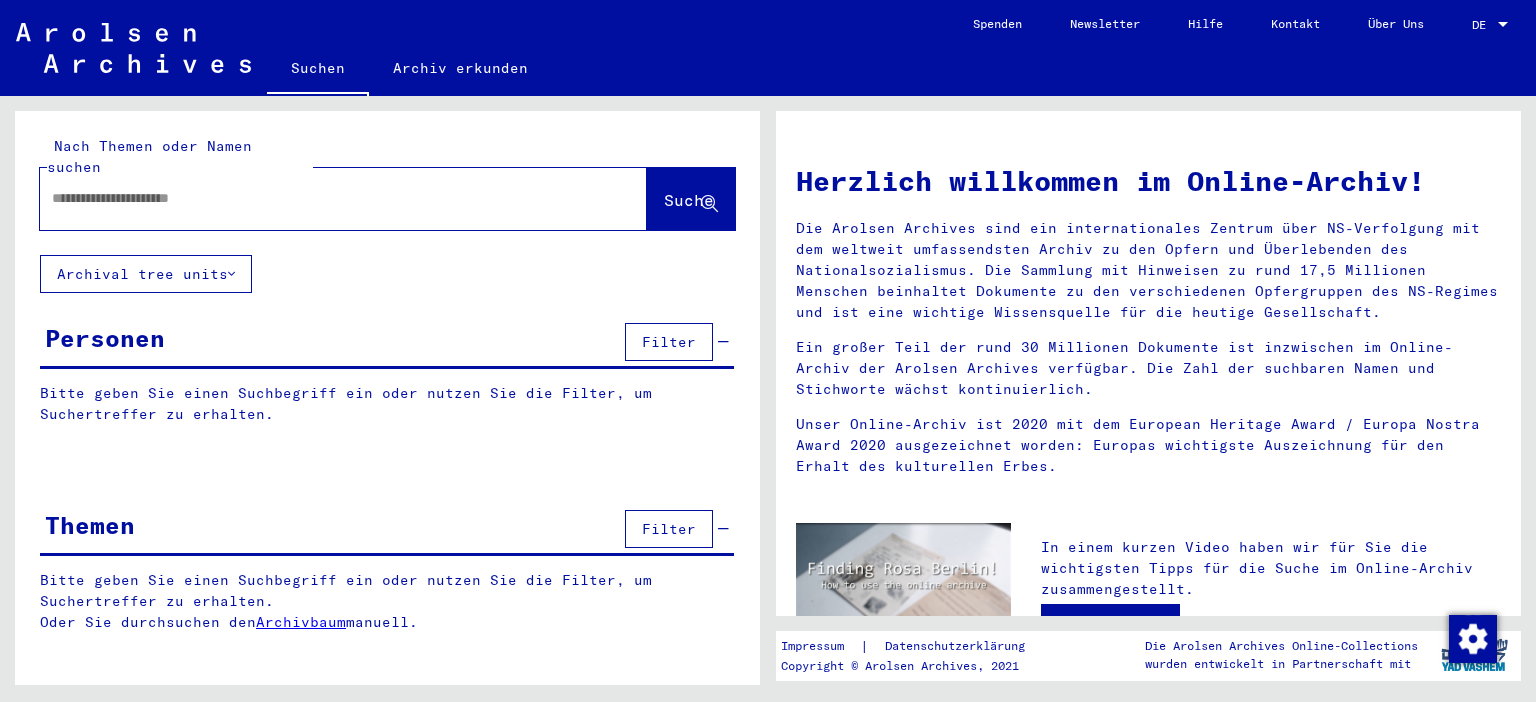 click at bounding box center [319, 198] 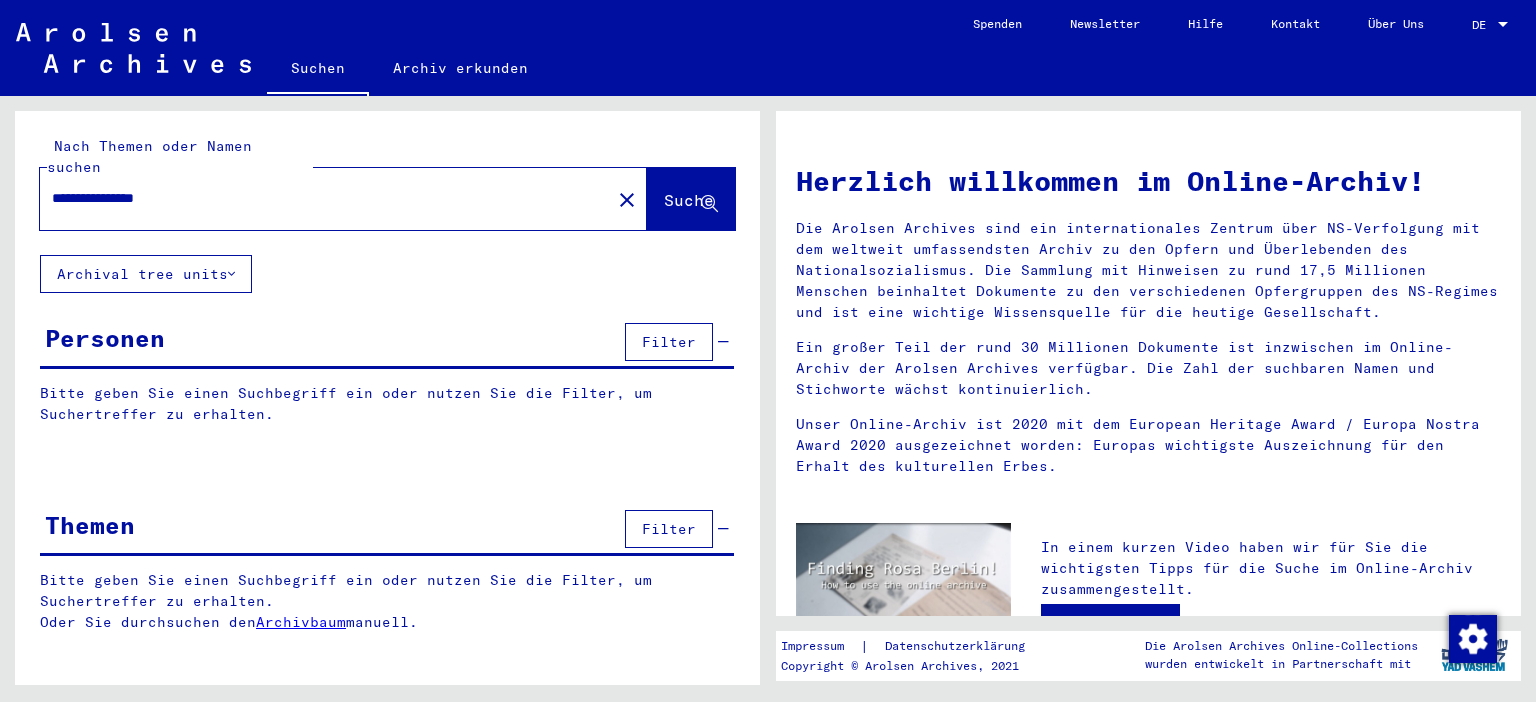 type on "**********" 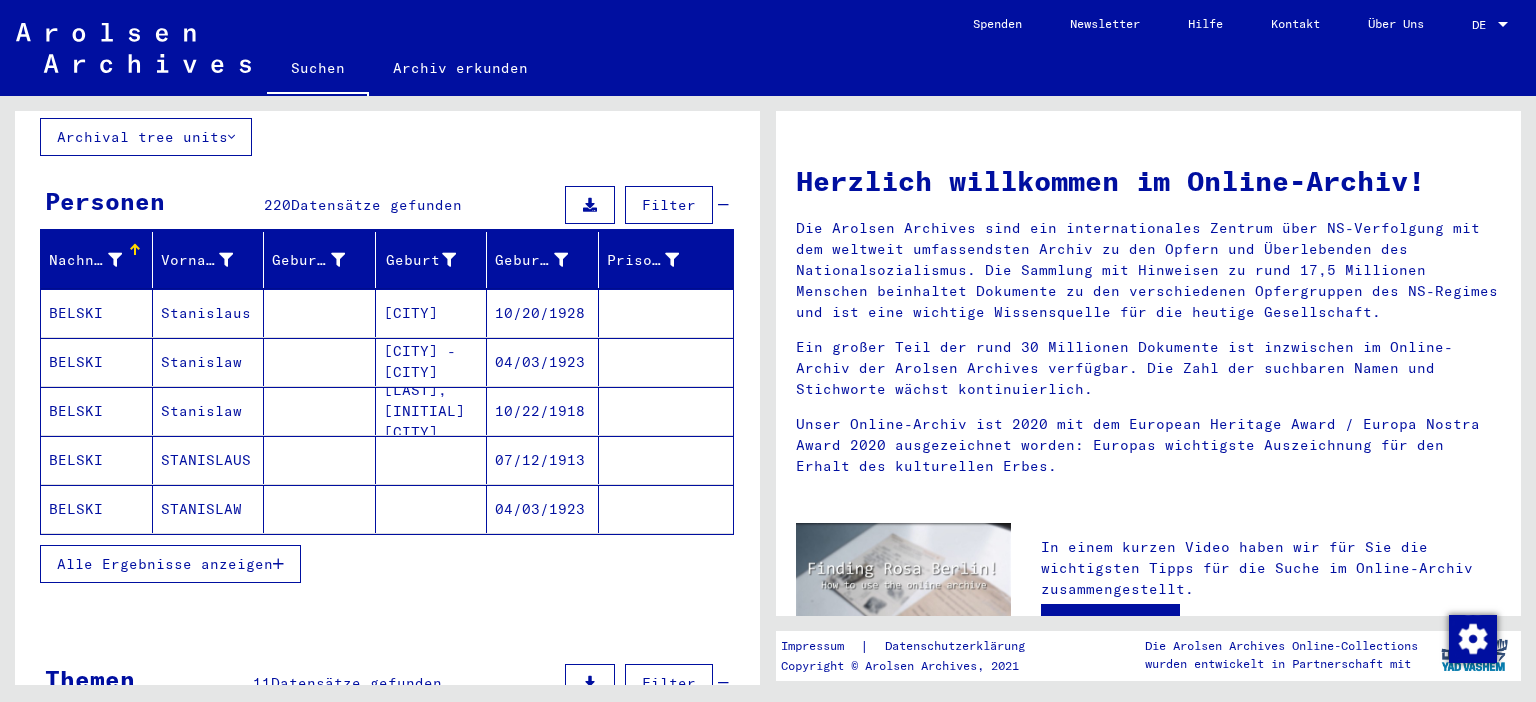 scroll, scrollTop: 220, scrollLeft: 0, axis: vertical 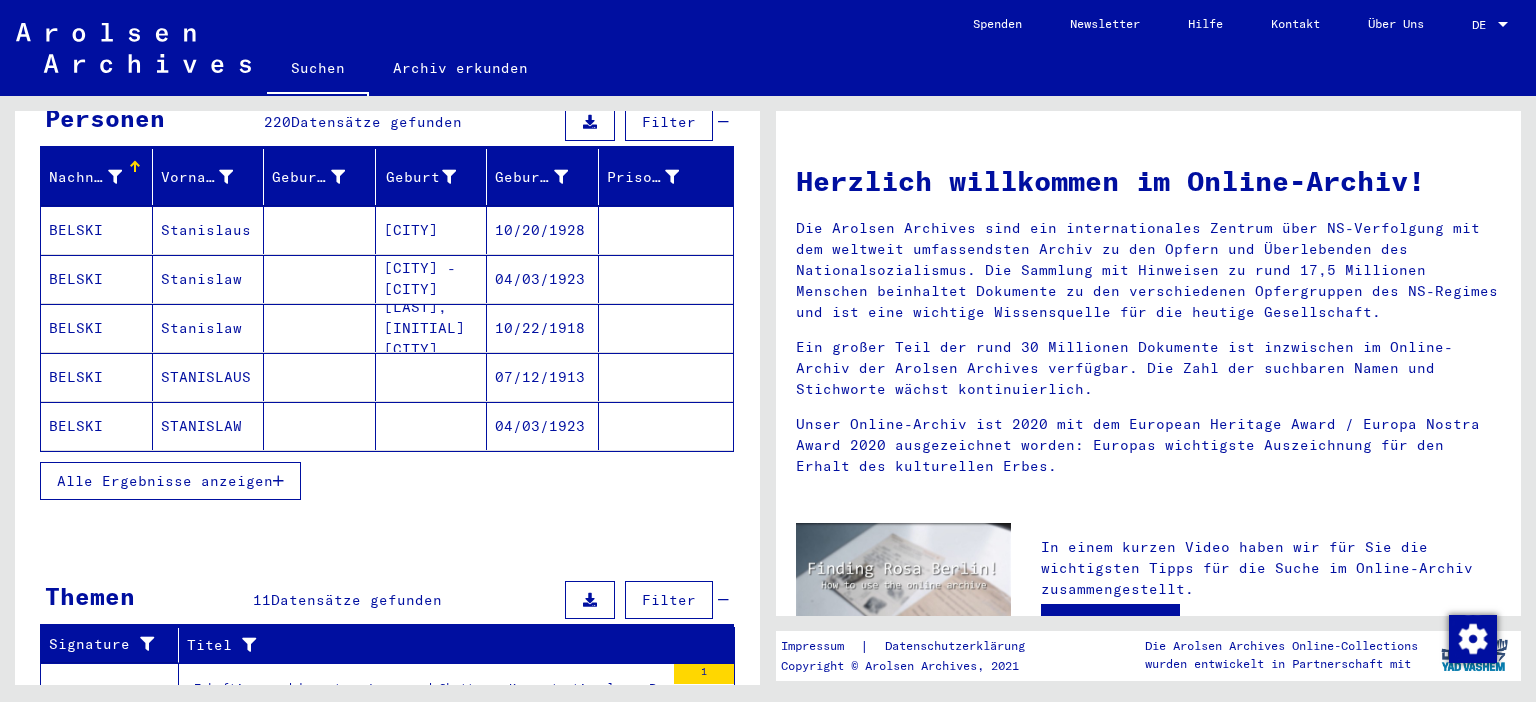 click at bounding box center (278, 481) 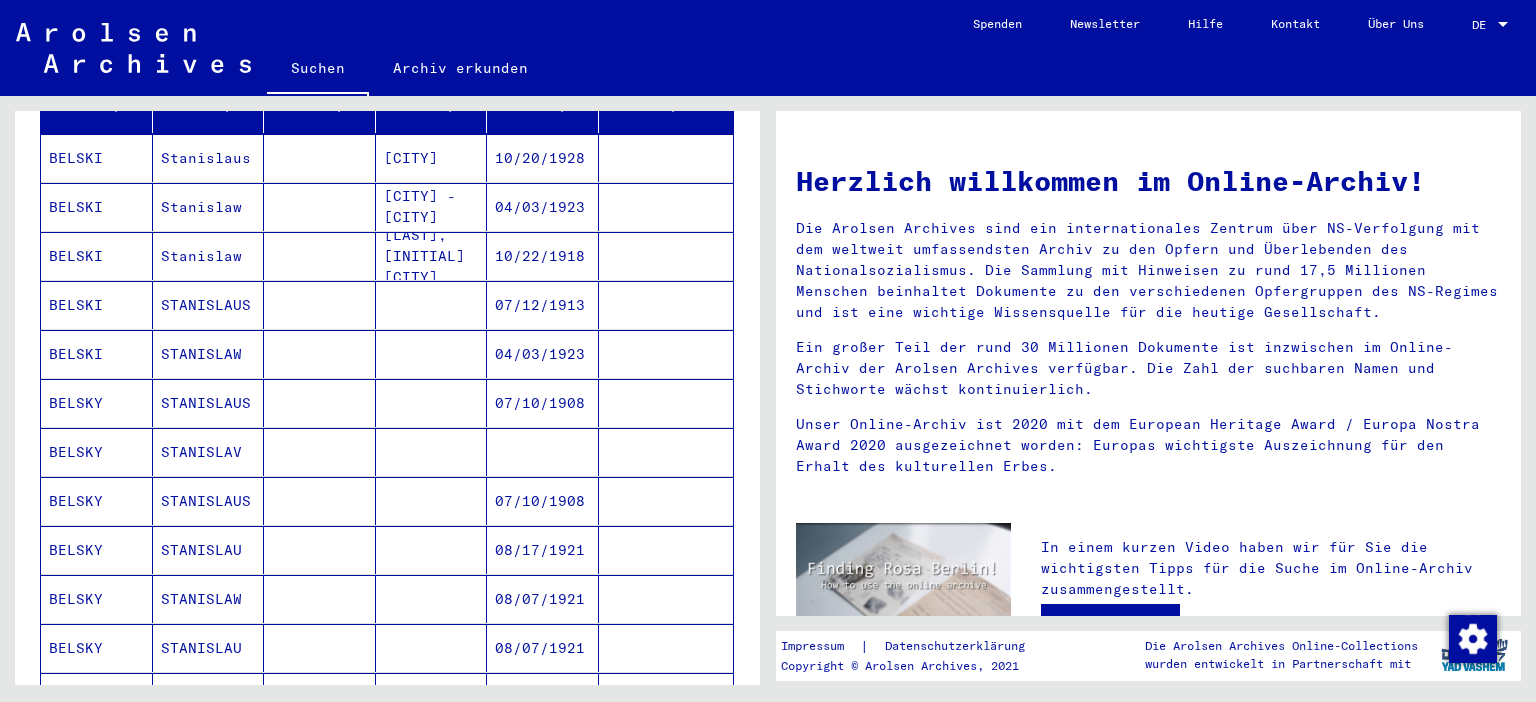 scroll, scrollTop: 331, scrollLeft: 0, axis: vertical 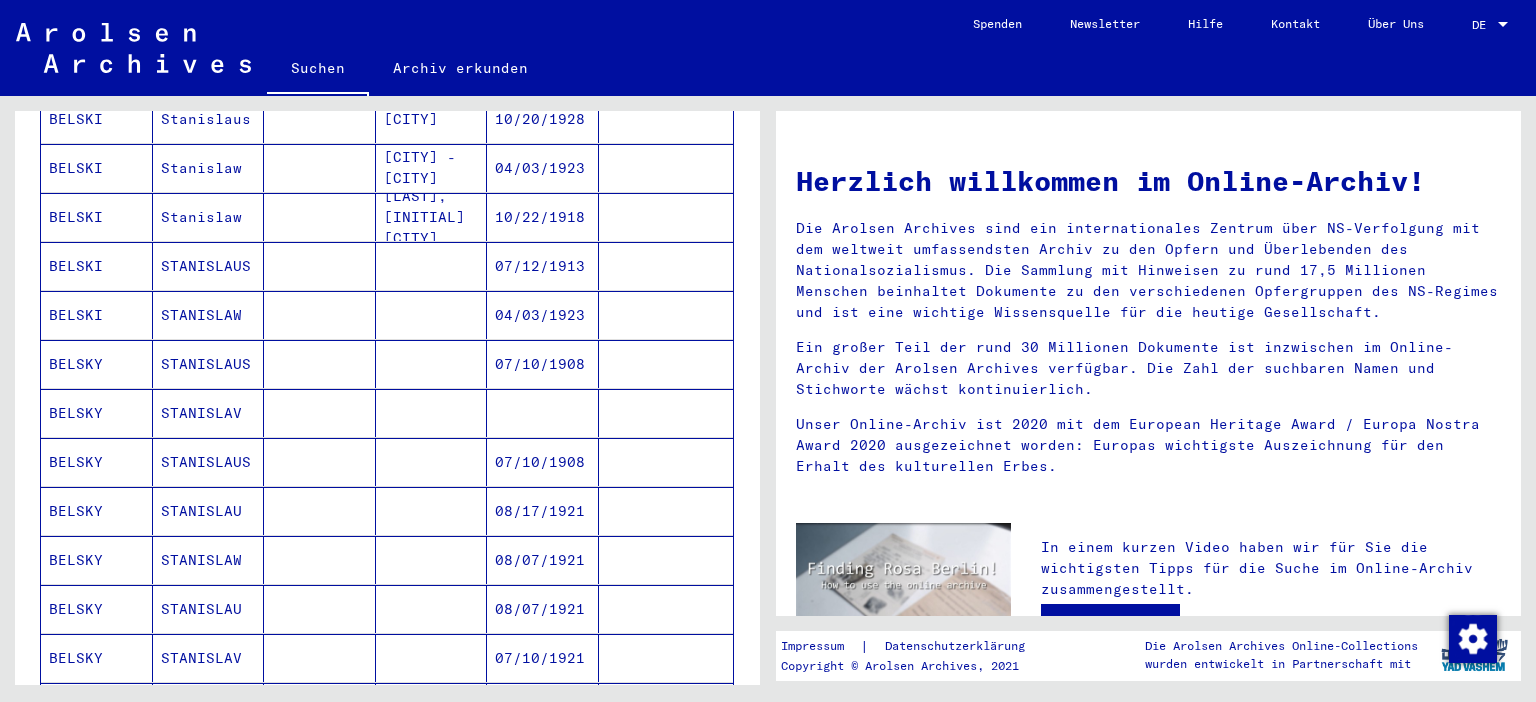 click on "BELSKY" at bounding box center [97, 413] 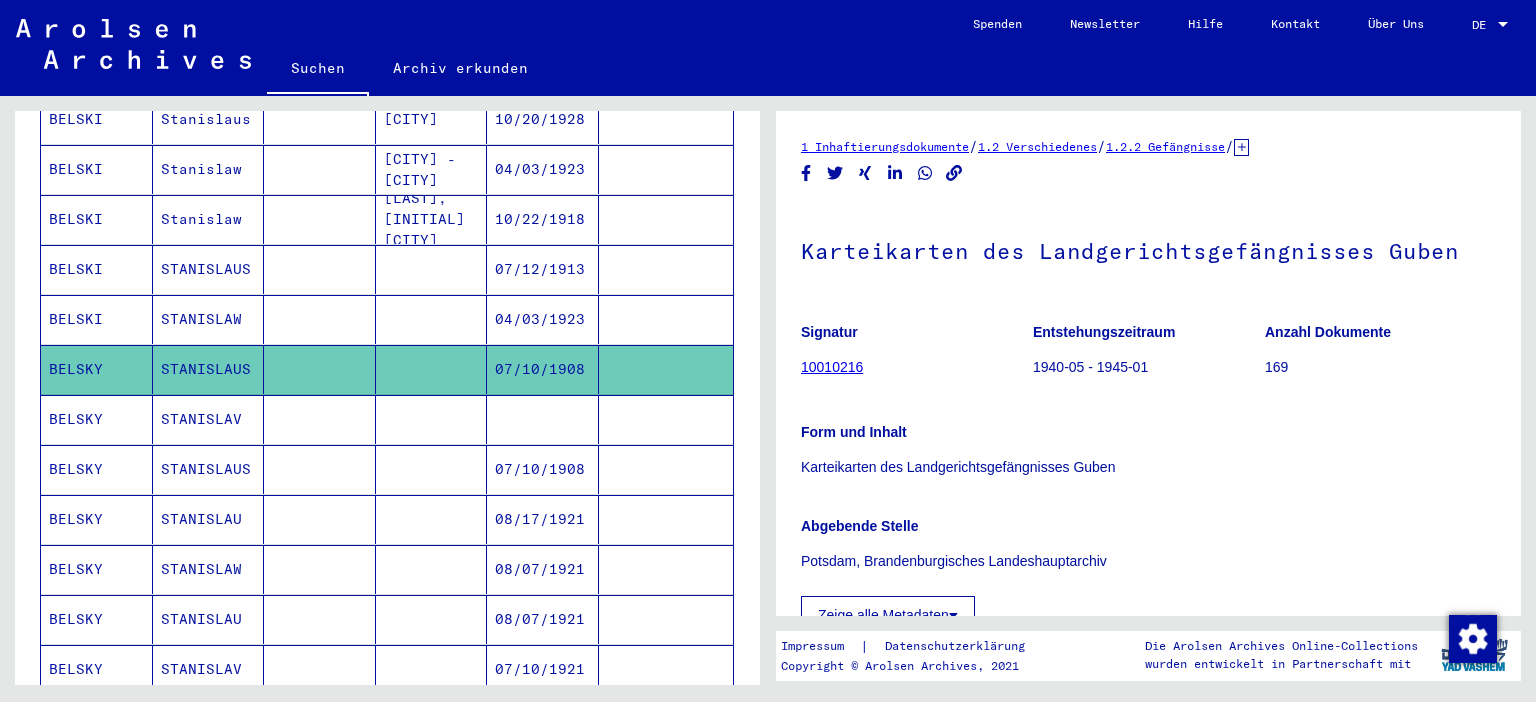 click on "BELSKY" at bounding box center [97, 469] 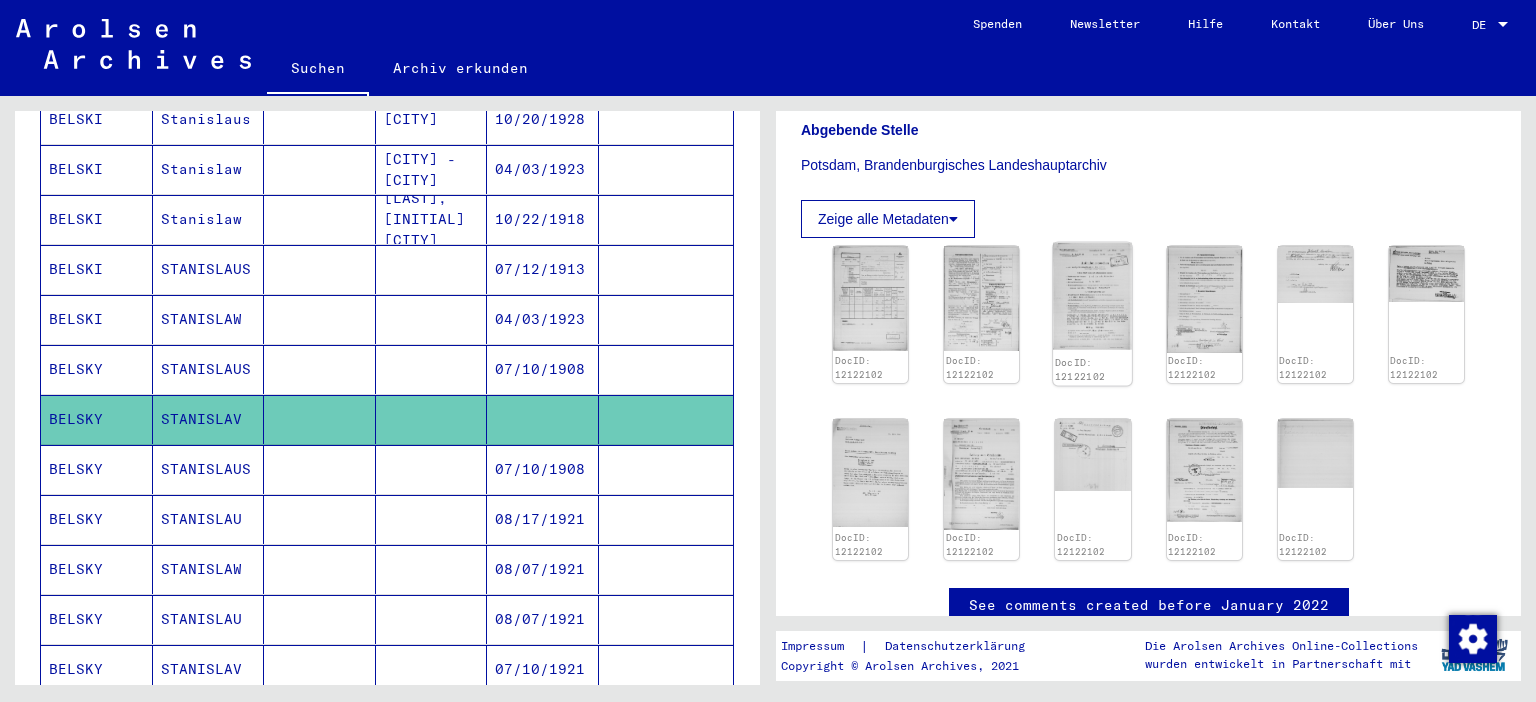 scroll, scrollTop: 441, scrollLeft: 0, axis: vertical 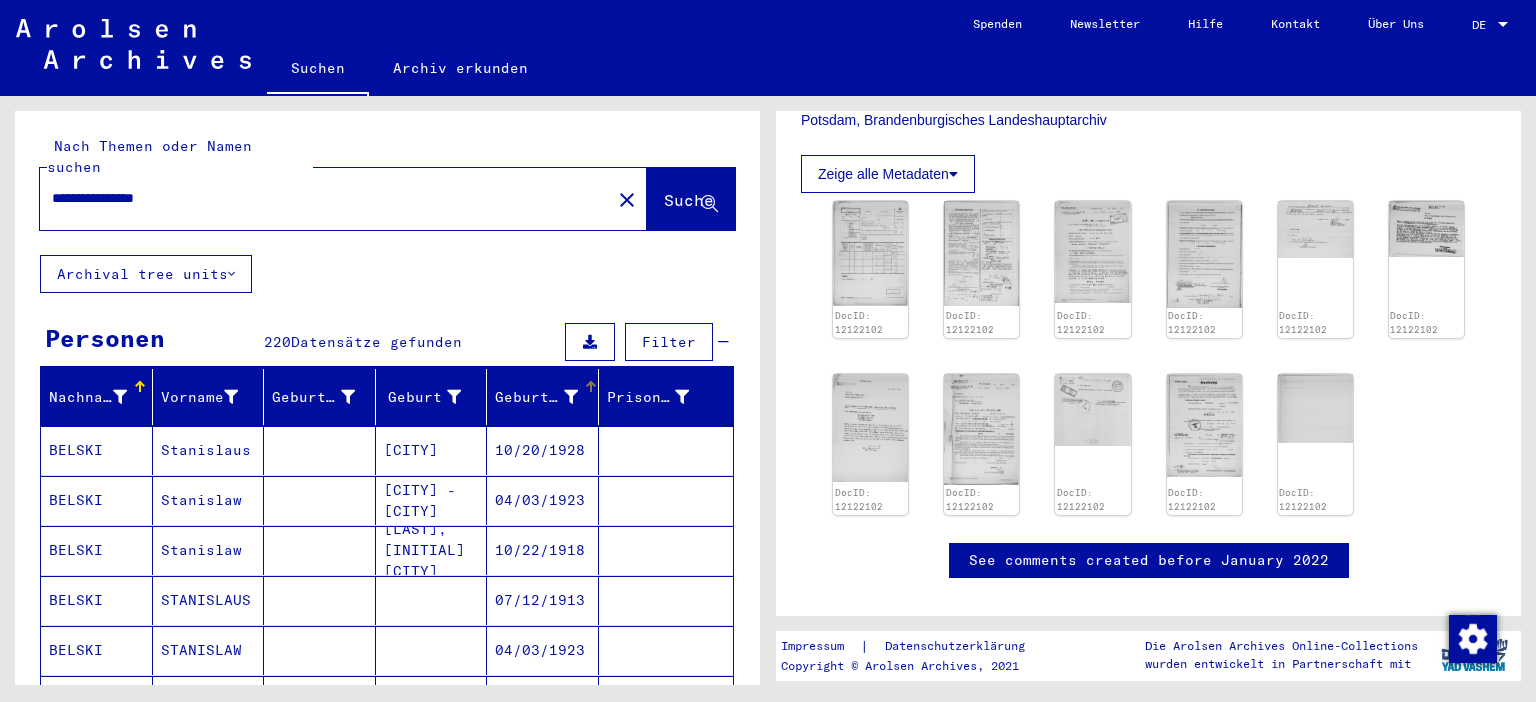 click on "Geburtsdatum" at bounding box center (536, 397) 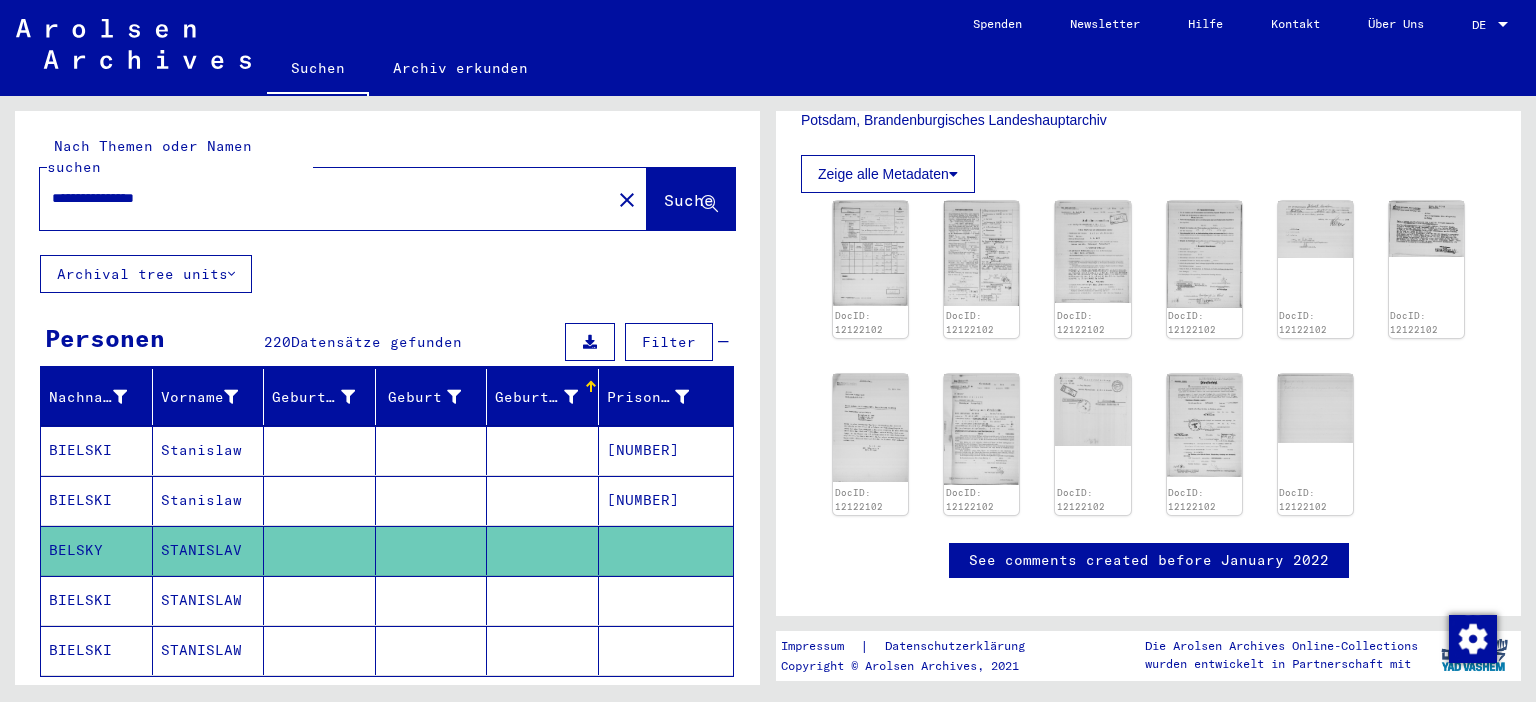 click on "BIELSKI" at bounding box center [97, 500] 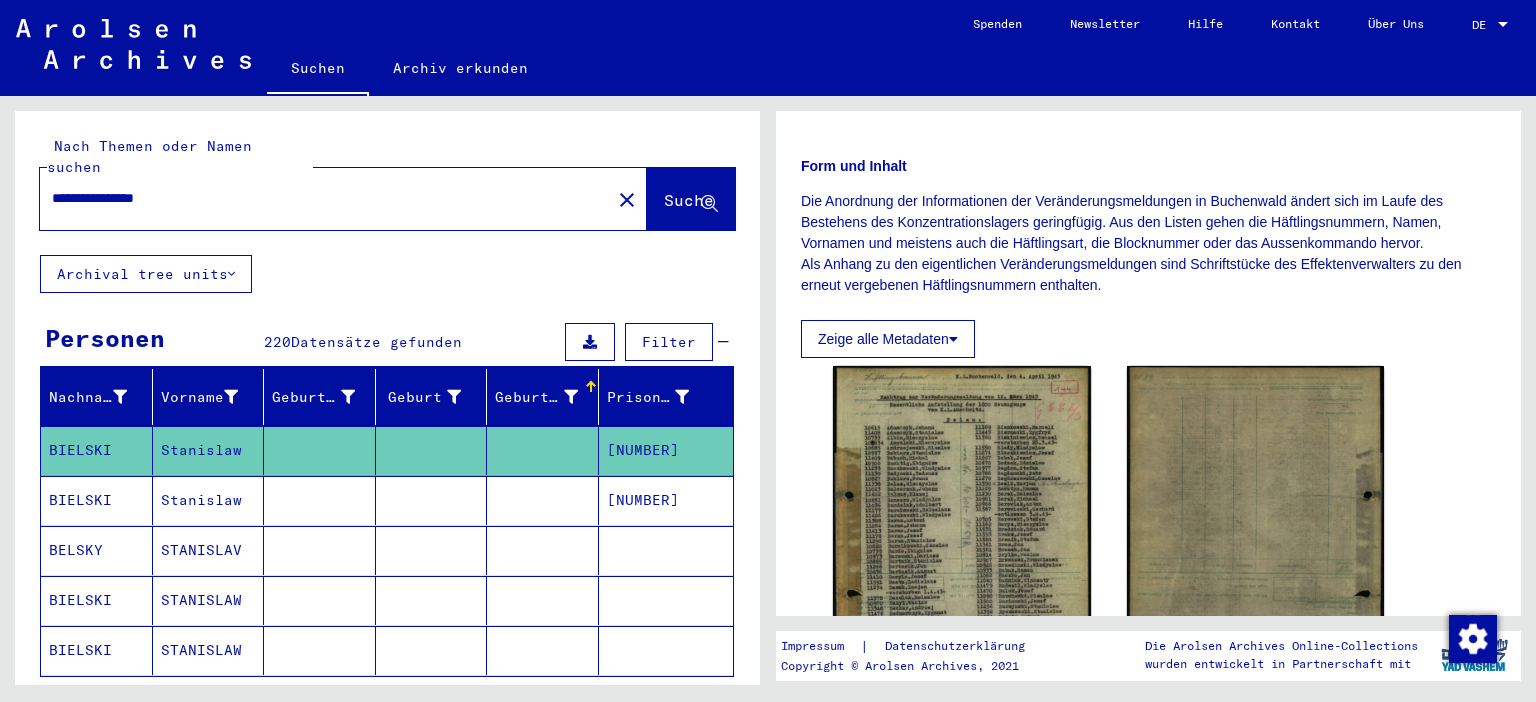 scroll, scrollTop: 331, scrollLeft: 0, axis: vertical 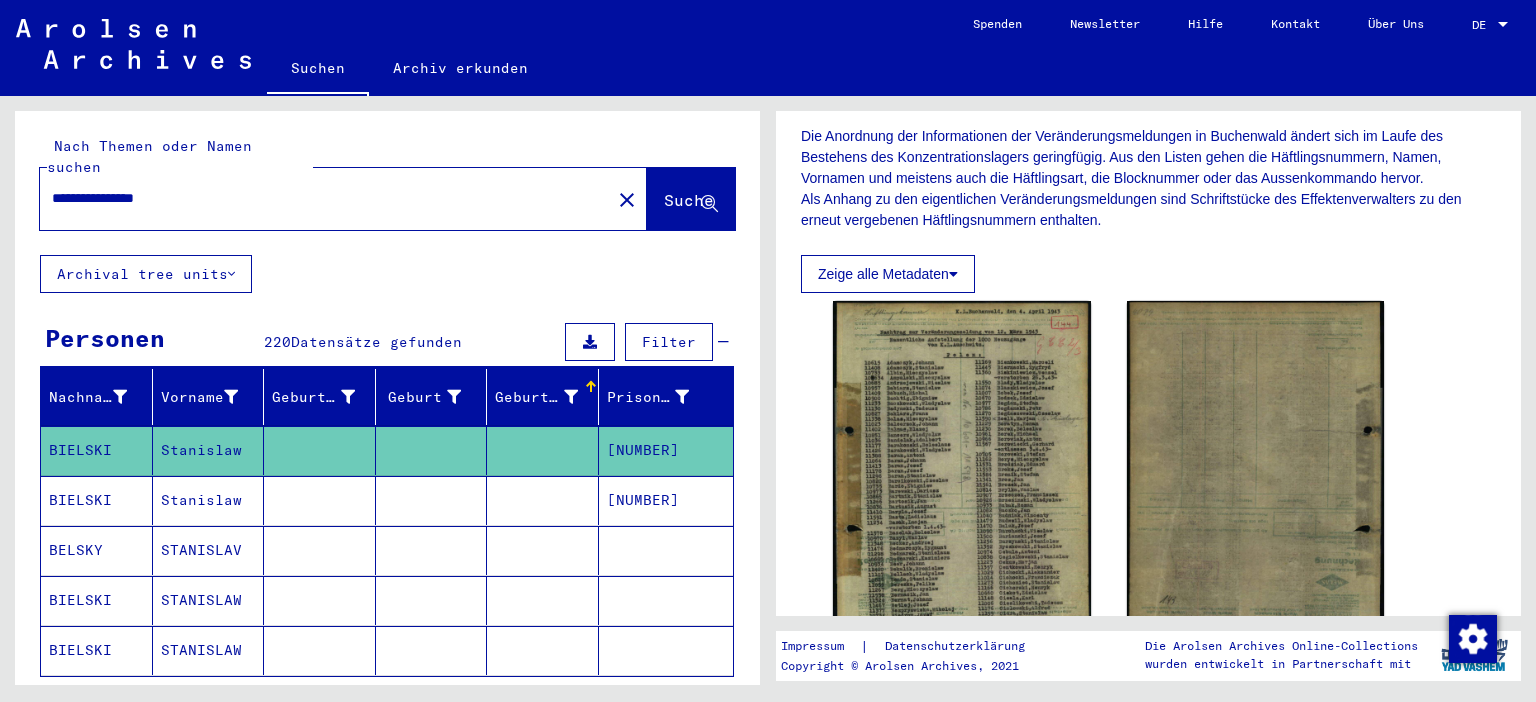 click on "BIELSKI" at bounding box center [97, 550] 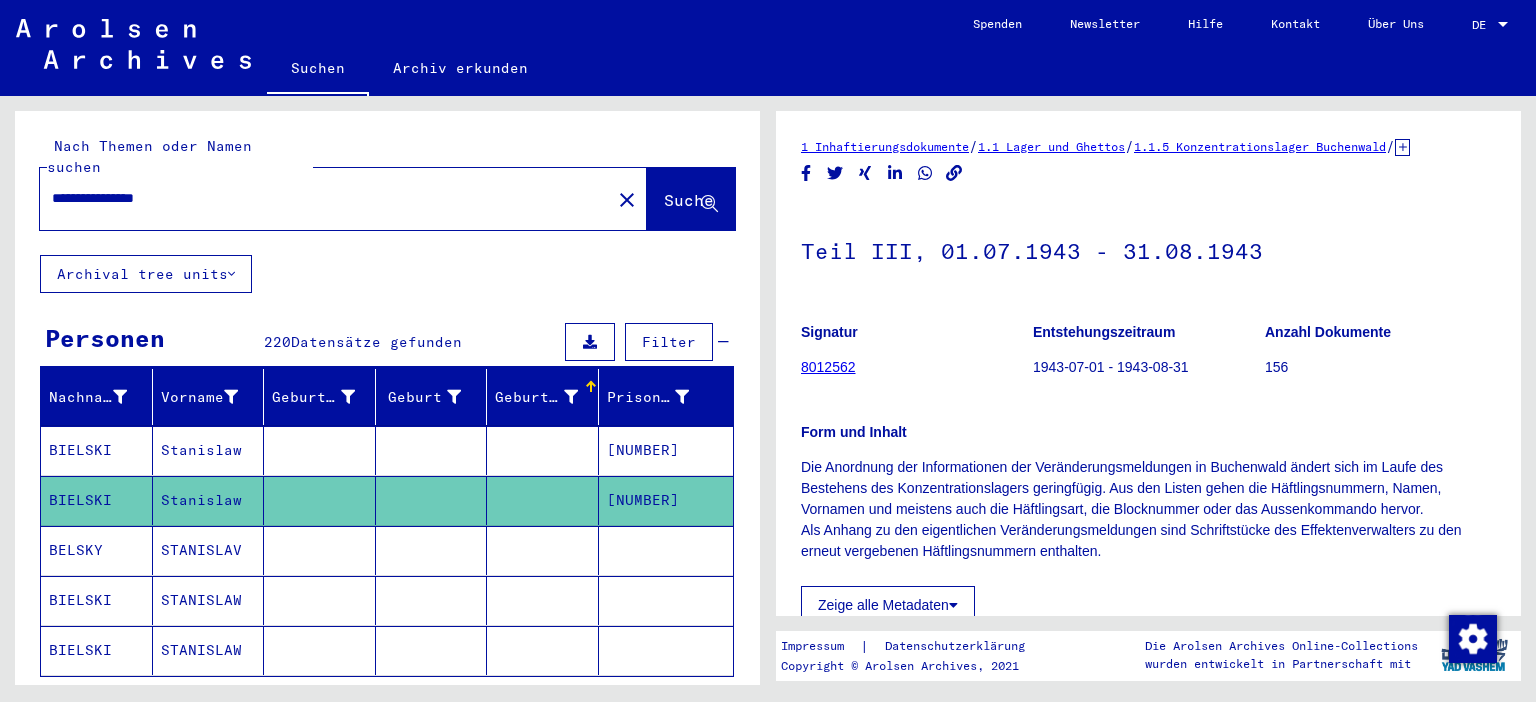 click on "BELSKY" at bounding box center (97, 600) 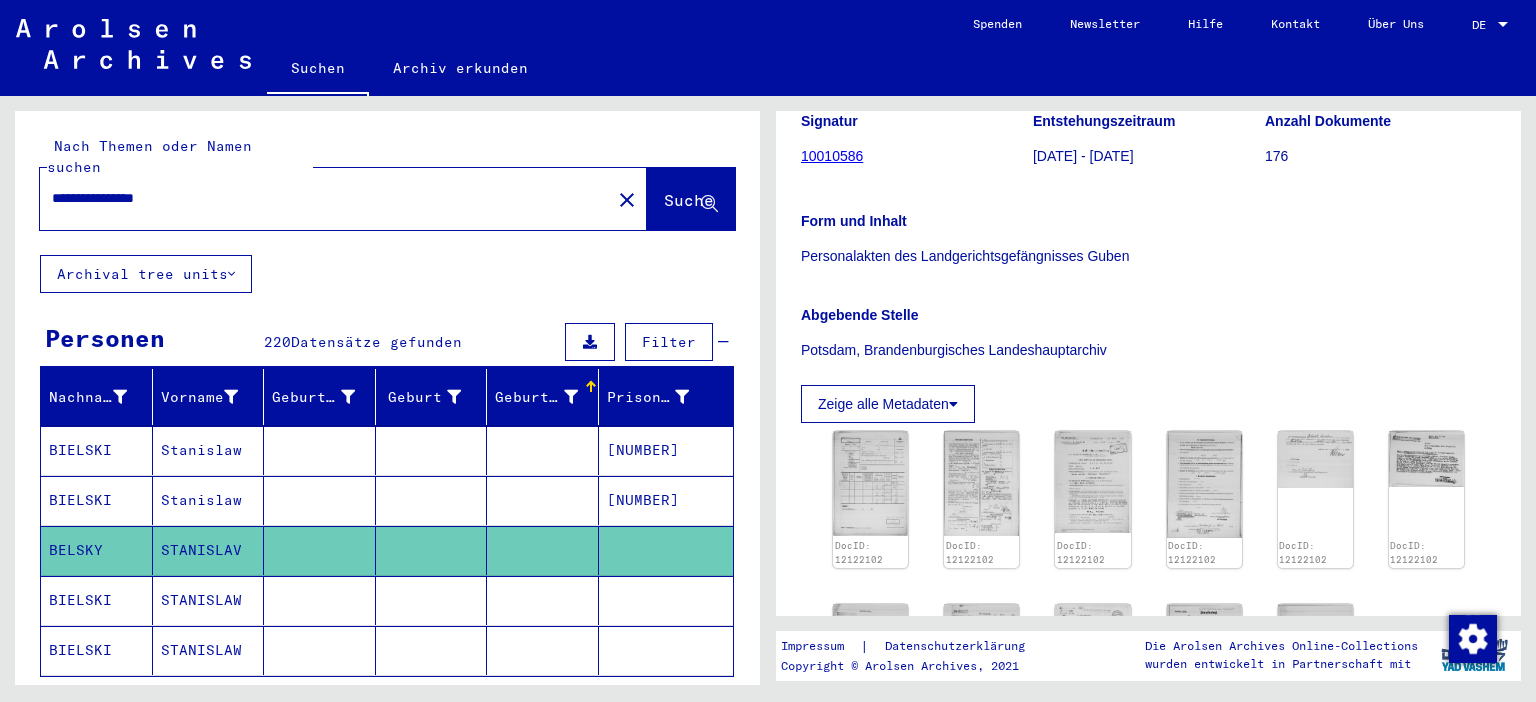 scroll, scrollTop: 331, scrollLeft: 0, axis: vertical 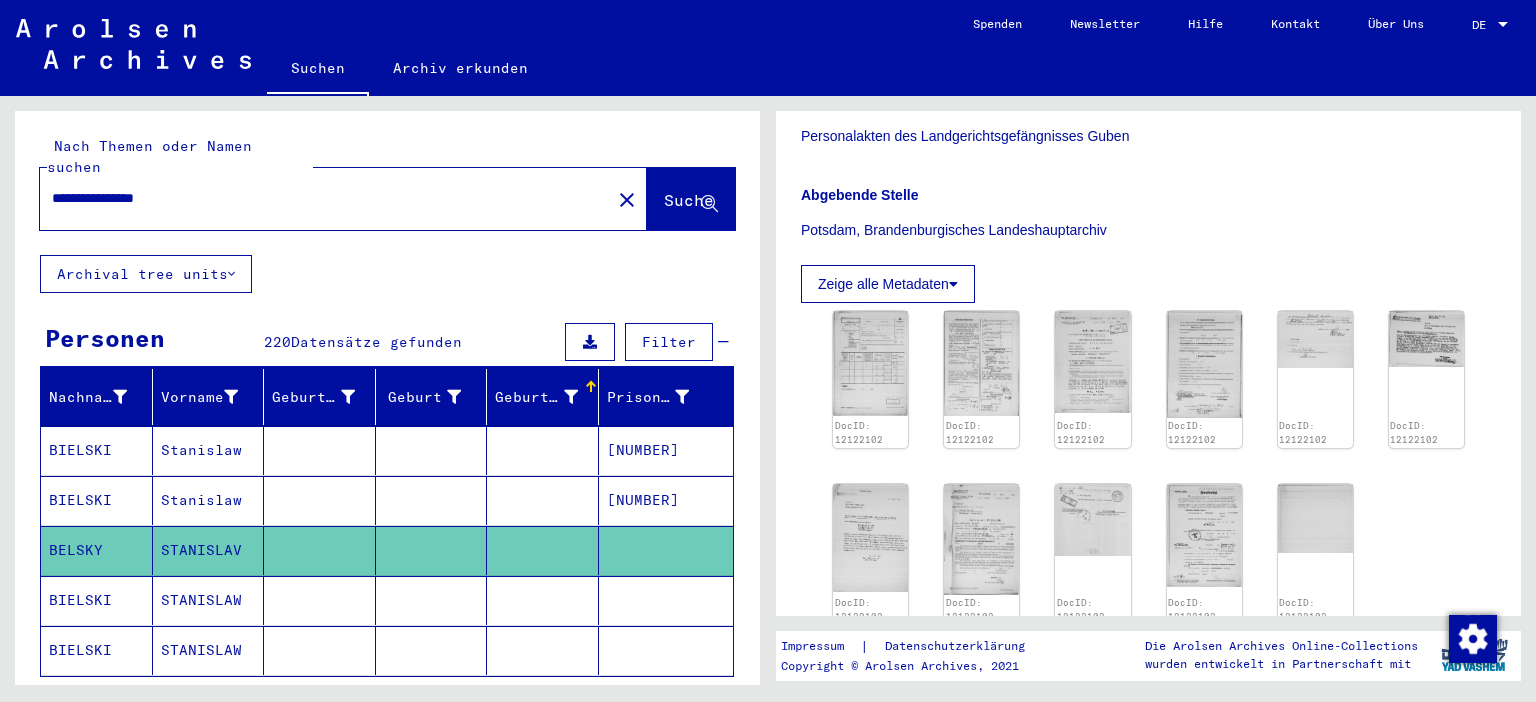 click on "BIELSKI" at bounding box center [97, 650] 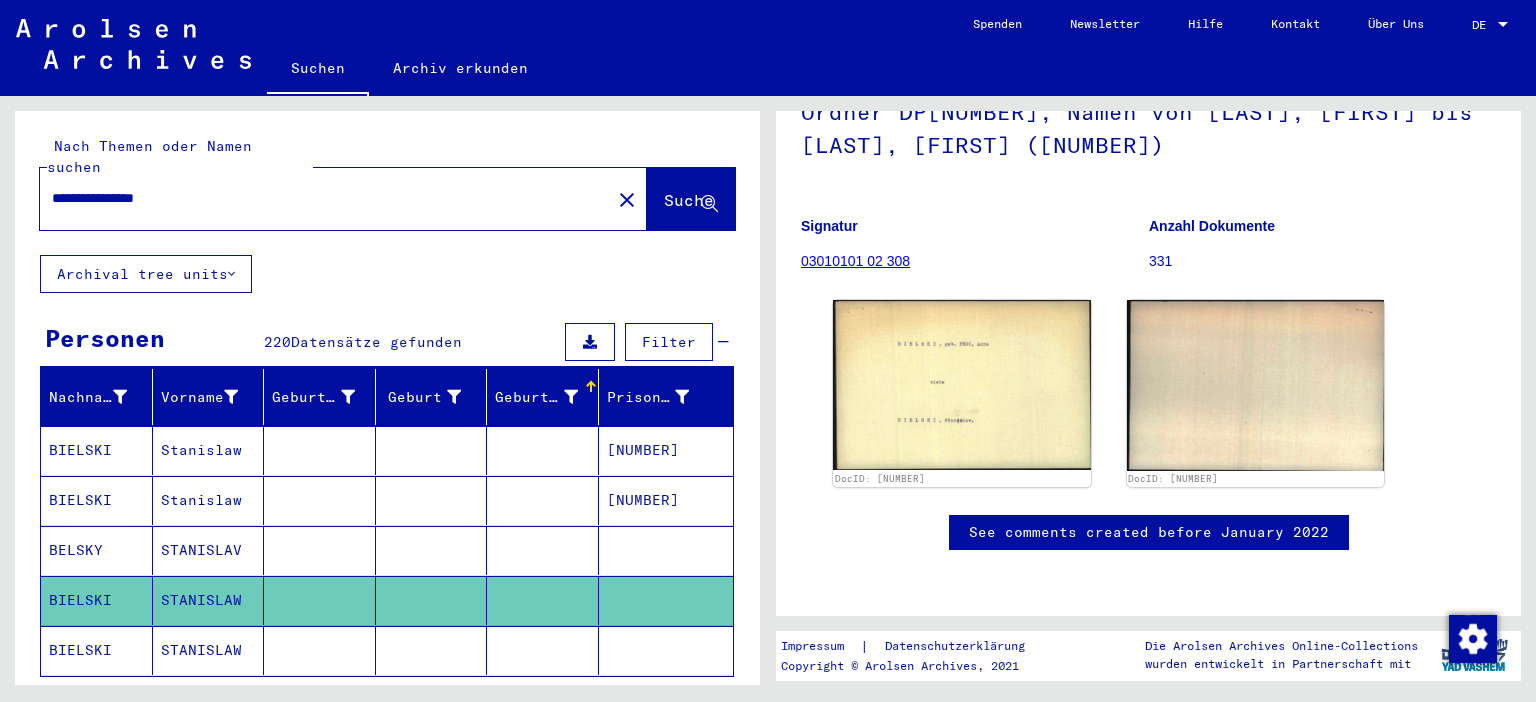 scroll, scrollTop: 220, scrollLeft: 0, axis: vertical 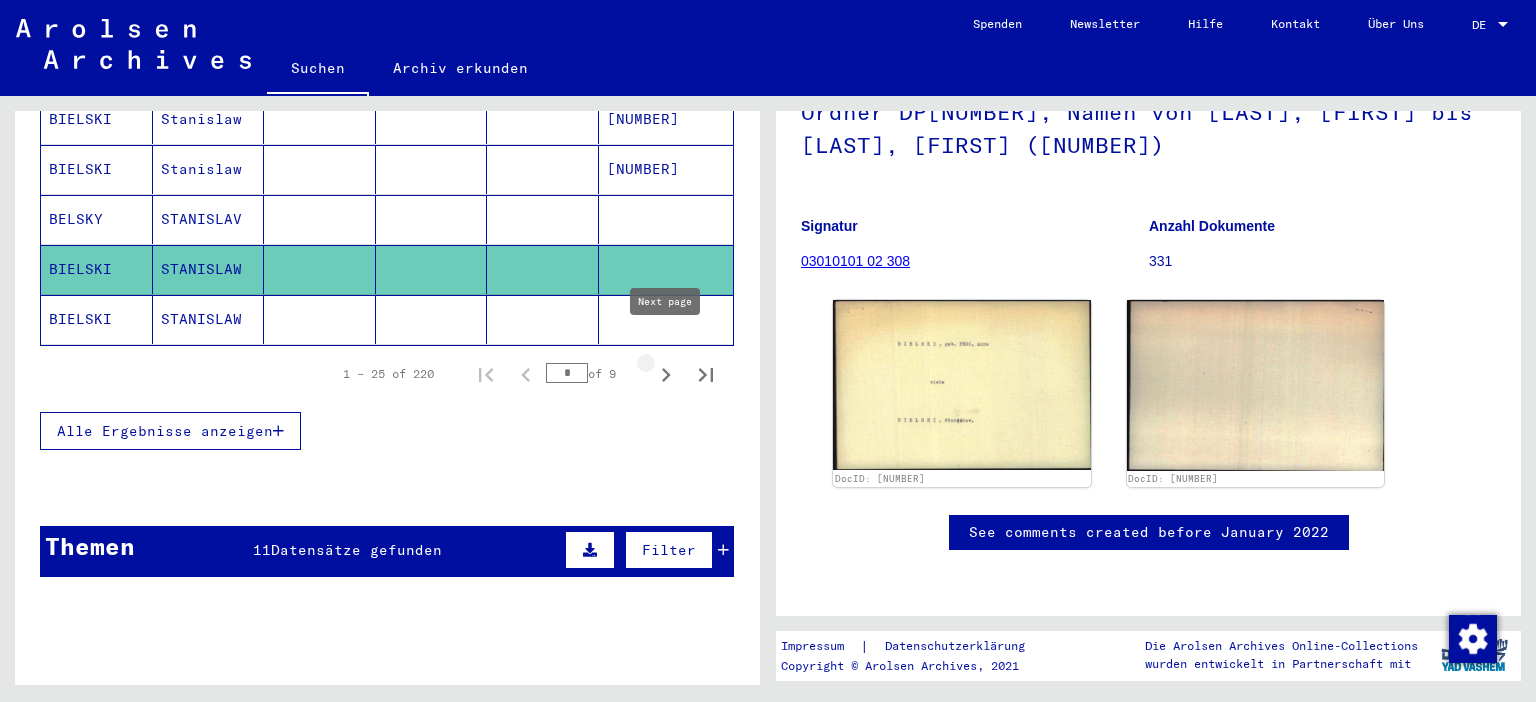 click 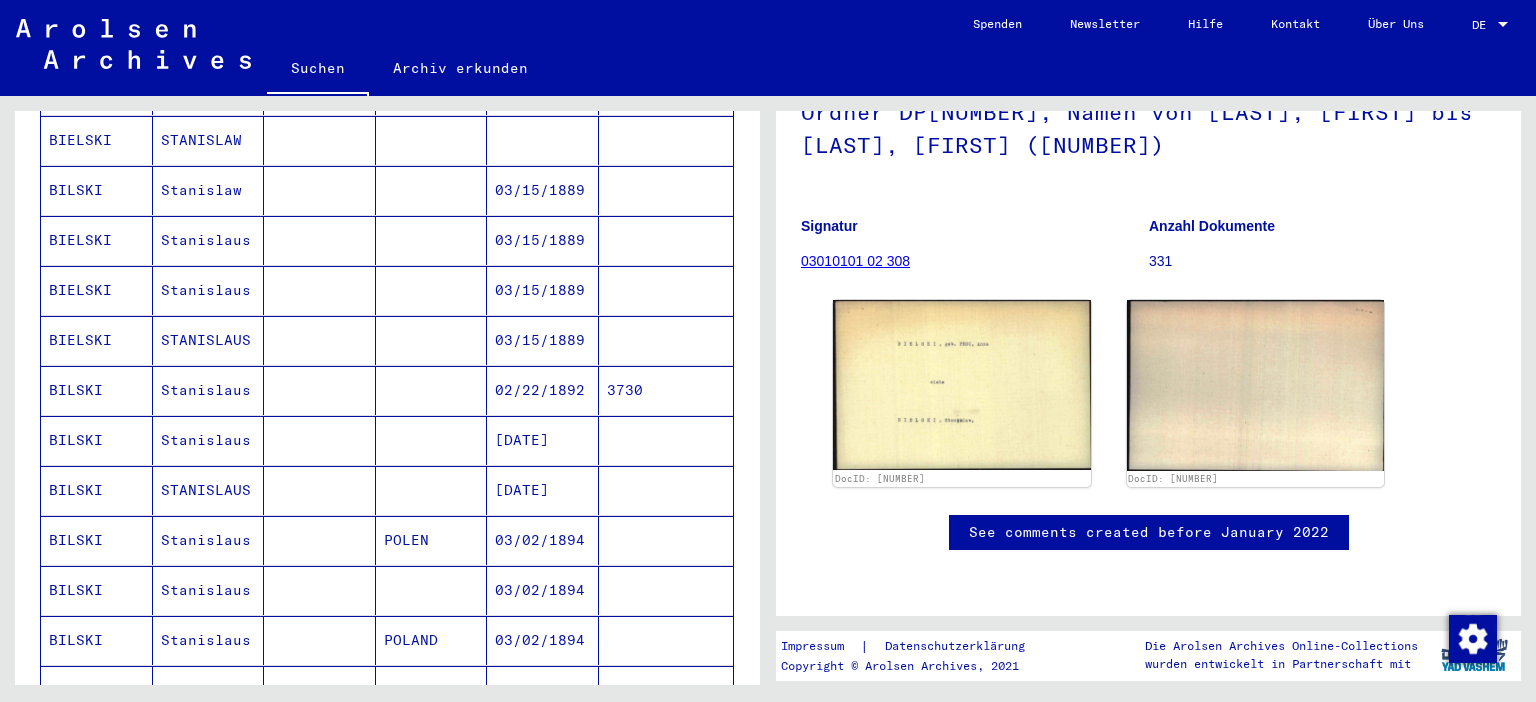 scroll, scrollTop: 1104, scrollLeft: 0, axis: vertical 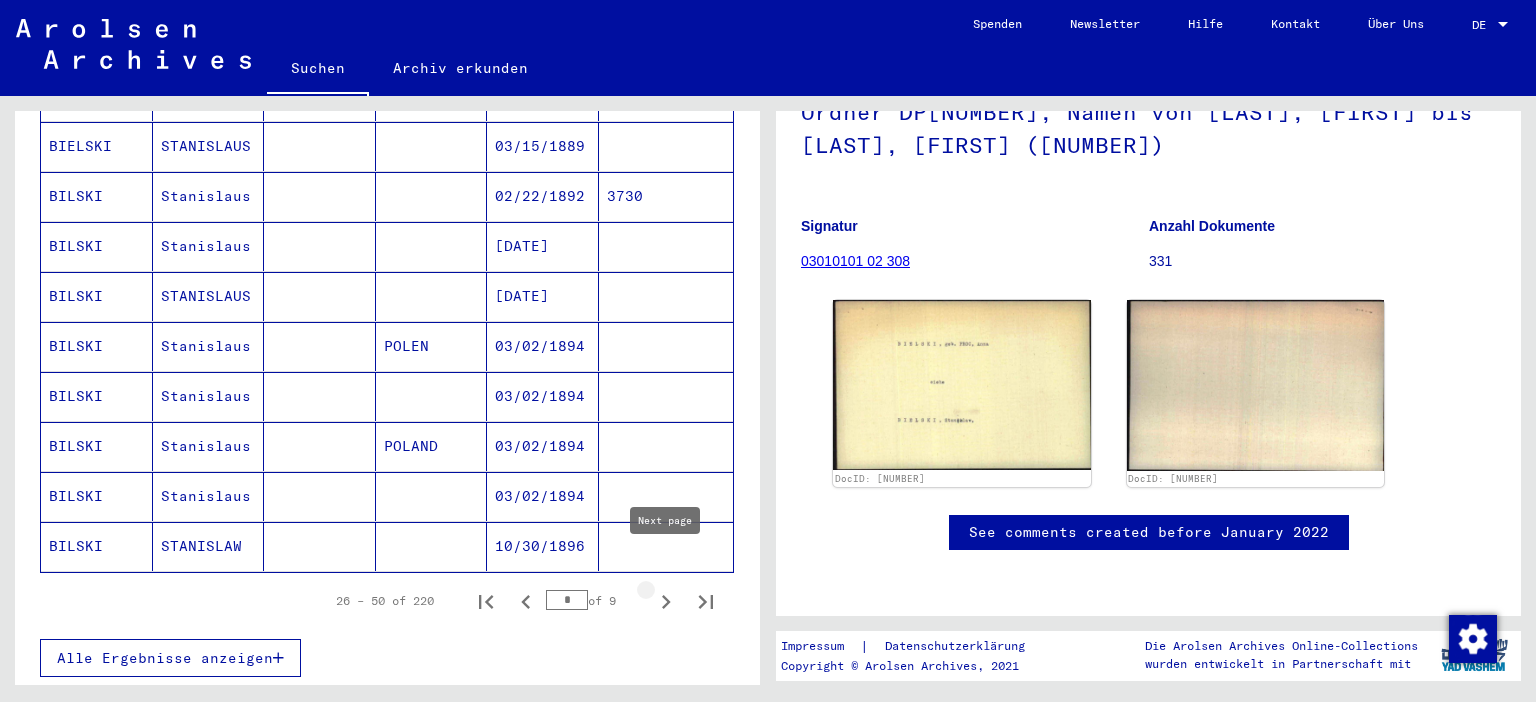 click 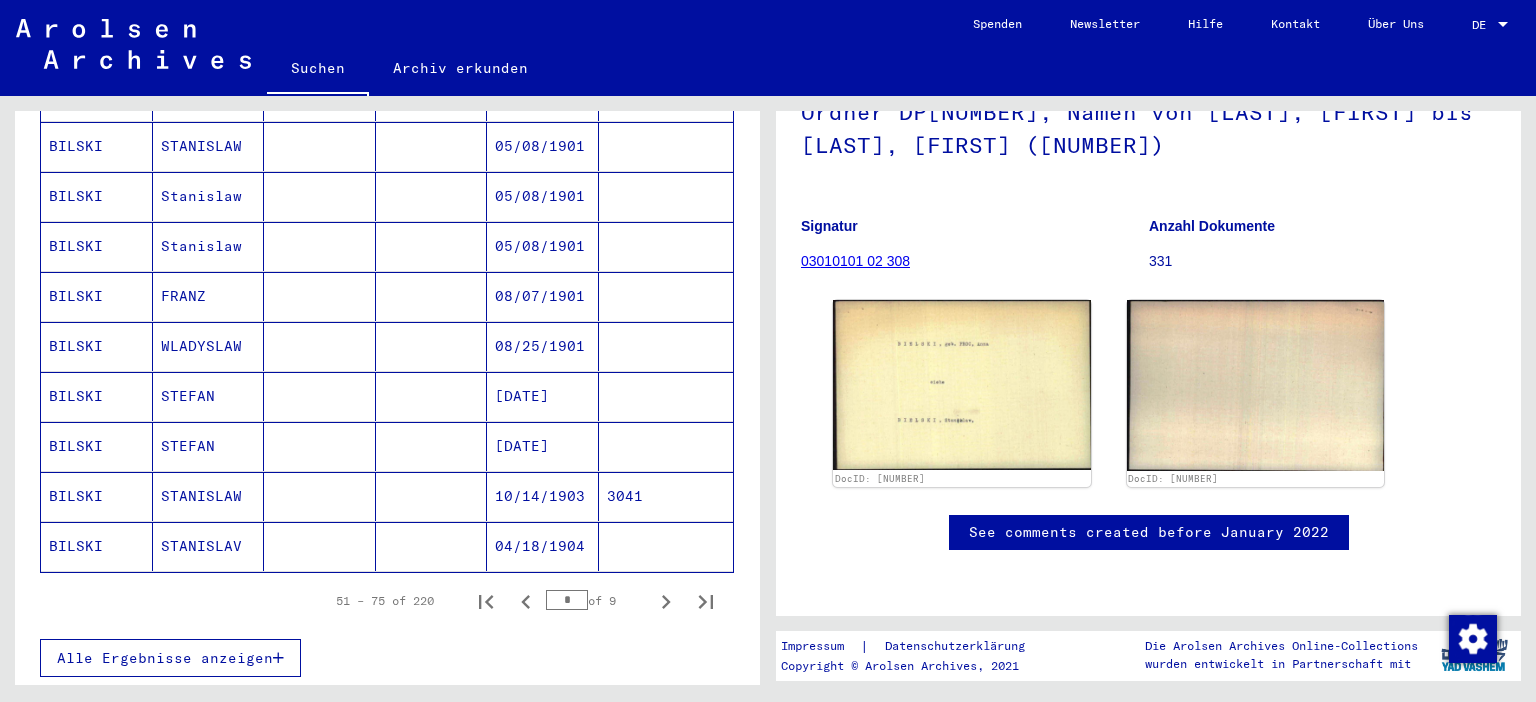 click 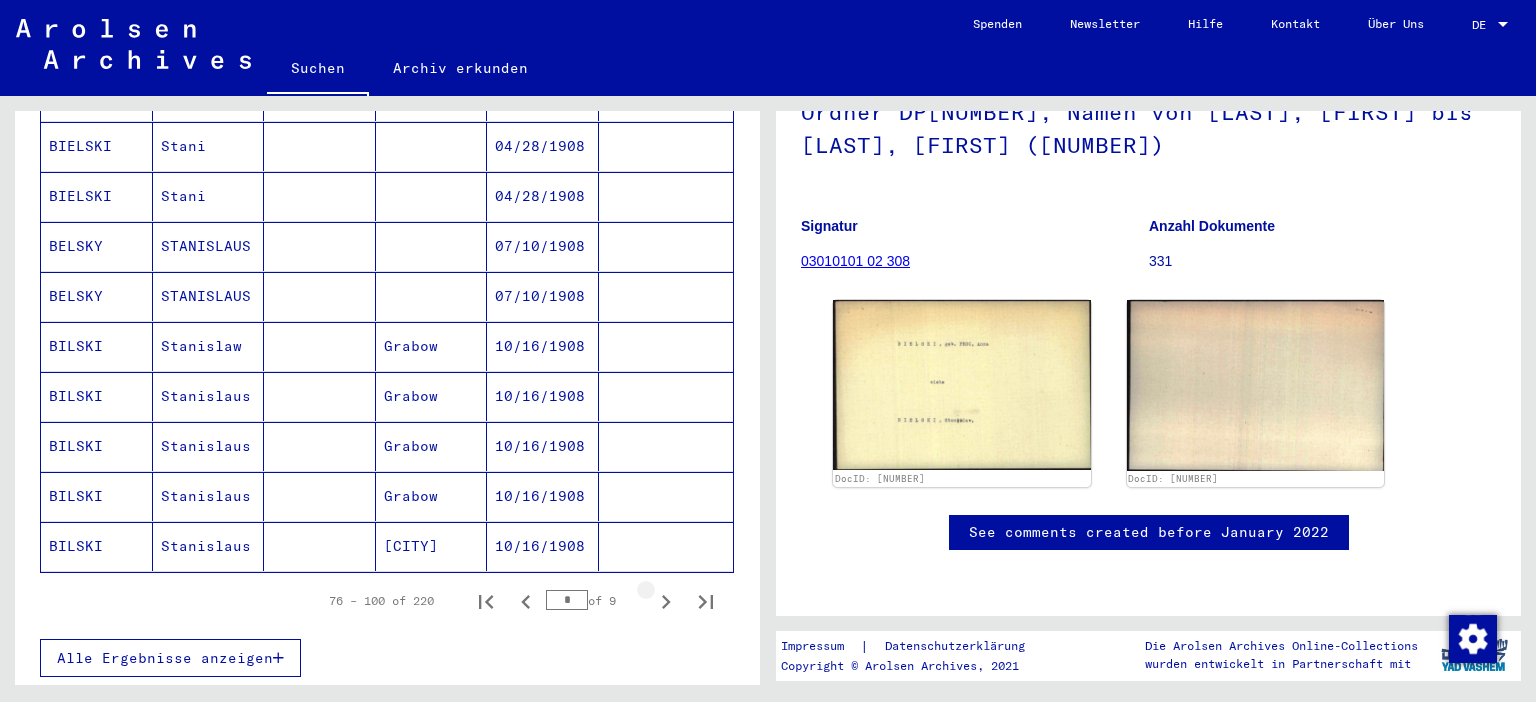 click 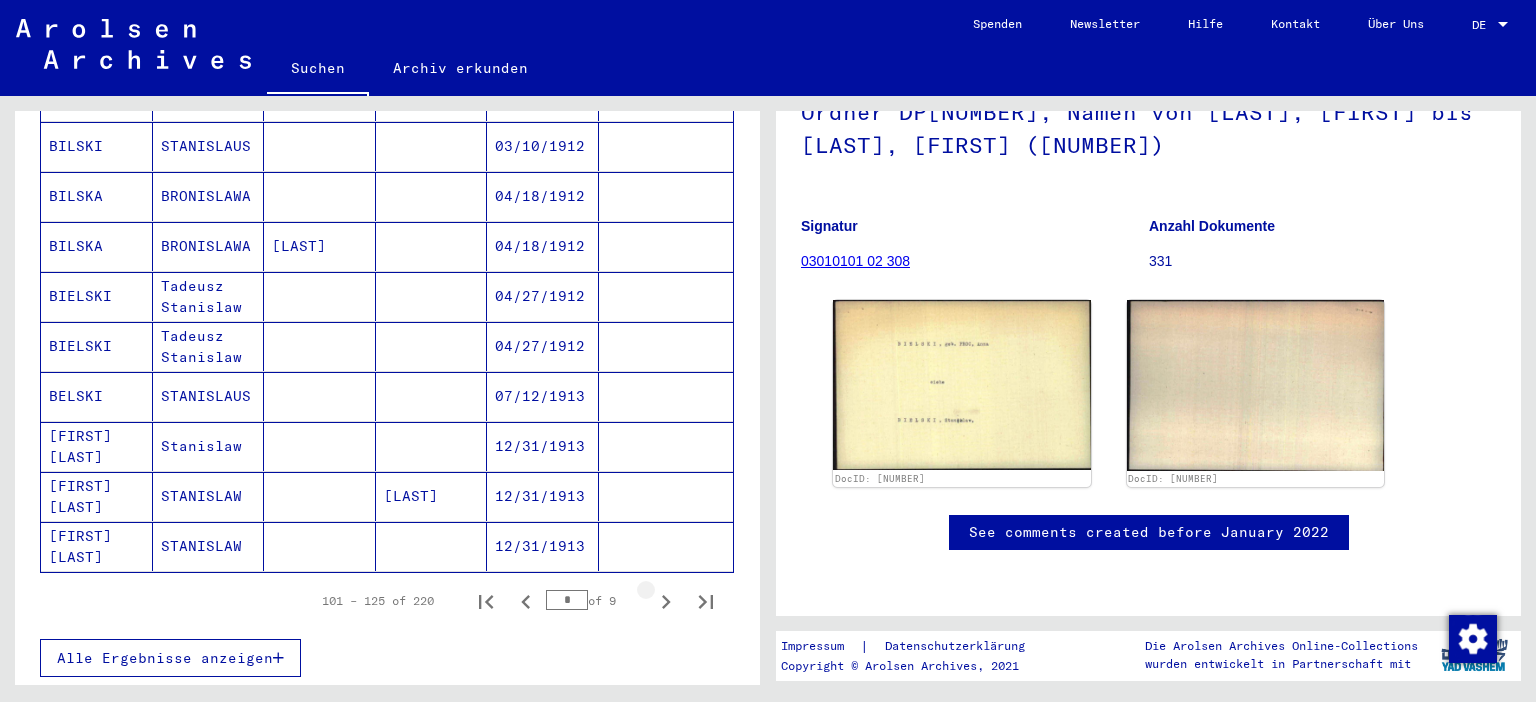 click 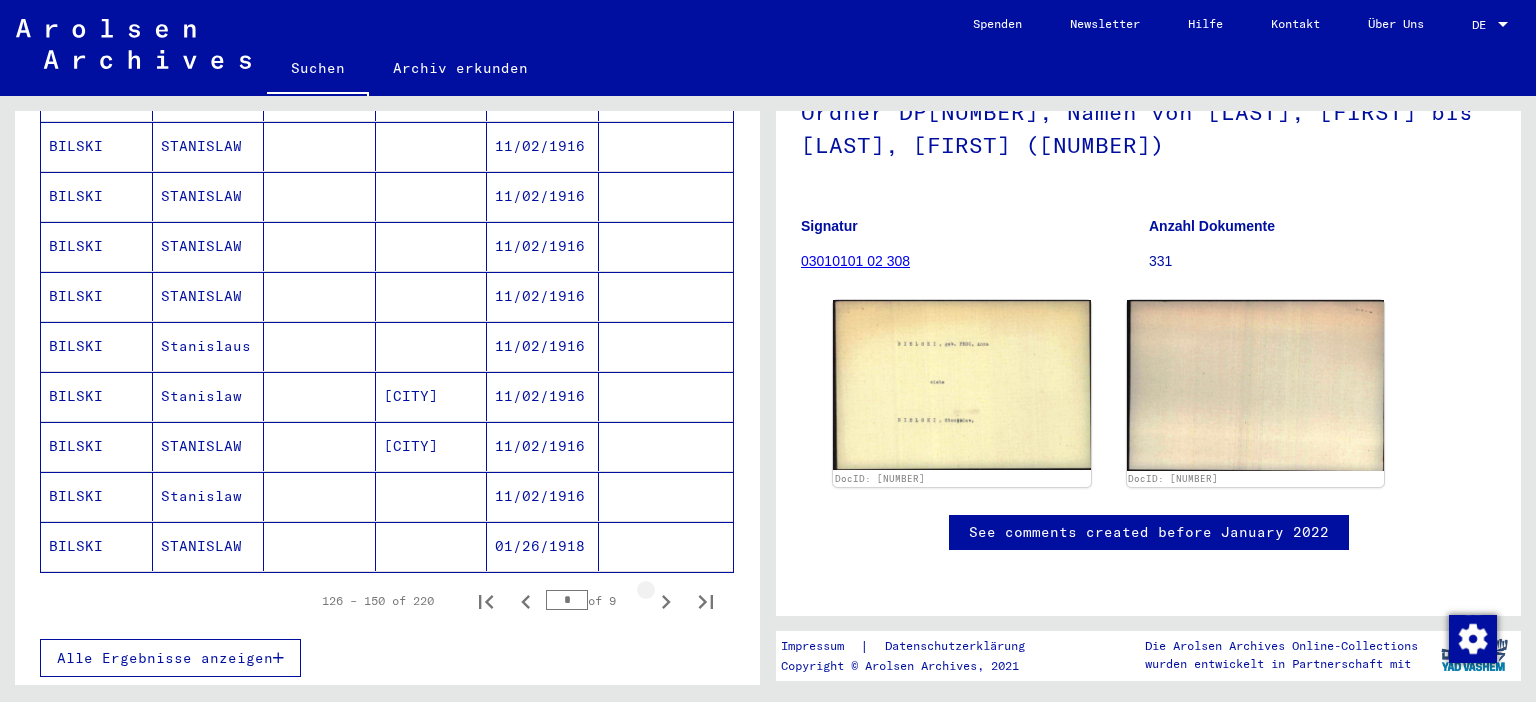 click 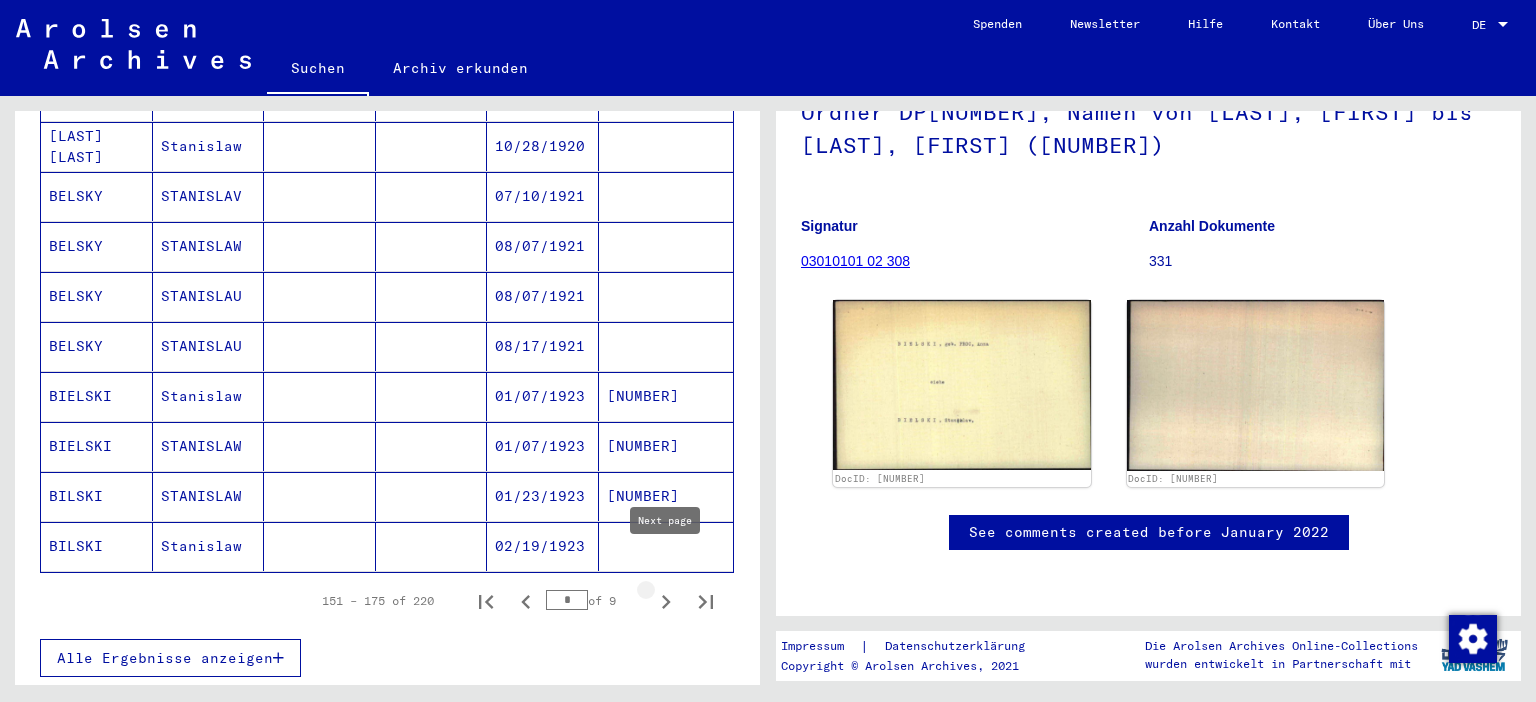 click 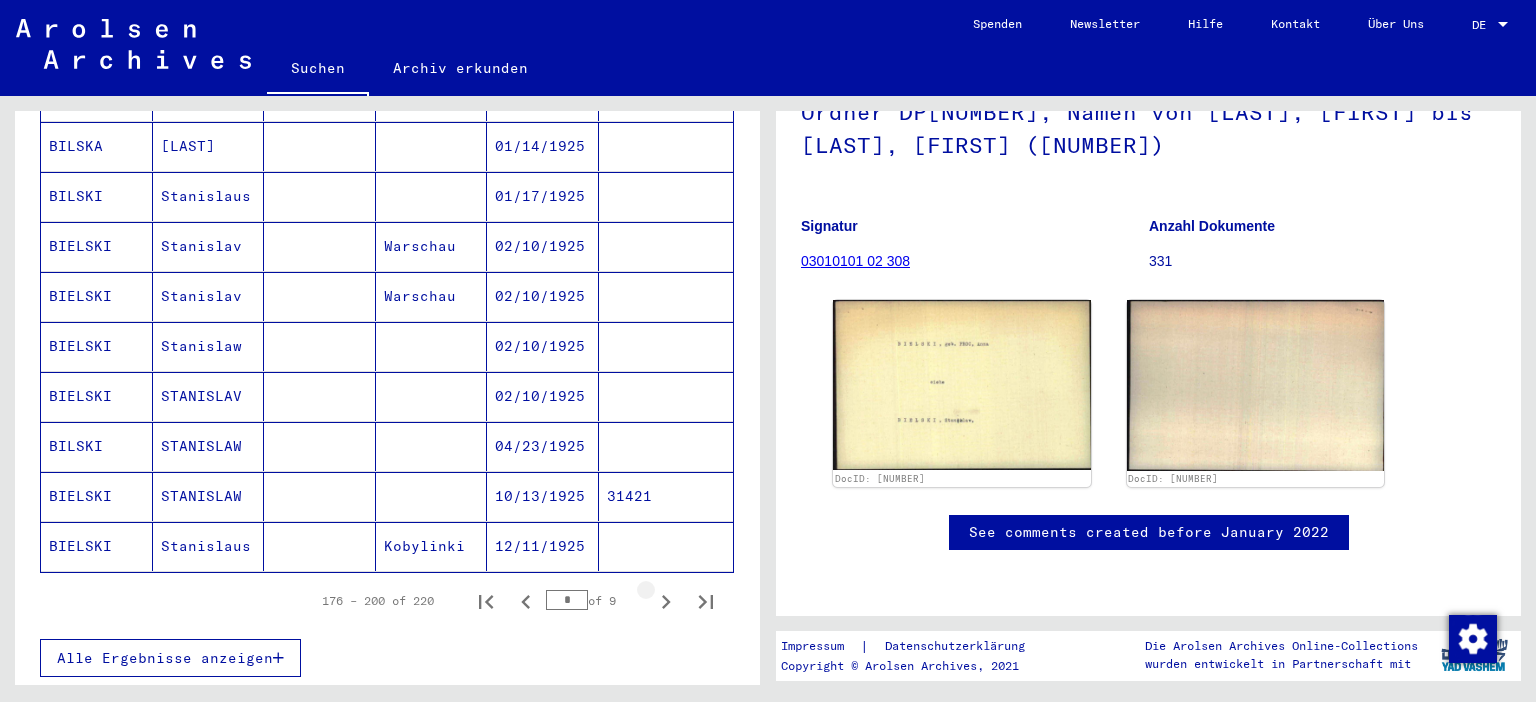 click 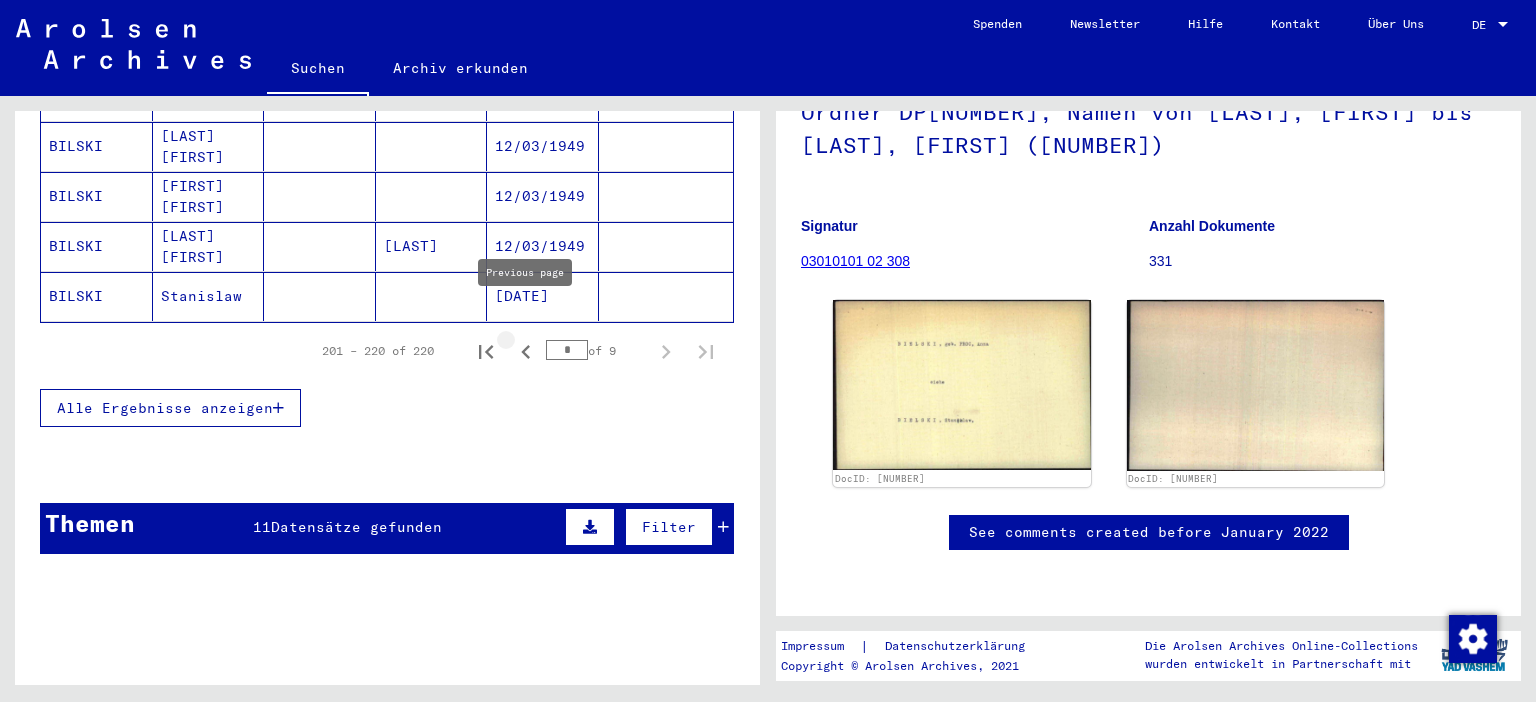 click 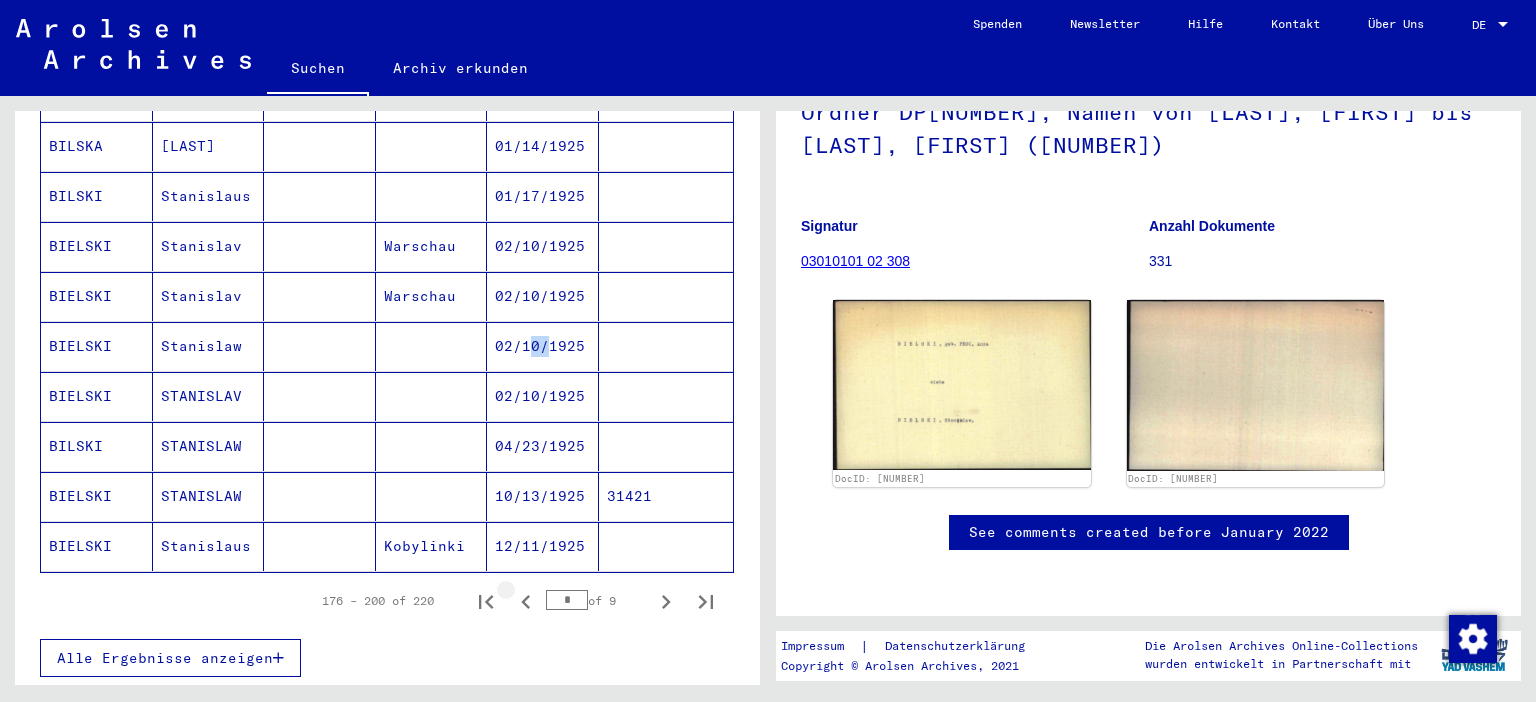 click on "02/10/1925" at bounding box center [543, 396] 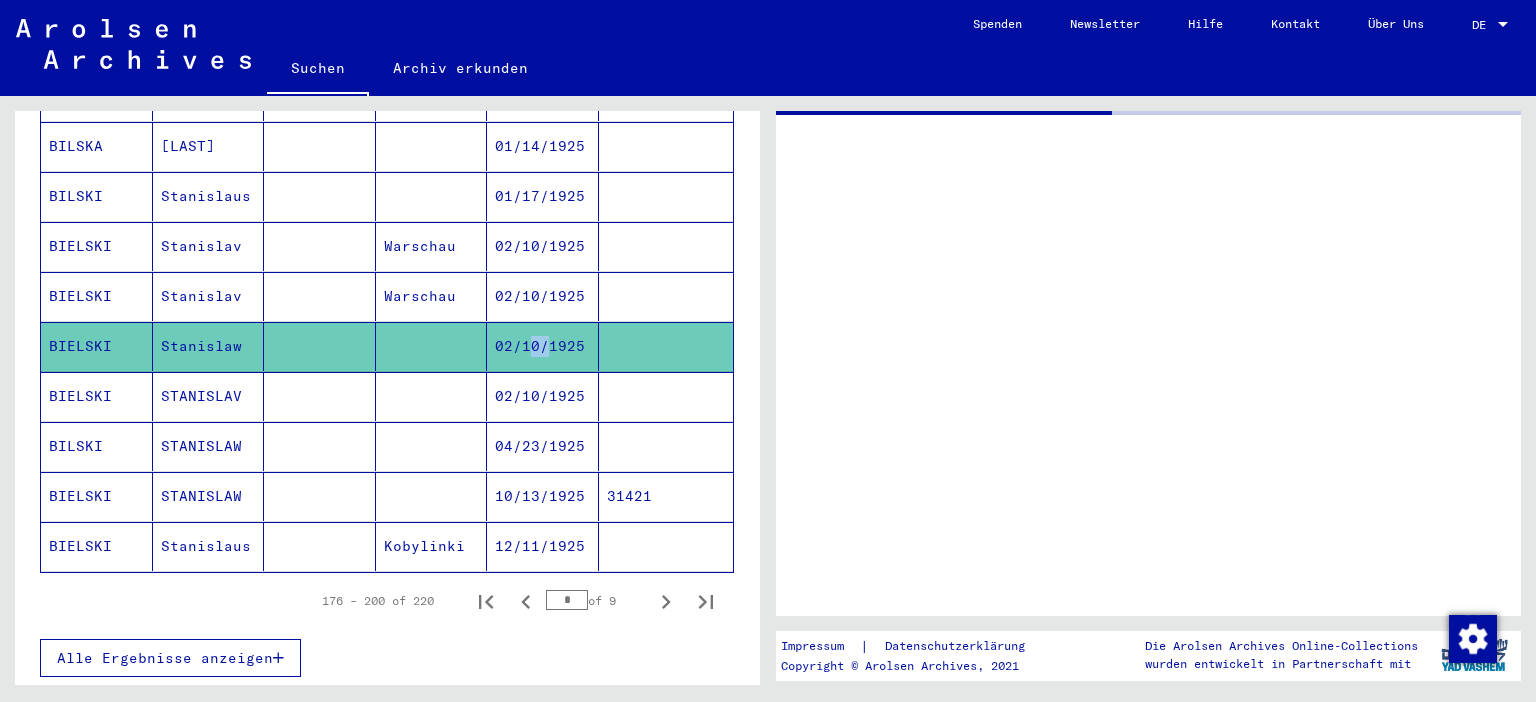 scroll, scrollTop: 0, scrollLeft: 0, axis: both 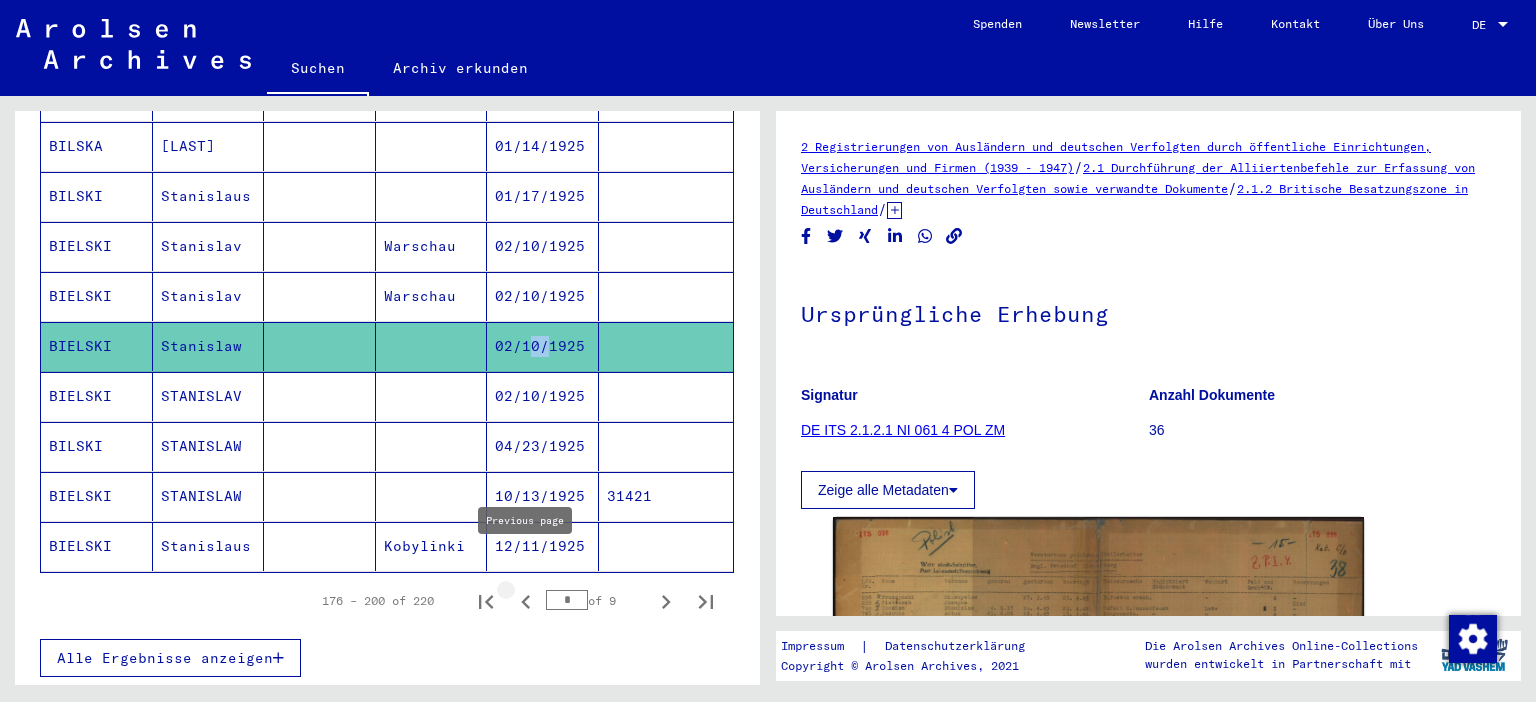 click 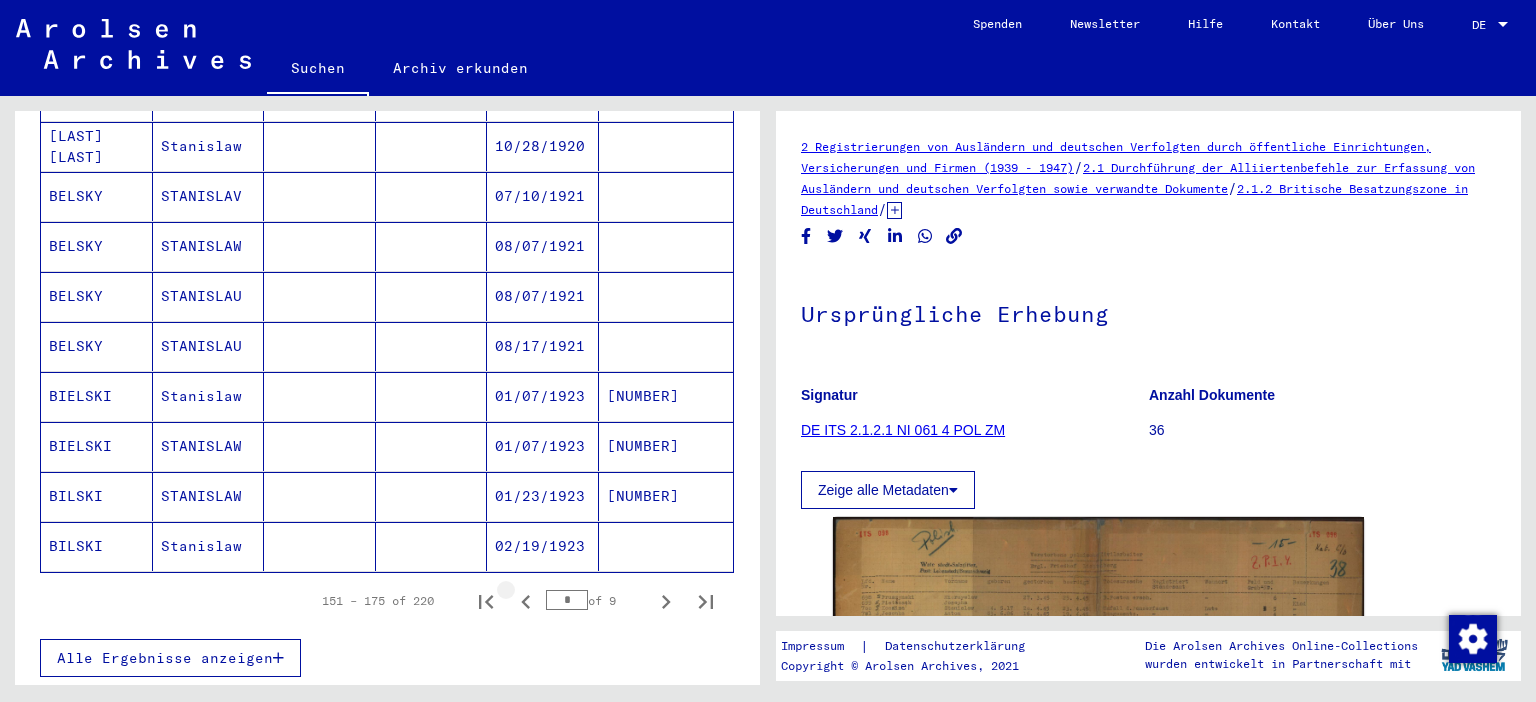click 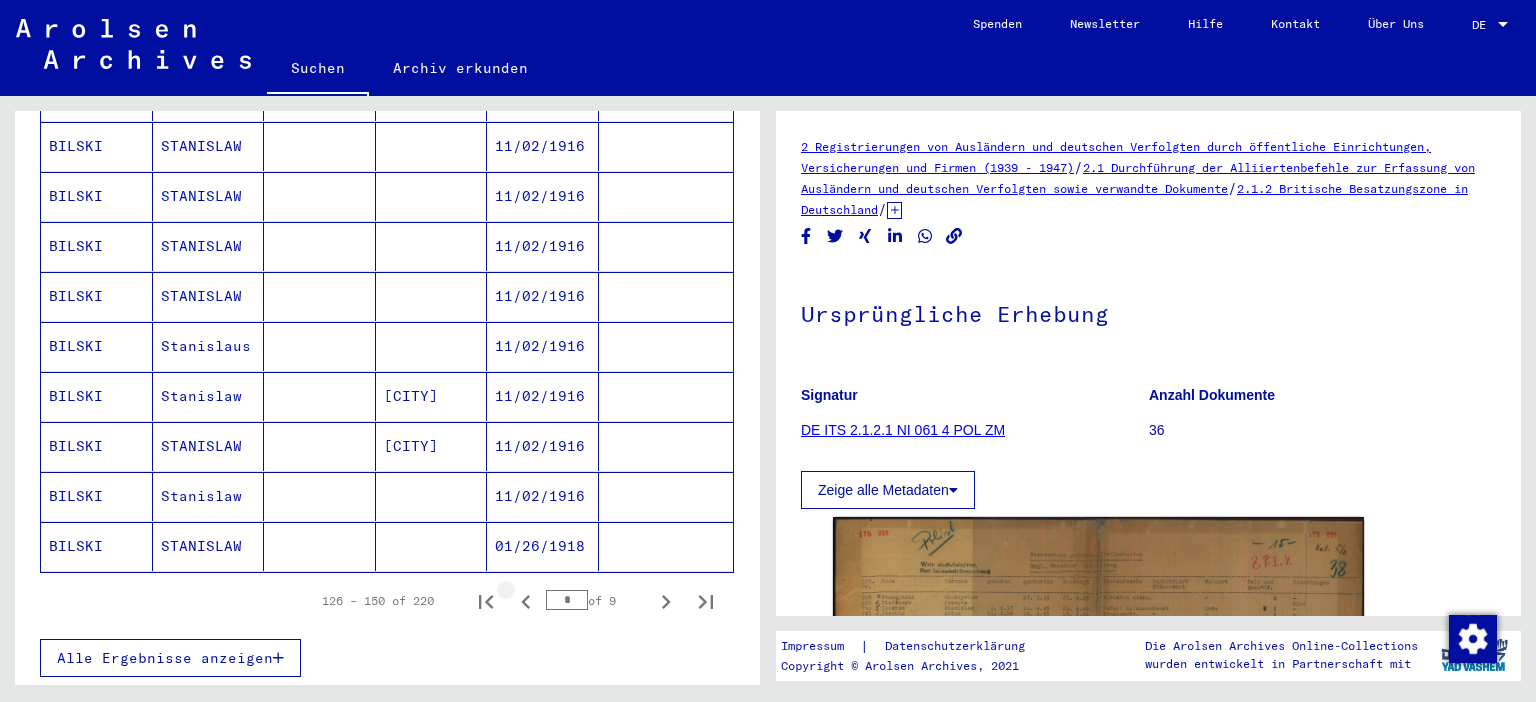 click 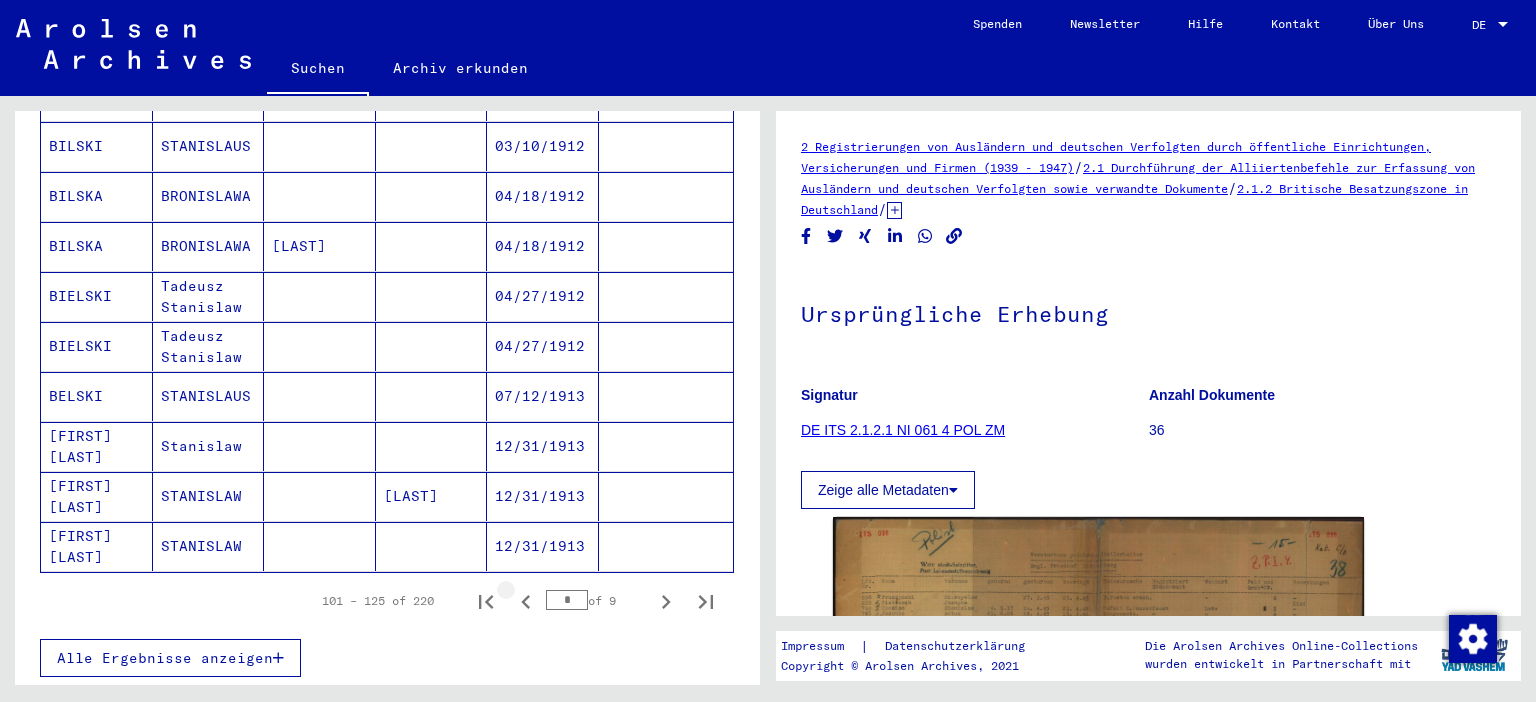 click 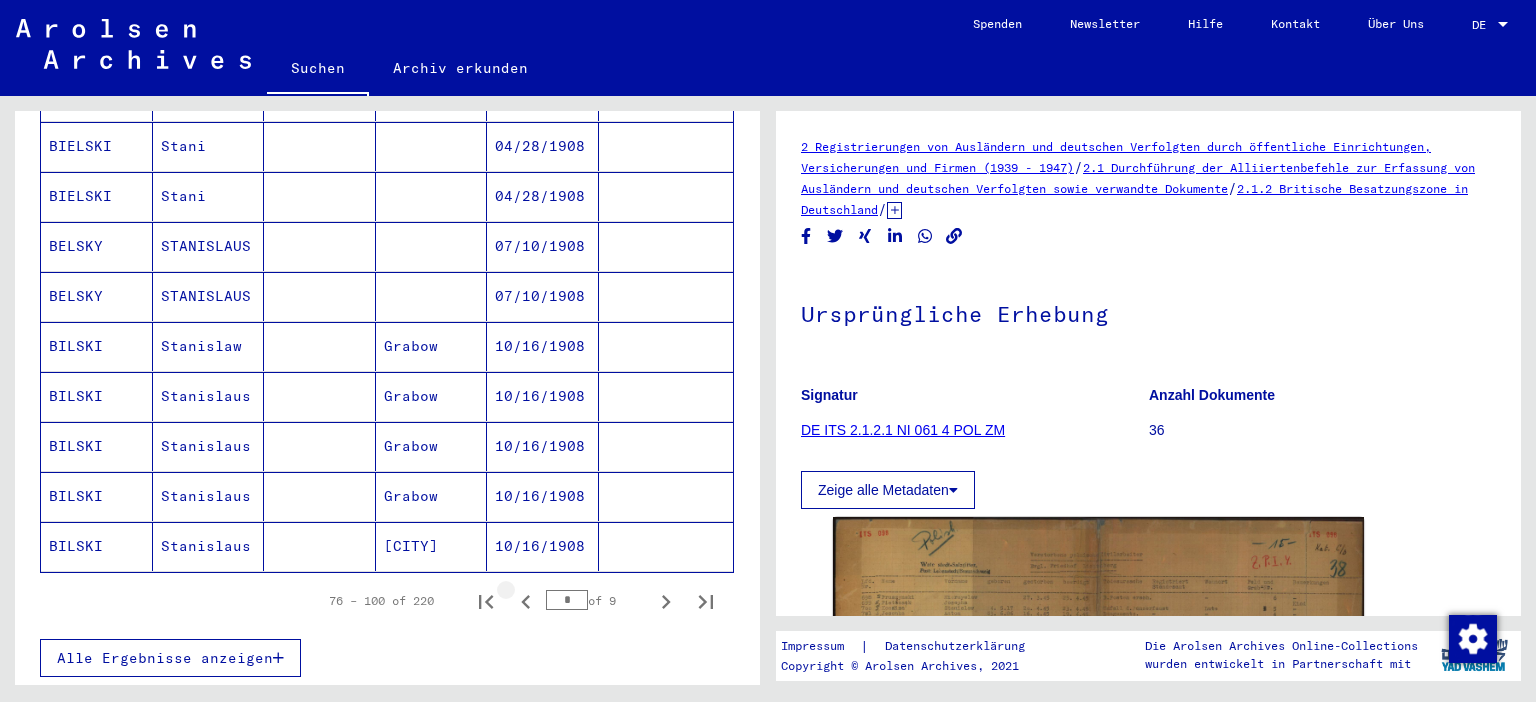 click 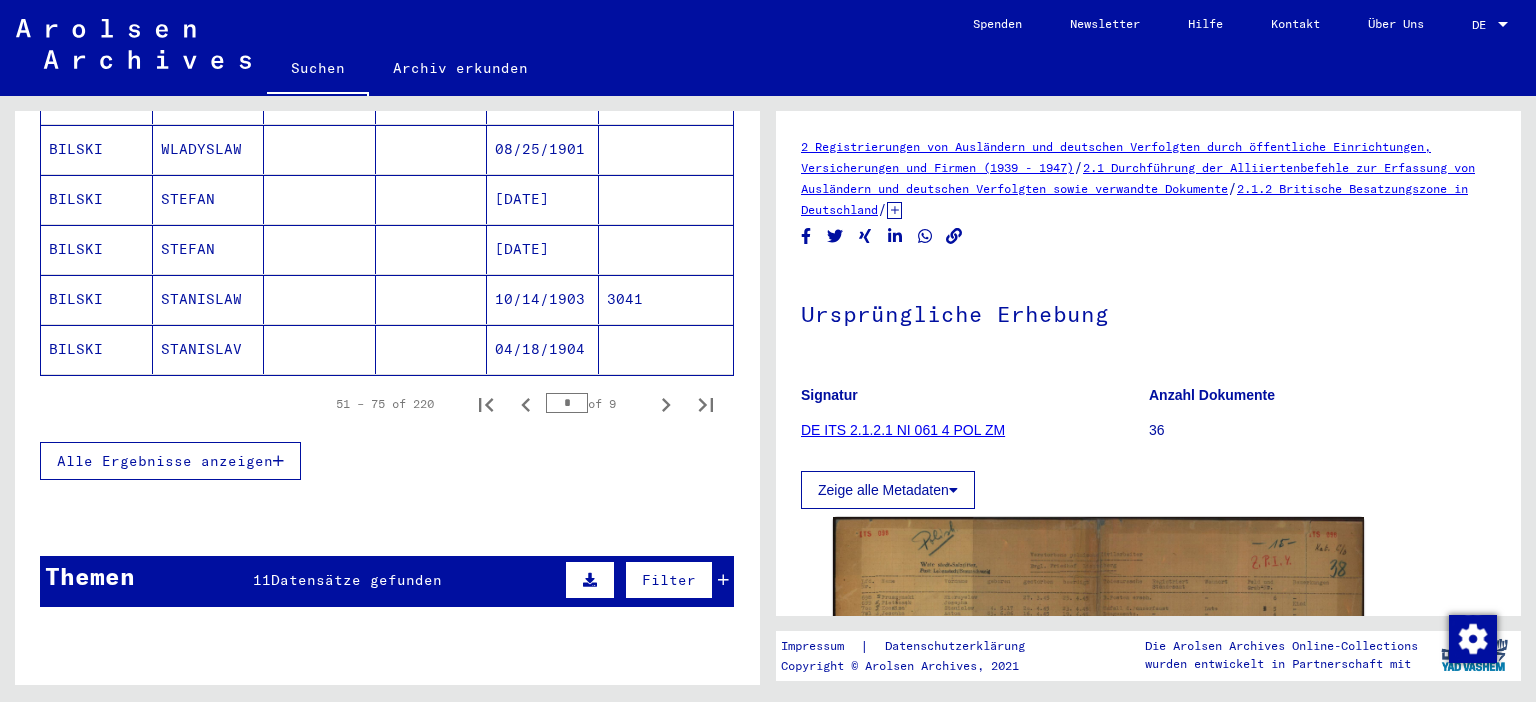 scroll, scrollTop: 1324, scrollLeft: 0, axis: vertical 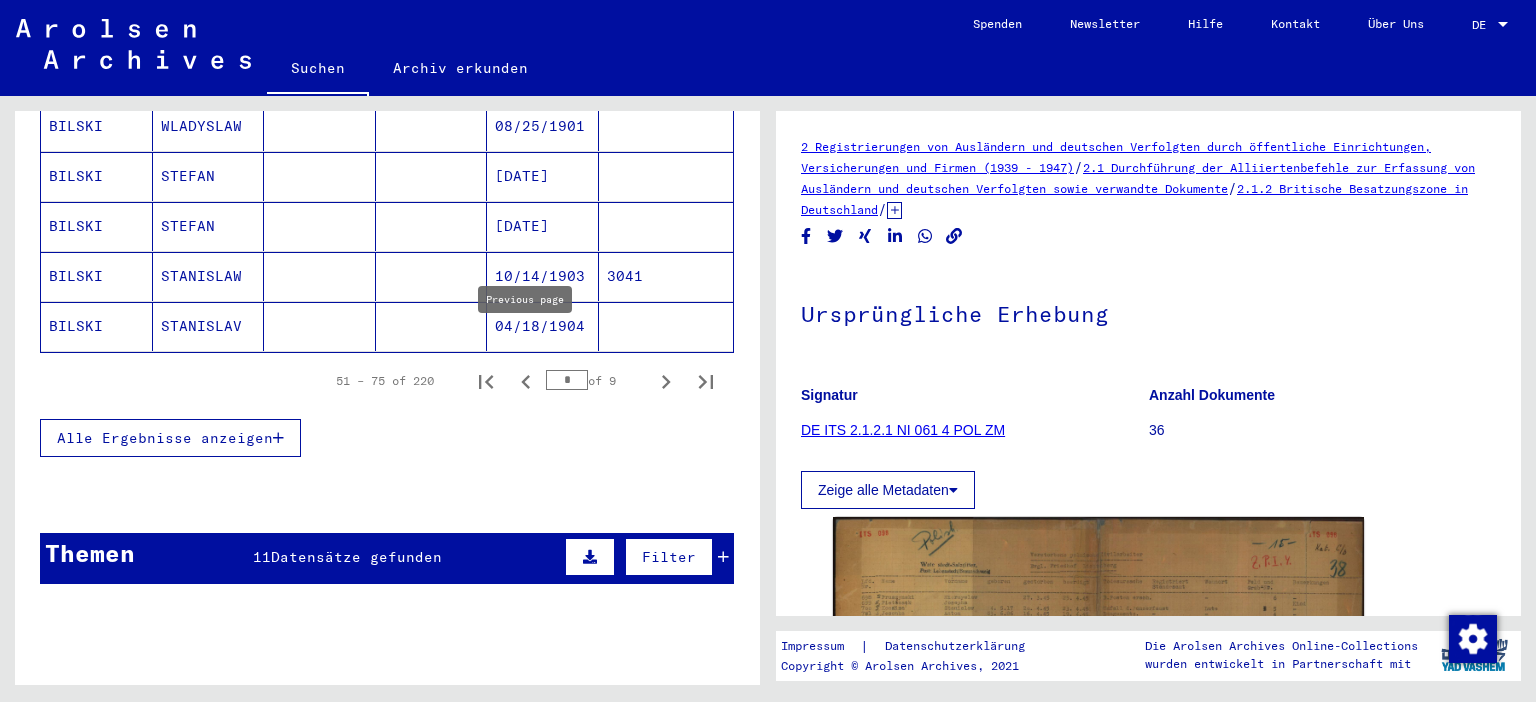 click 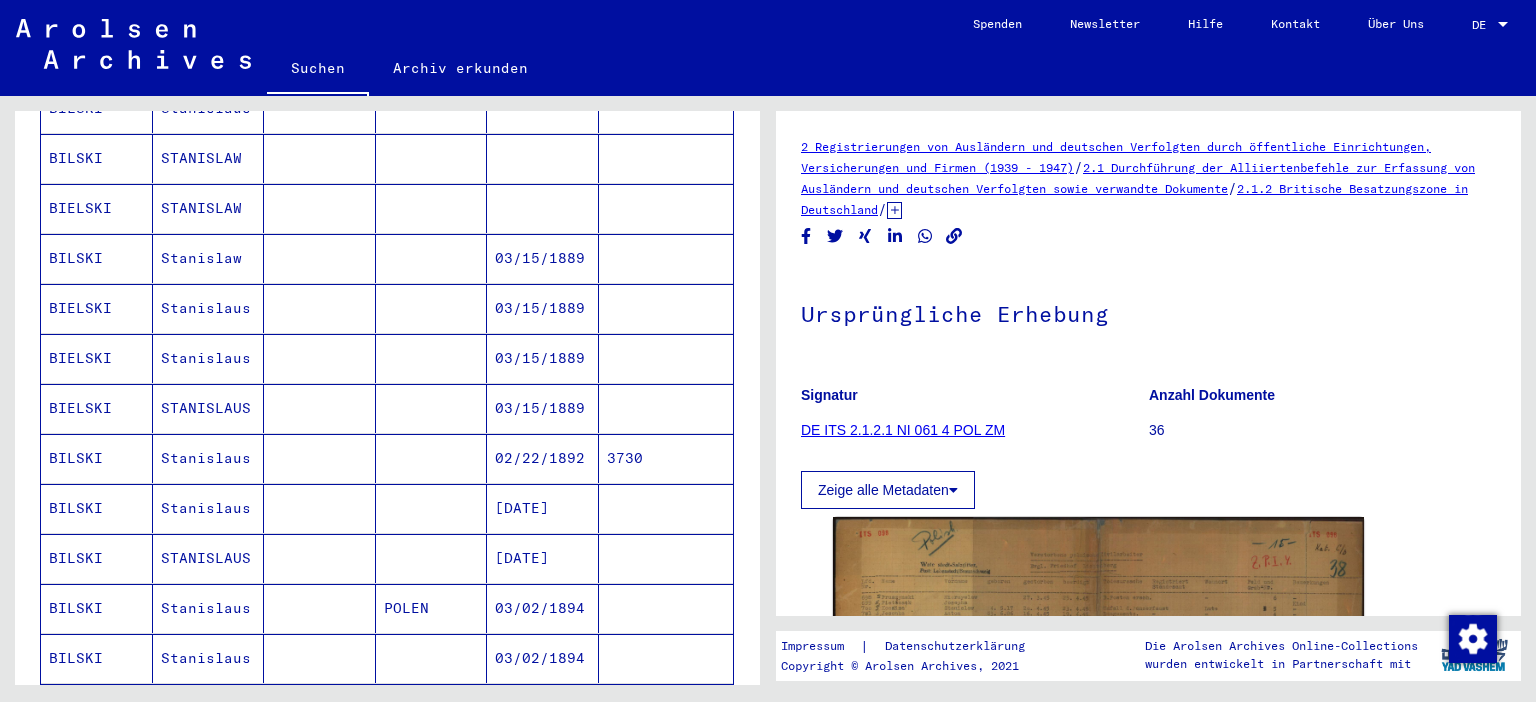 scroll, scrollTop: 662, scrollLeft: 0, axis: vertical 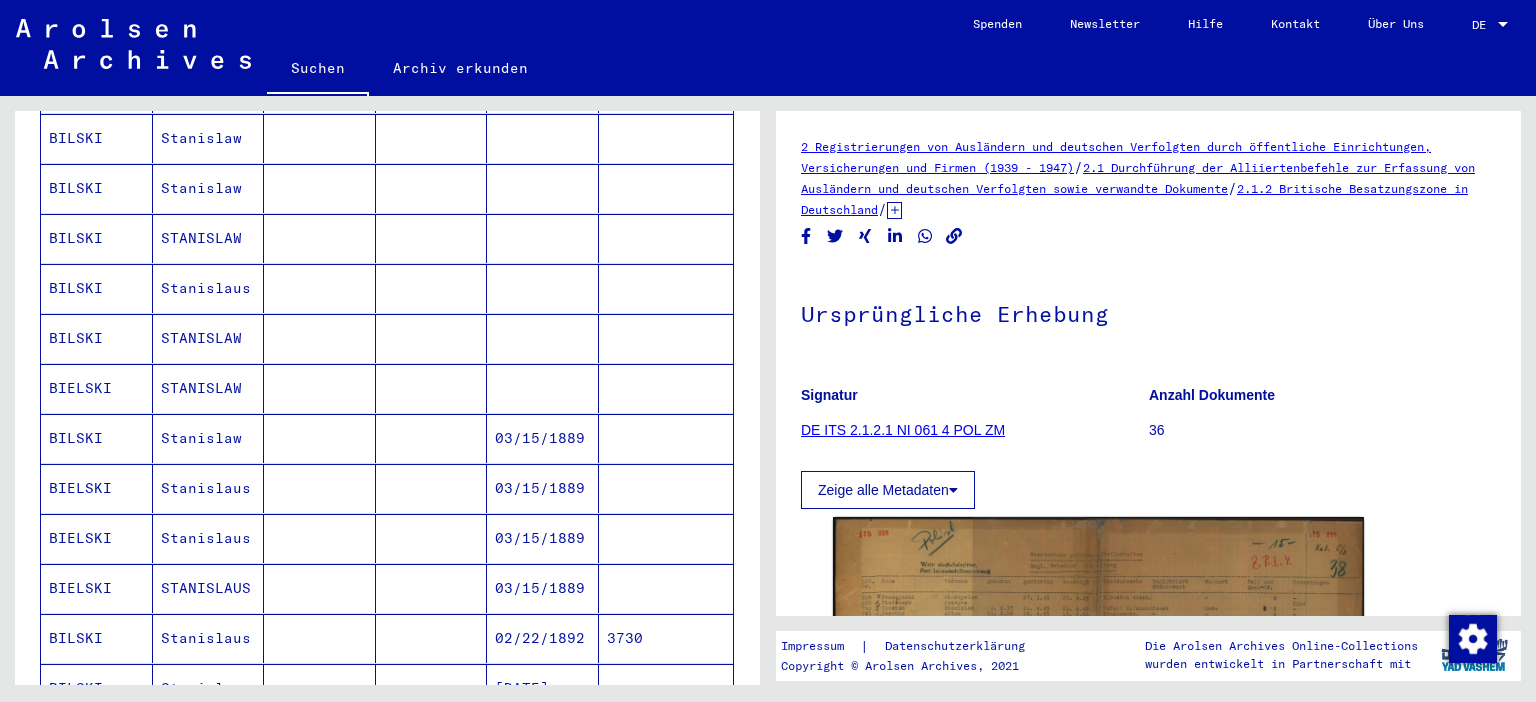 click on "BIELSKI" at bounding box center (97, 438) 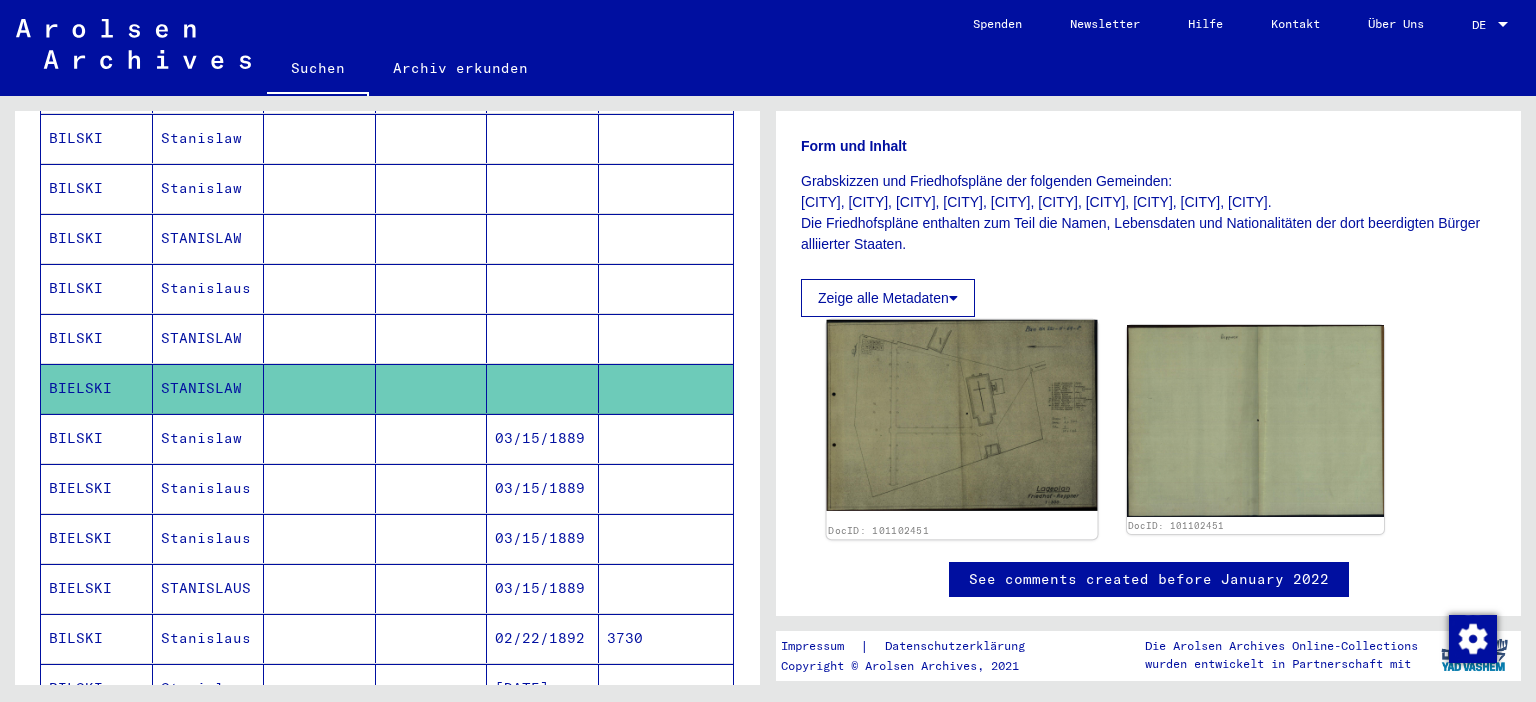 scroll, scrollTop: 441, scrollLeft: 0, axis: vertical 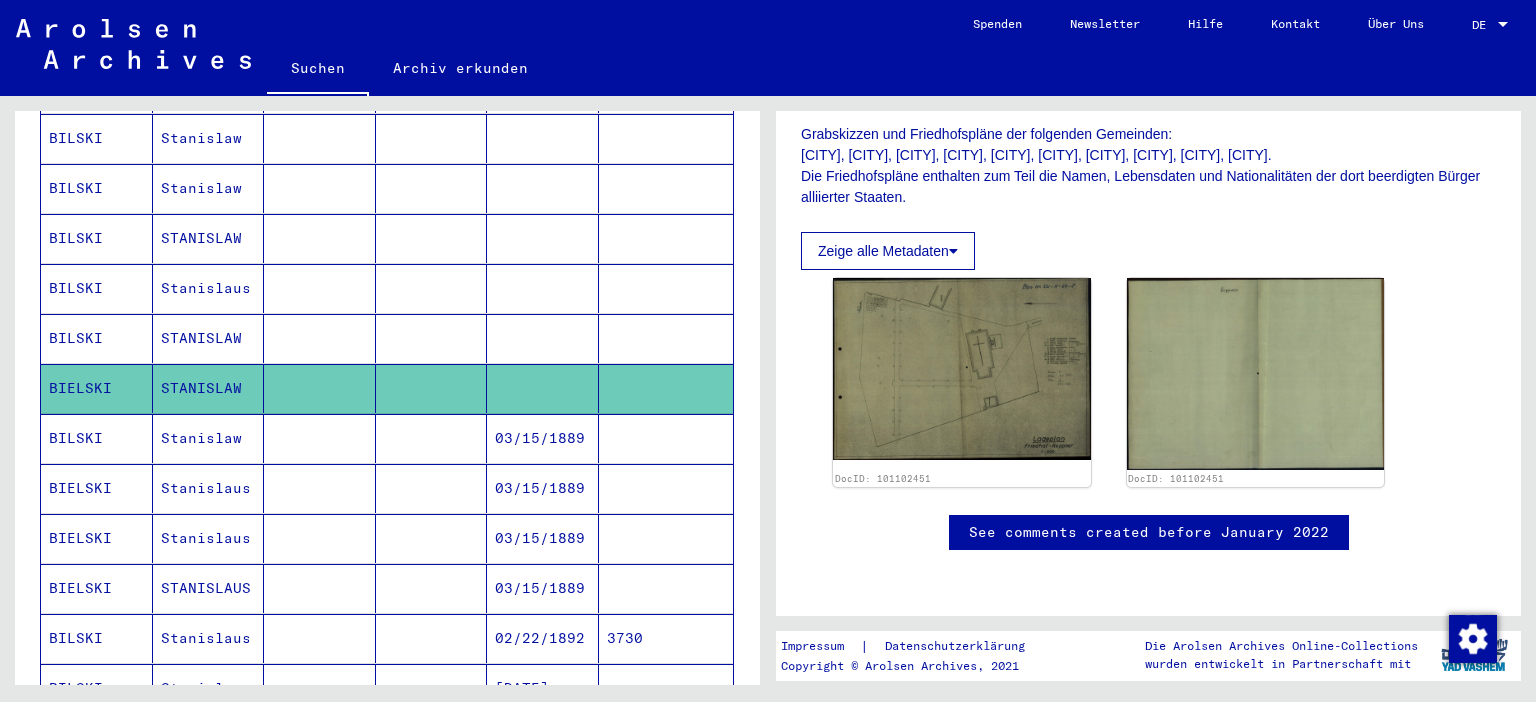click on "BILSKI" at bounding box center (97, 388) 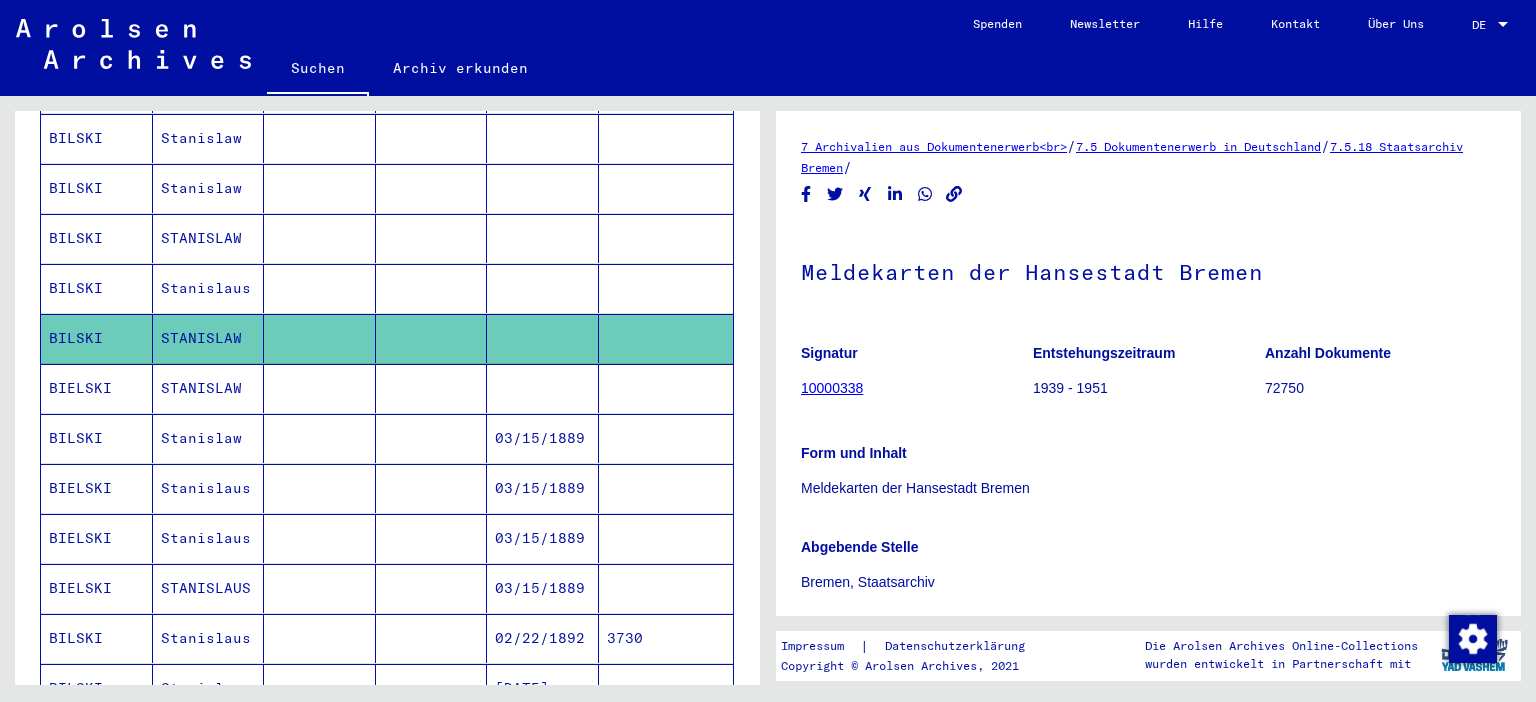 click on "BILSKI" at bounding box center (97, 338) 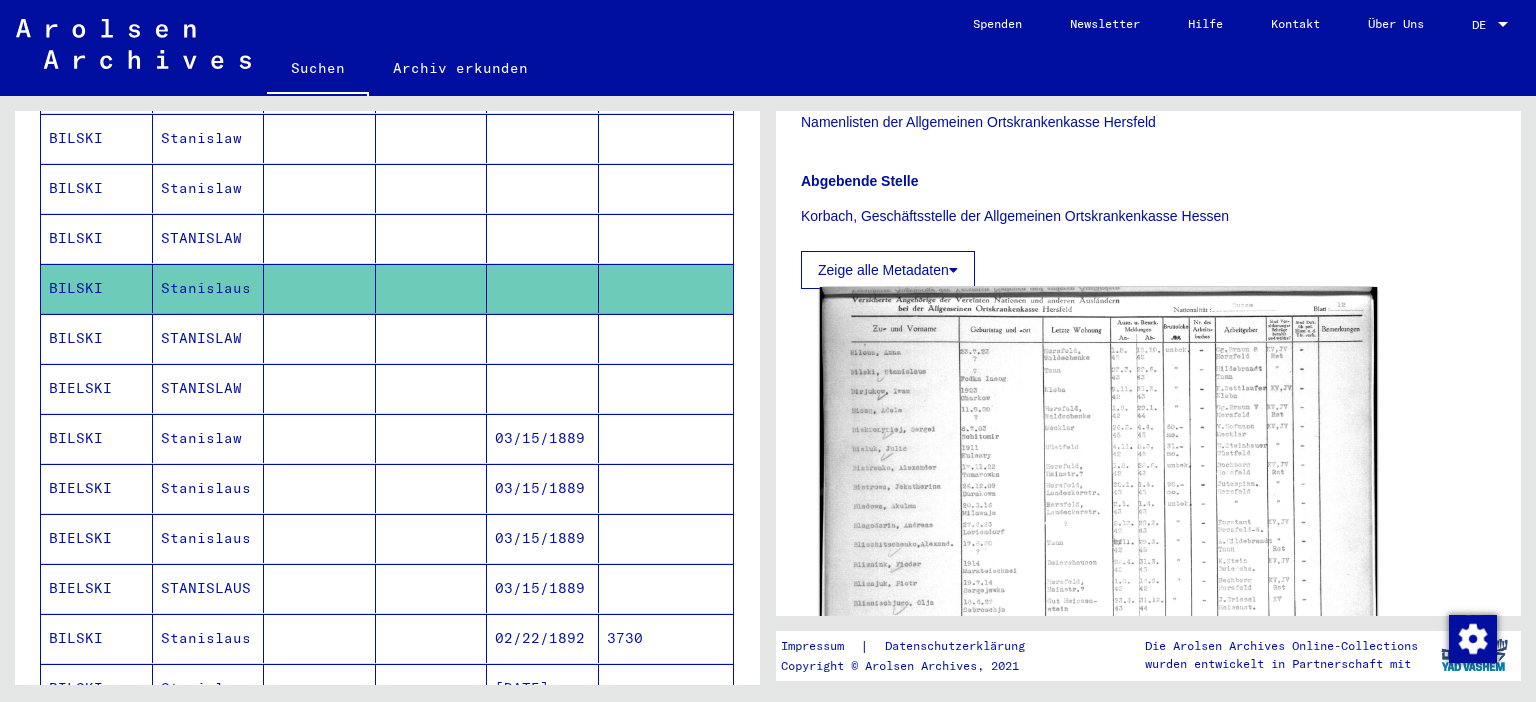 scroll, scrollTop: 552, scrollLeft: 0, axis: vertical 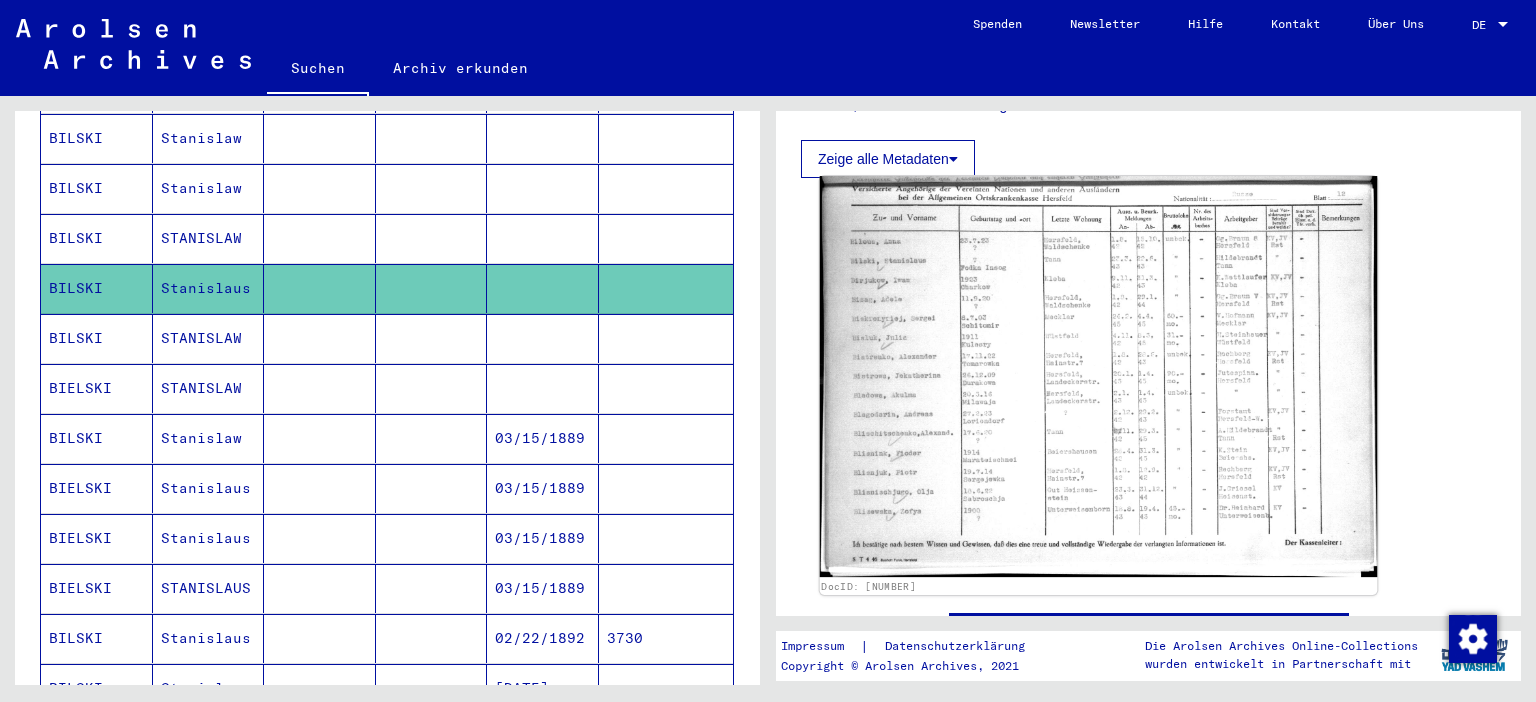 click 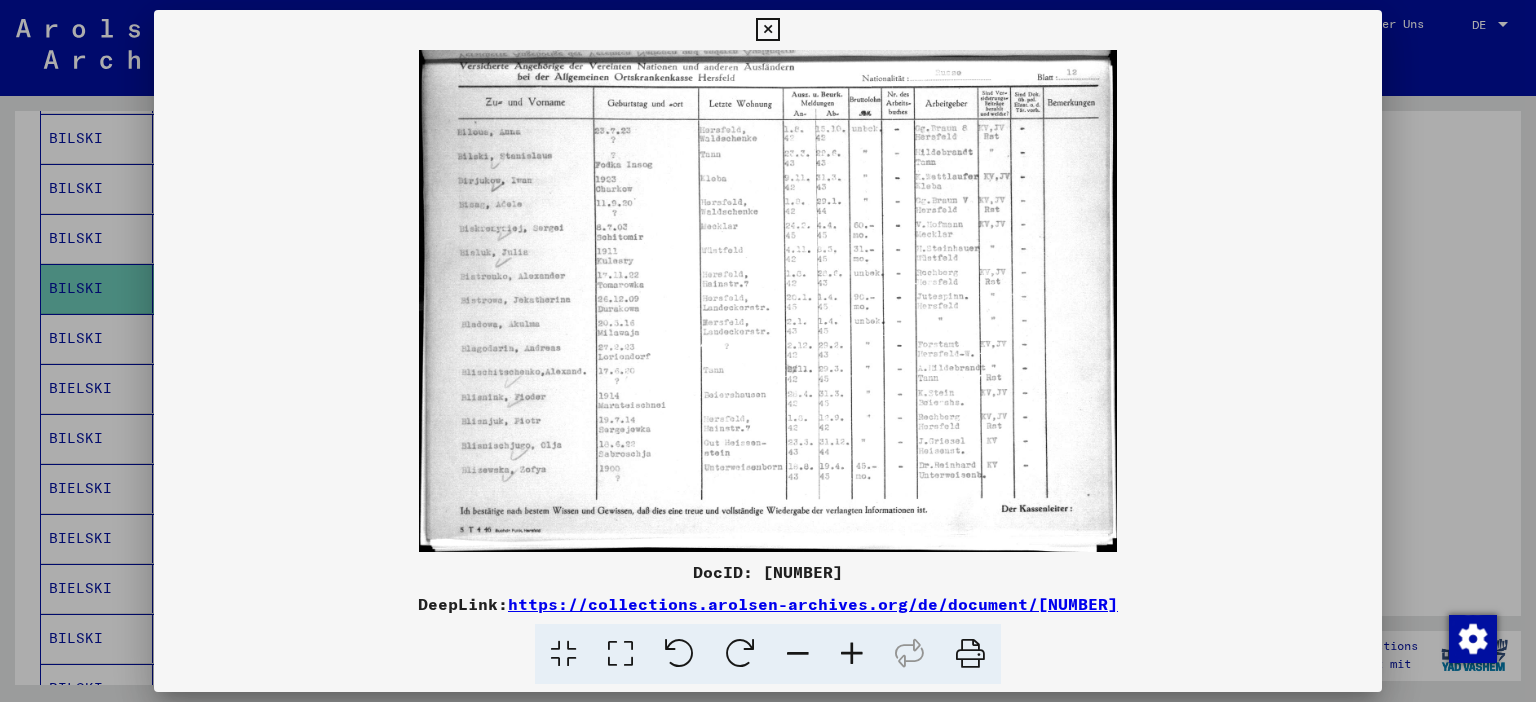 click at bounding box center (852, 654) 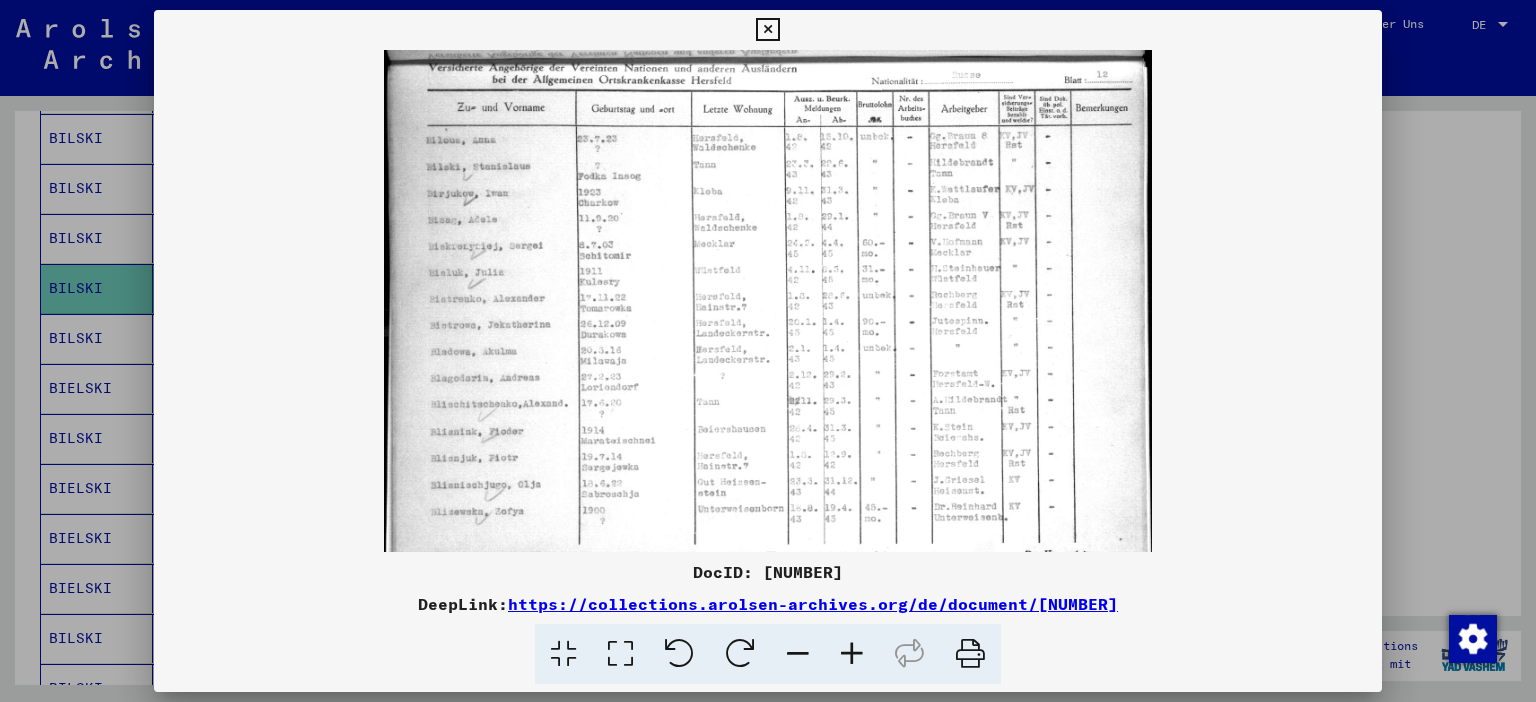 click at bounding box center (852, 654) 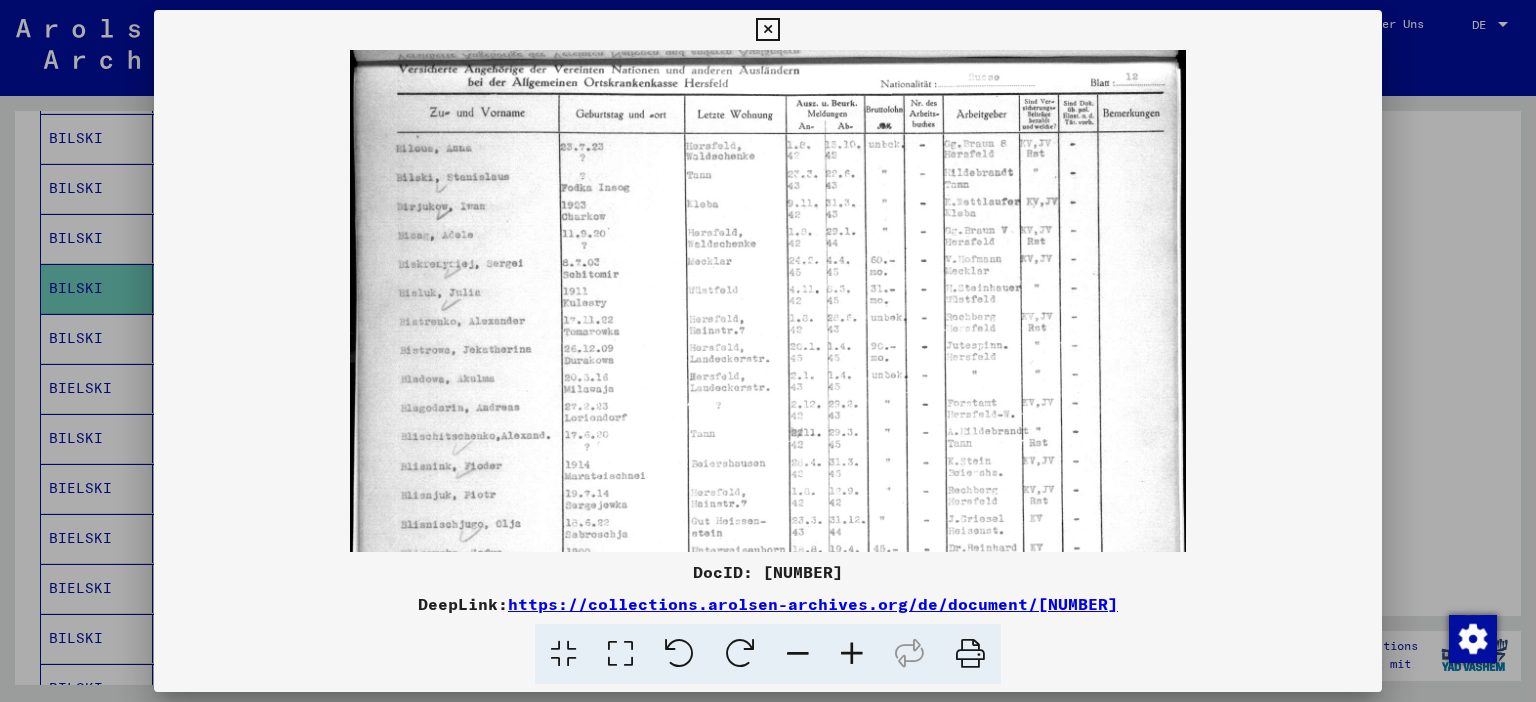 click at bounding box center (852, 654) 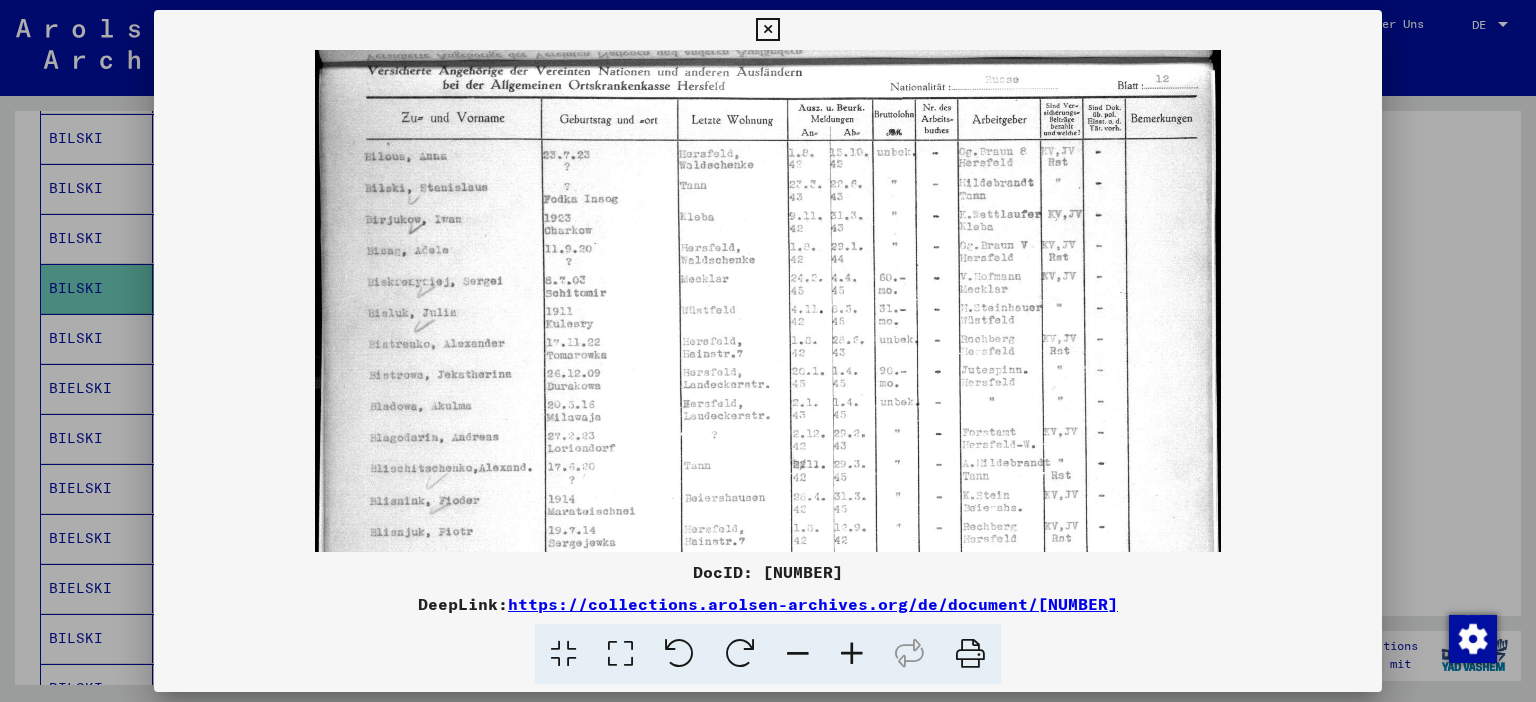 click at bounding box center [852, 654] 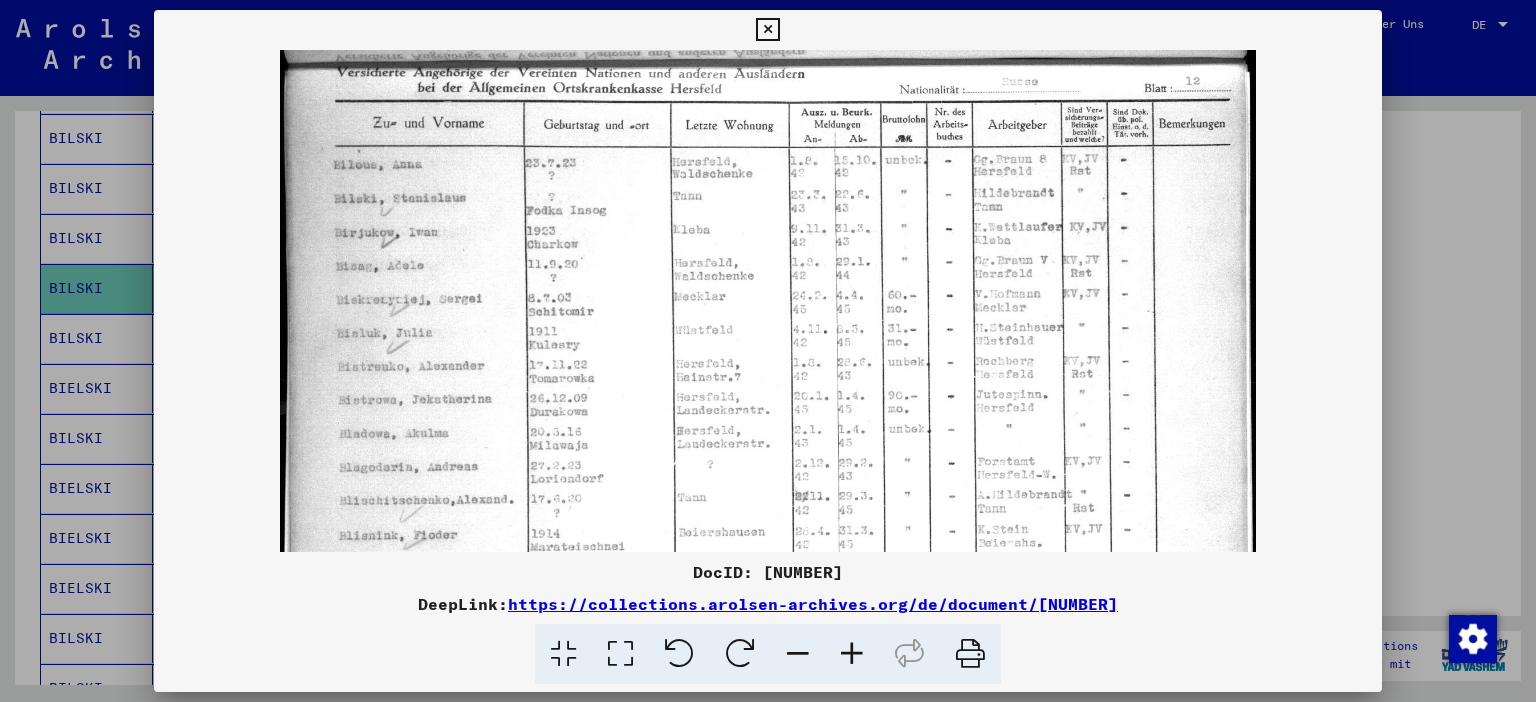 click at bounding box center (852, 654) 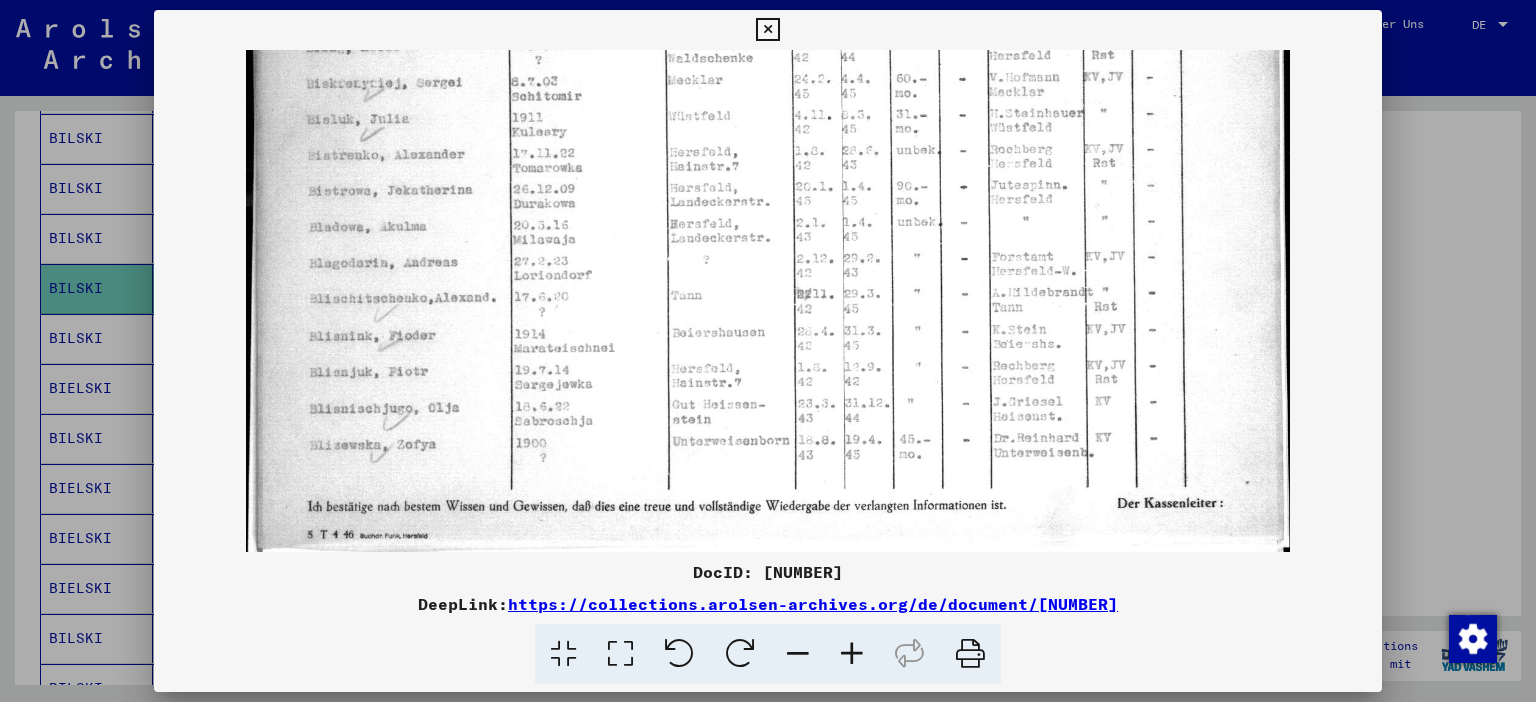 scroll, scrollTop: 236, scrollLeft: 0, axis: vertical 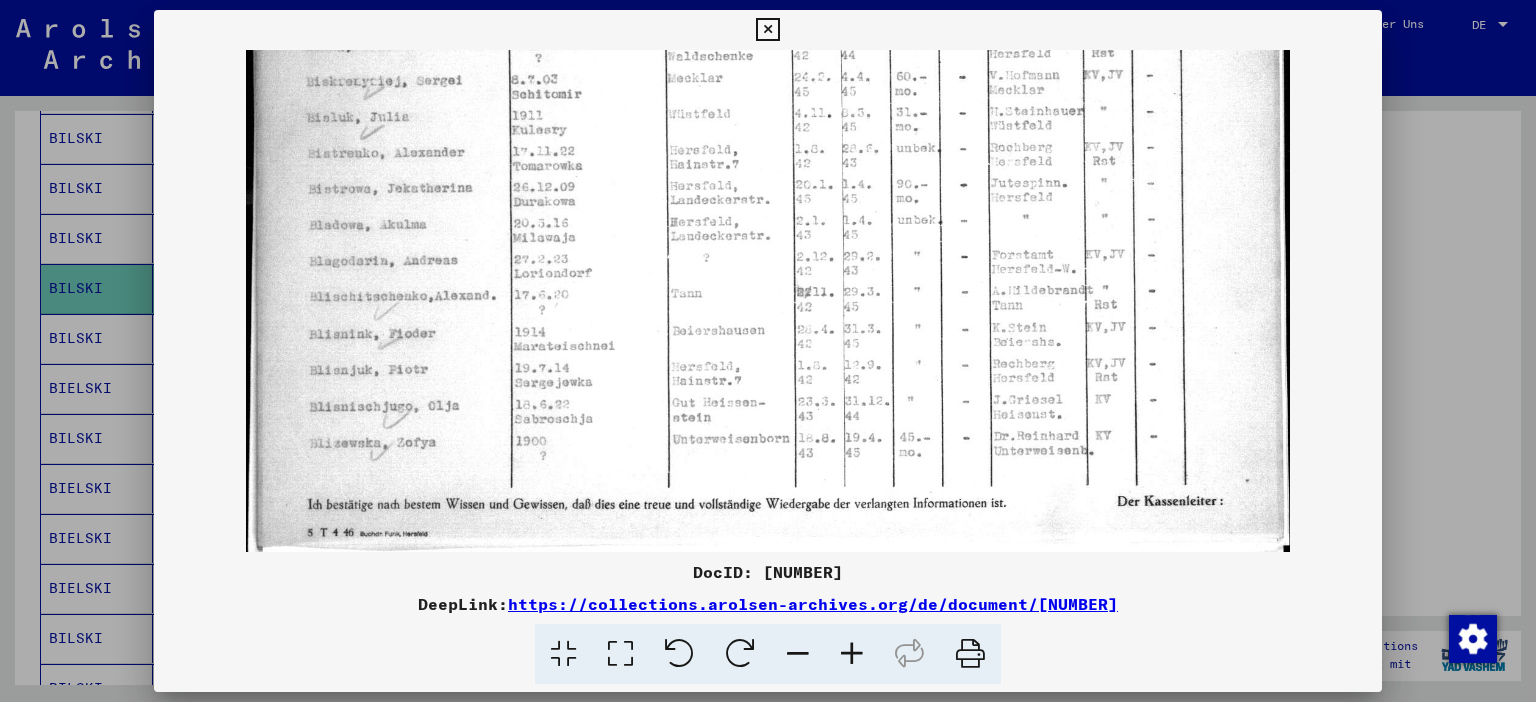 drag, startPoint x: 459, startPoint y: 434, endPoint x: 498, endPoint y: 205, distance: 232.29723 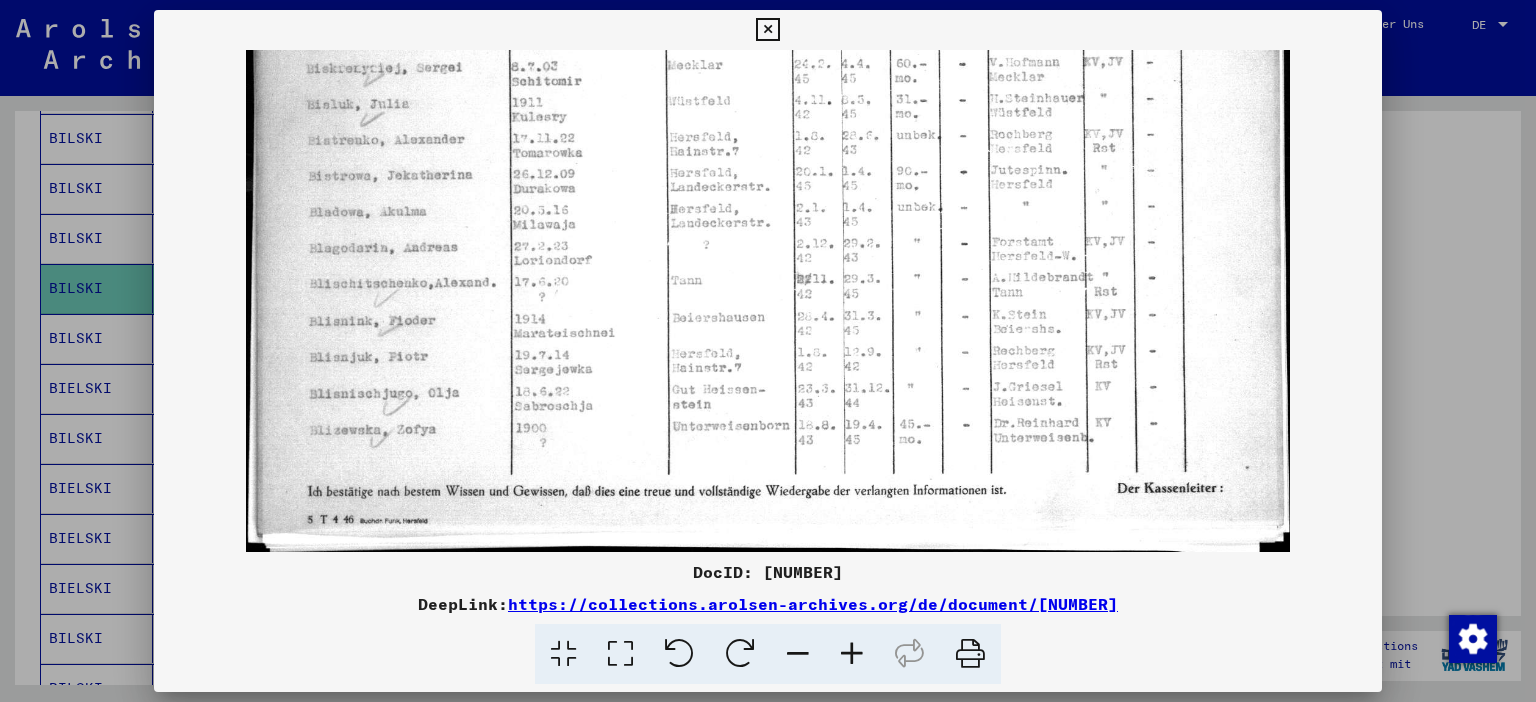 drag, startPoint x: 481, startPoint y: 380, endPoint x: 481, endPoint y: 234, distance: 146 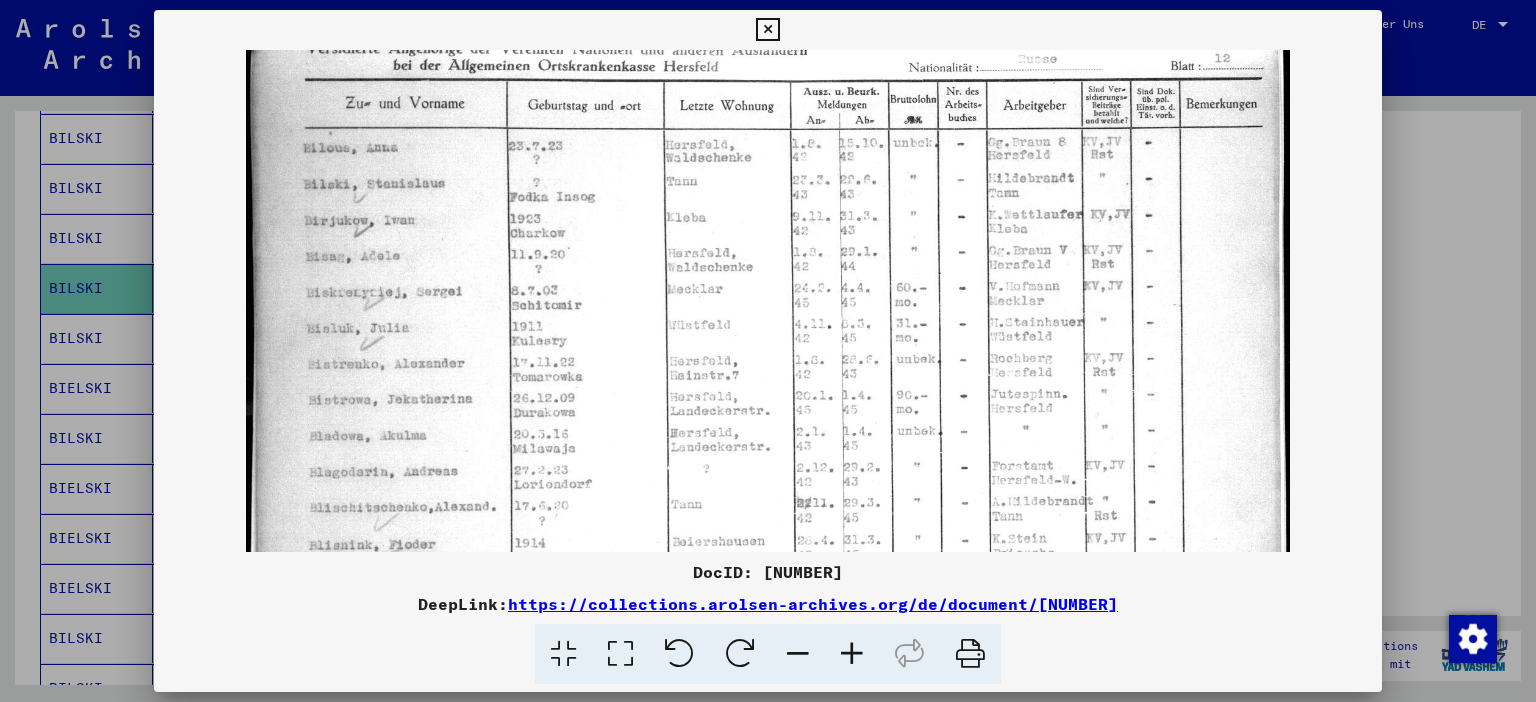 scroll, scrollTop: 24, scrollLeft: 0, axis: vertical 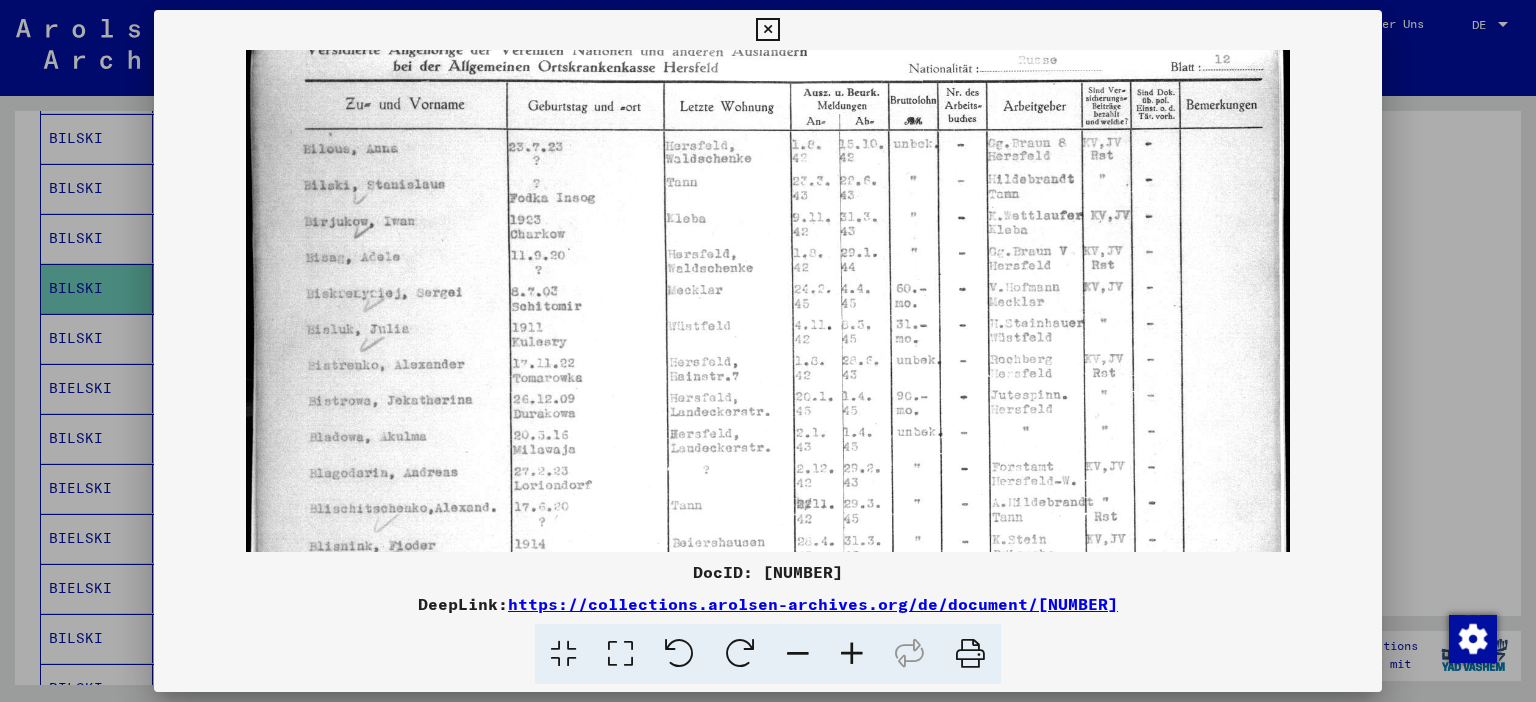 drag, startPoint x: 454, startPoint y: 150, endPoint x: 466, endPoint y: 369, distance: 219.32852 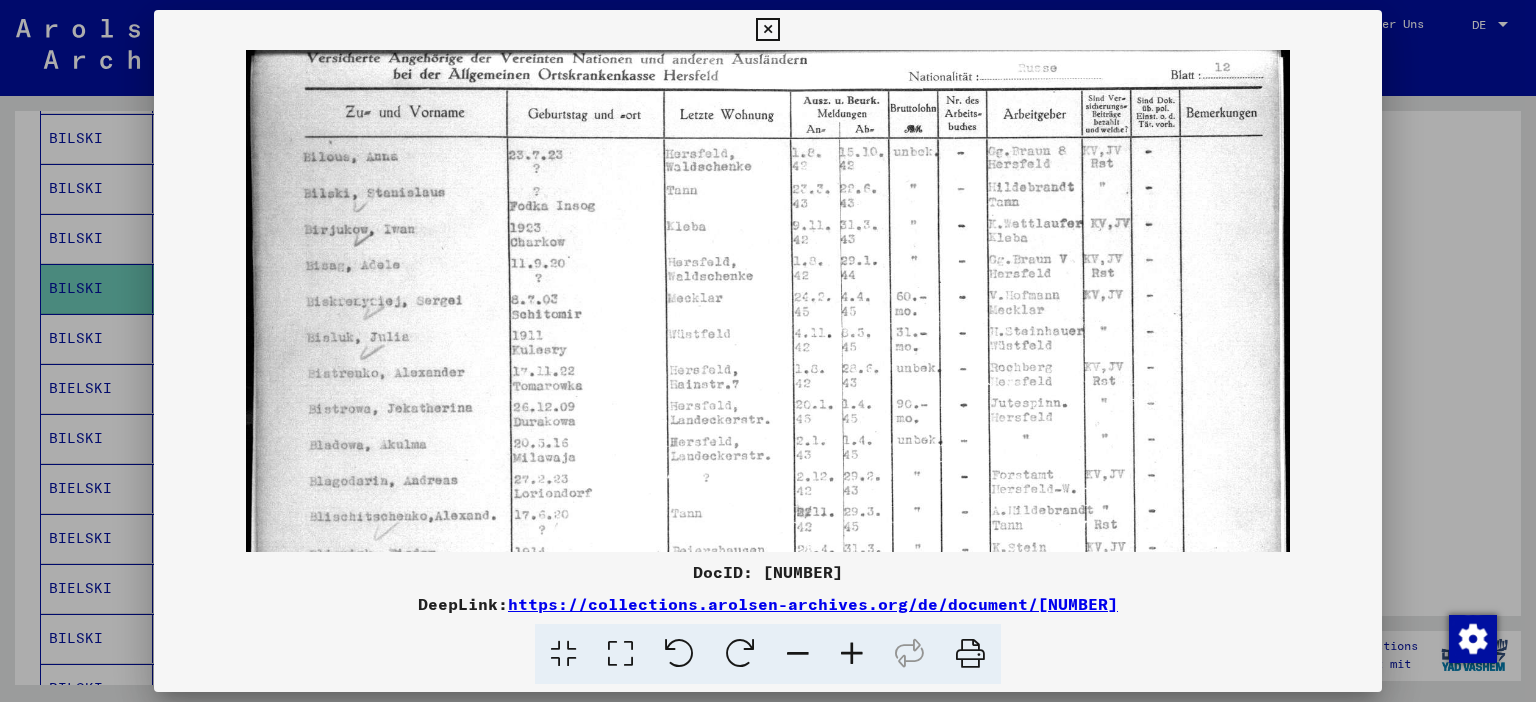 scroll, scrollTop: 0, scrollLeft: 0, axis: both 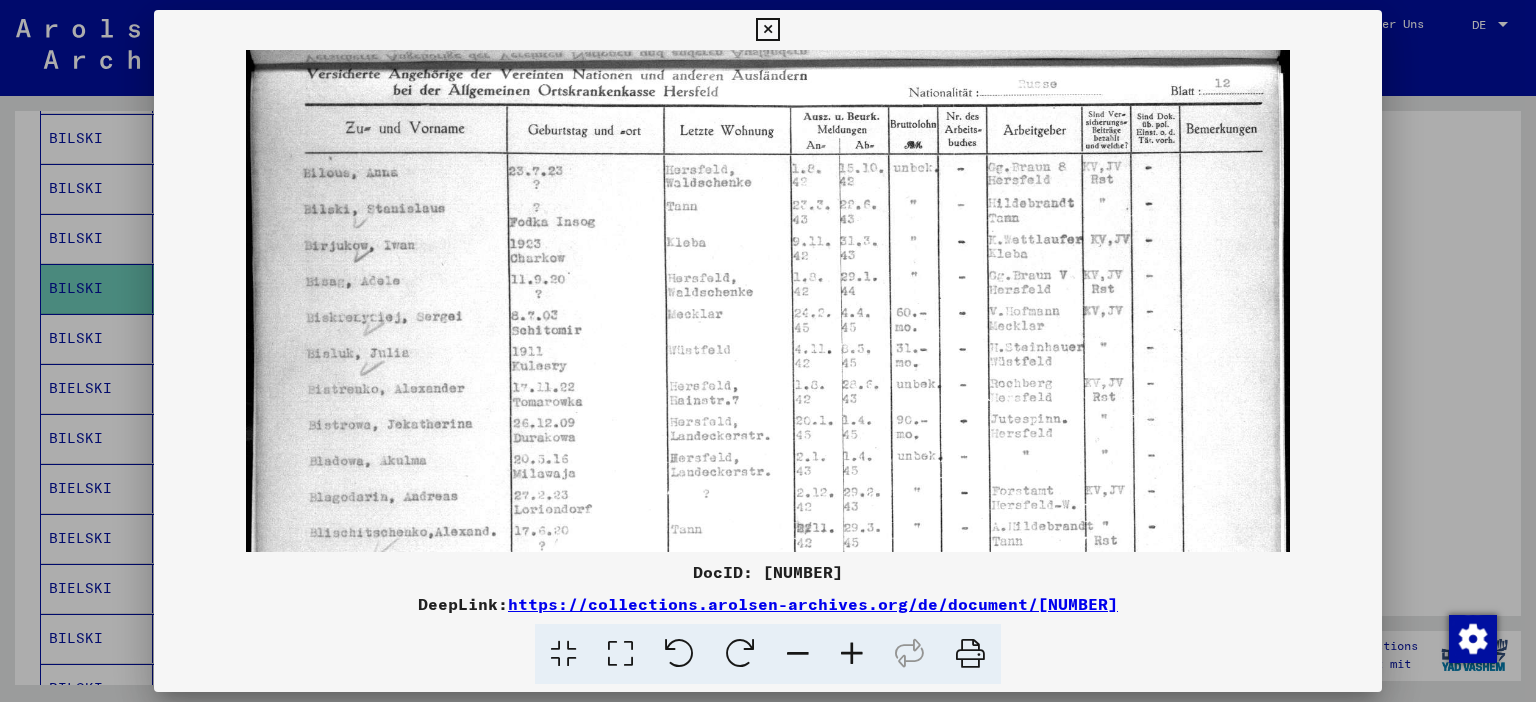 drag, startPoint x: 689, startPoint y: 190, endPoint x: 659, endPoint y: 254, distance: 70.68239 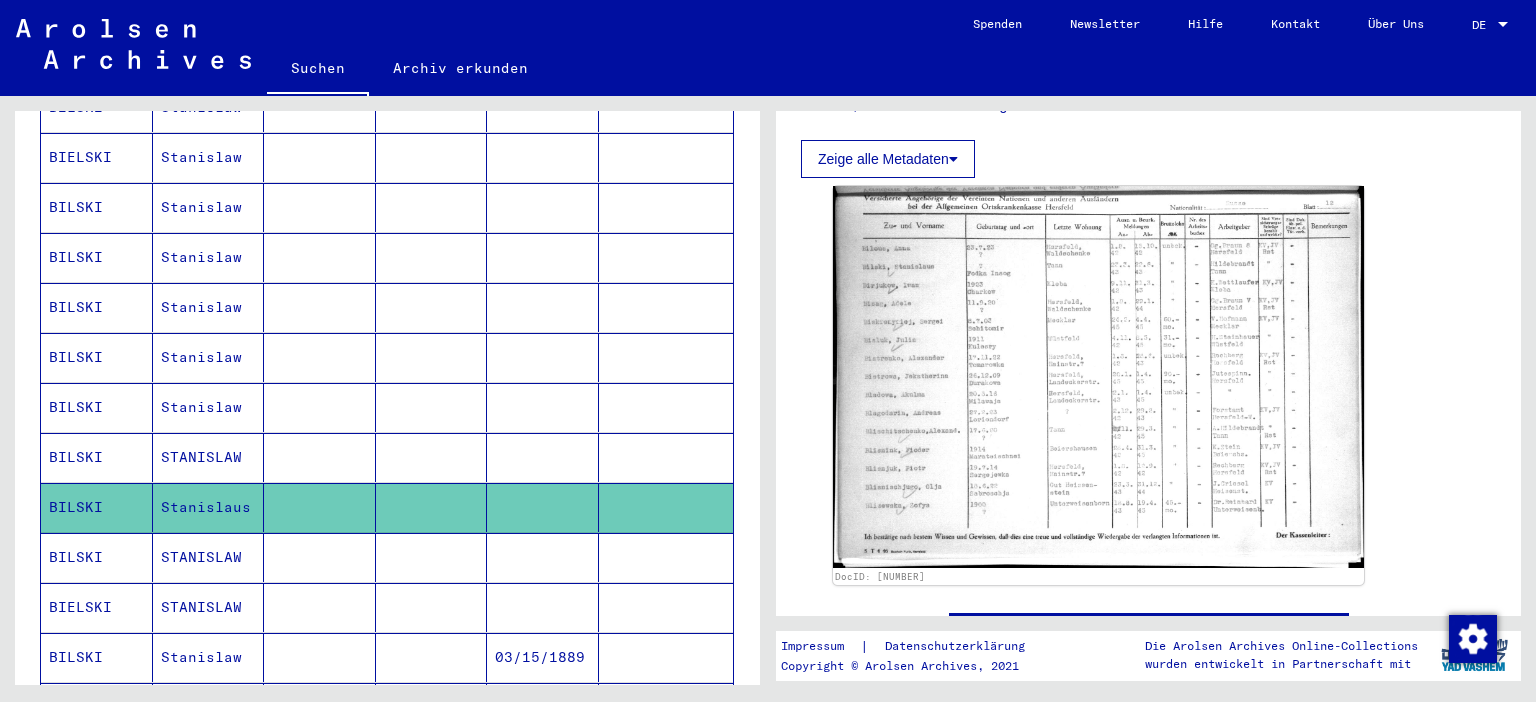 scroll, scrollTop: 441, scrollLeft: 0, axis: vertical 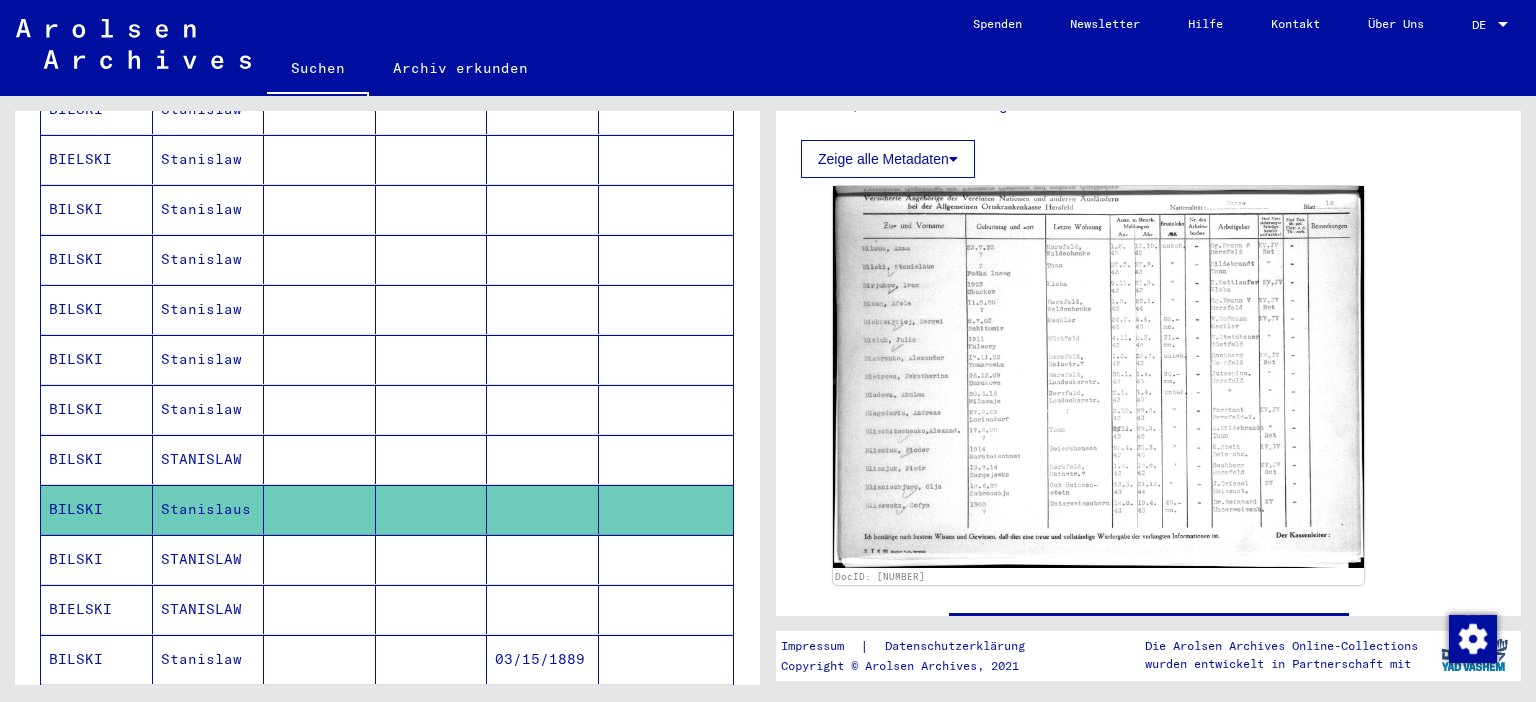click on "BILSKI" at bounding box center [97, 509] 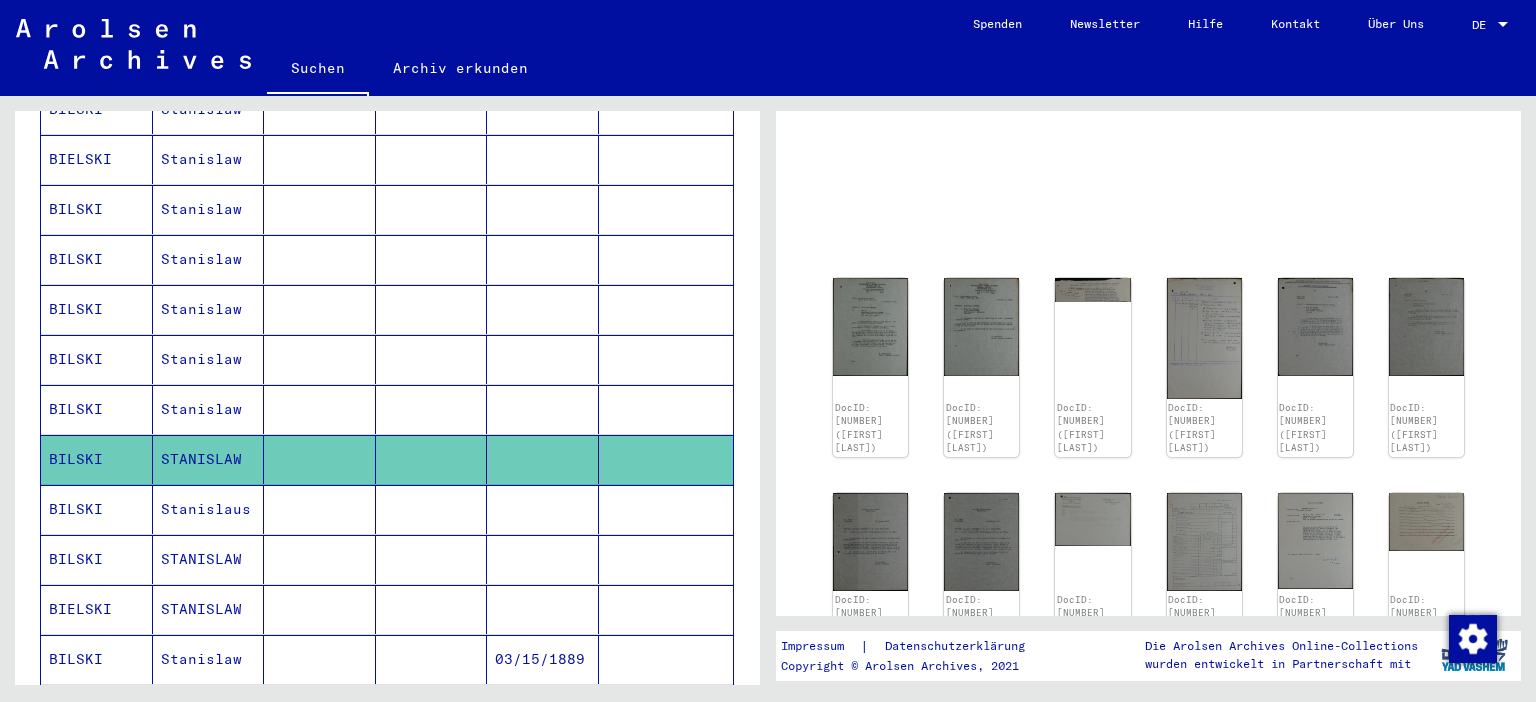 scroll, scrollTop: 220, scrollLeft: 0, axis: vertical 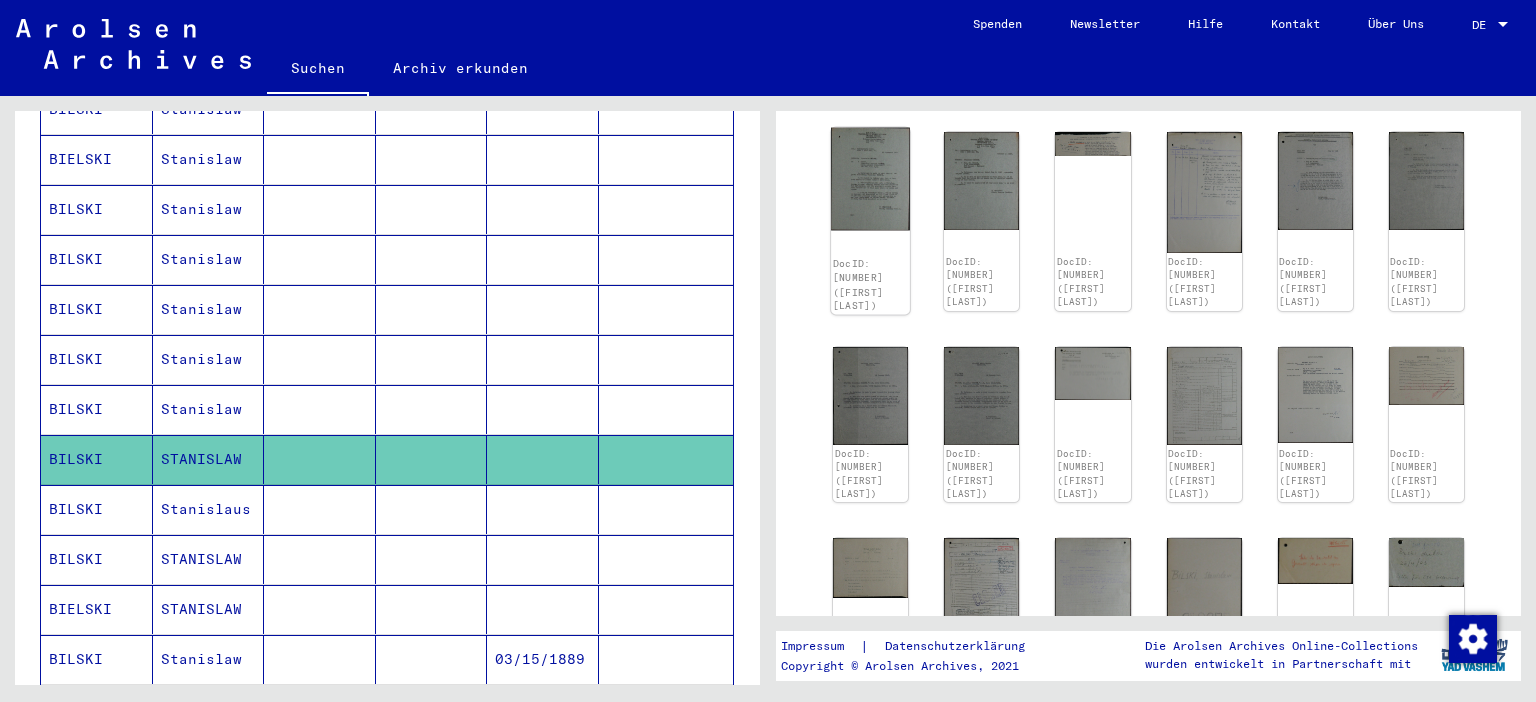 click 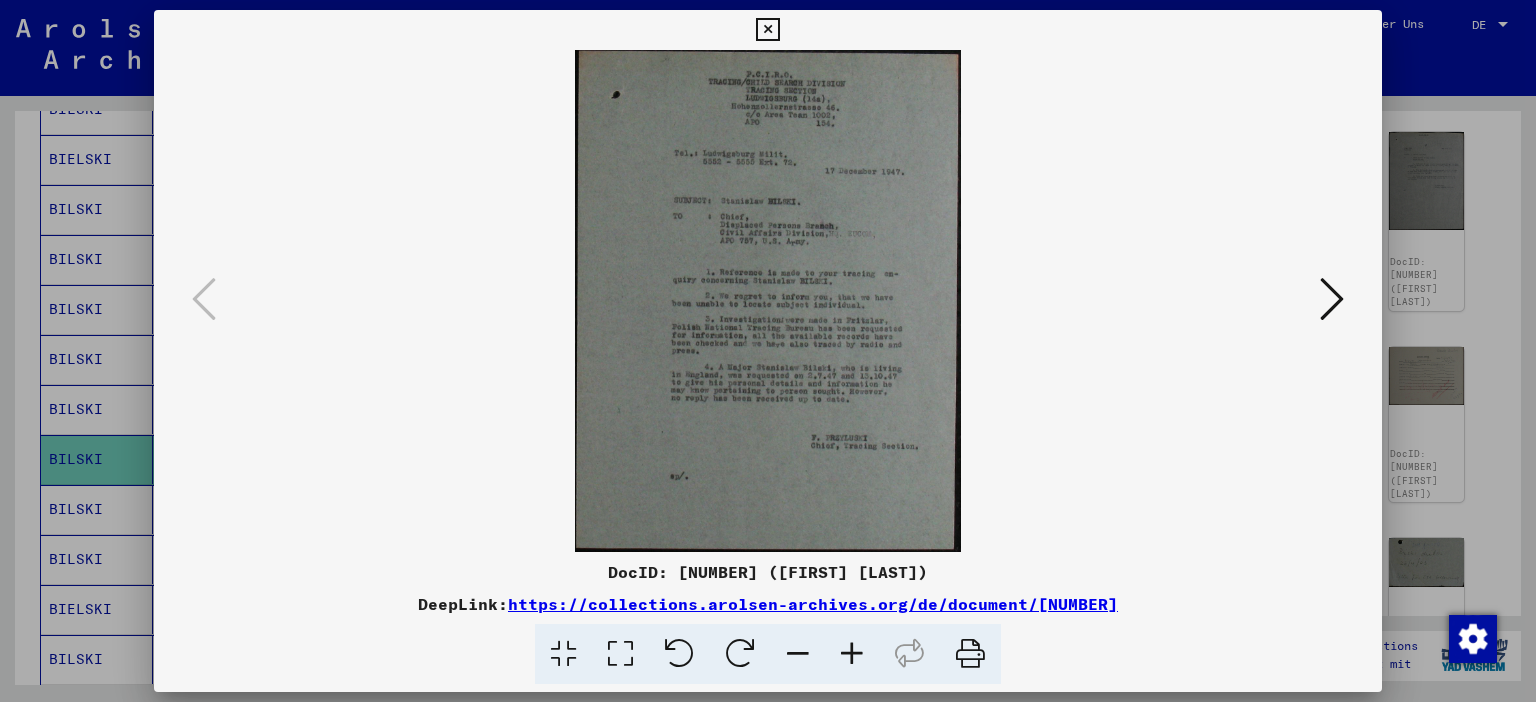 click at bounding box center [852, 654] 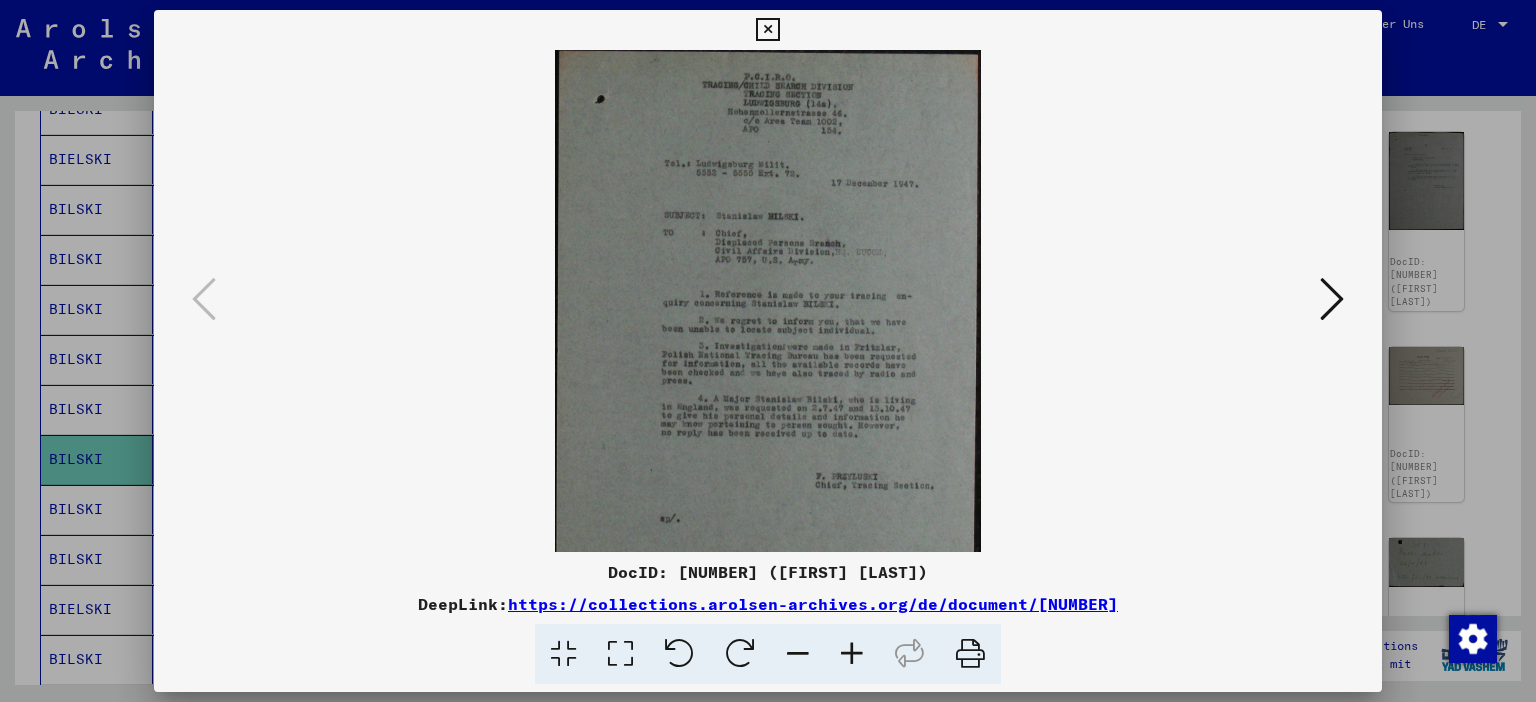 click at bounding box center [852, 654] 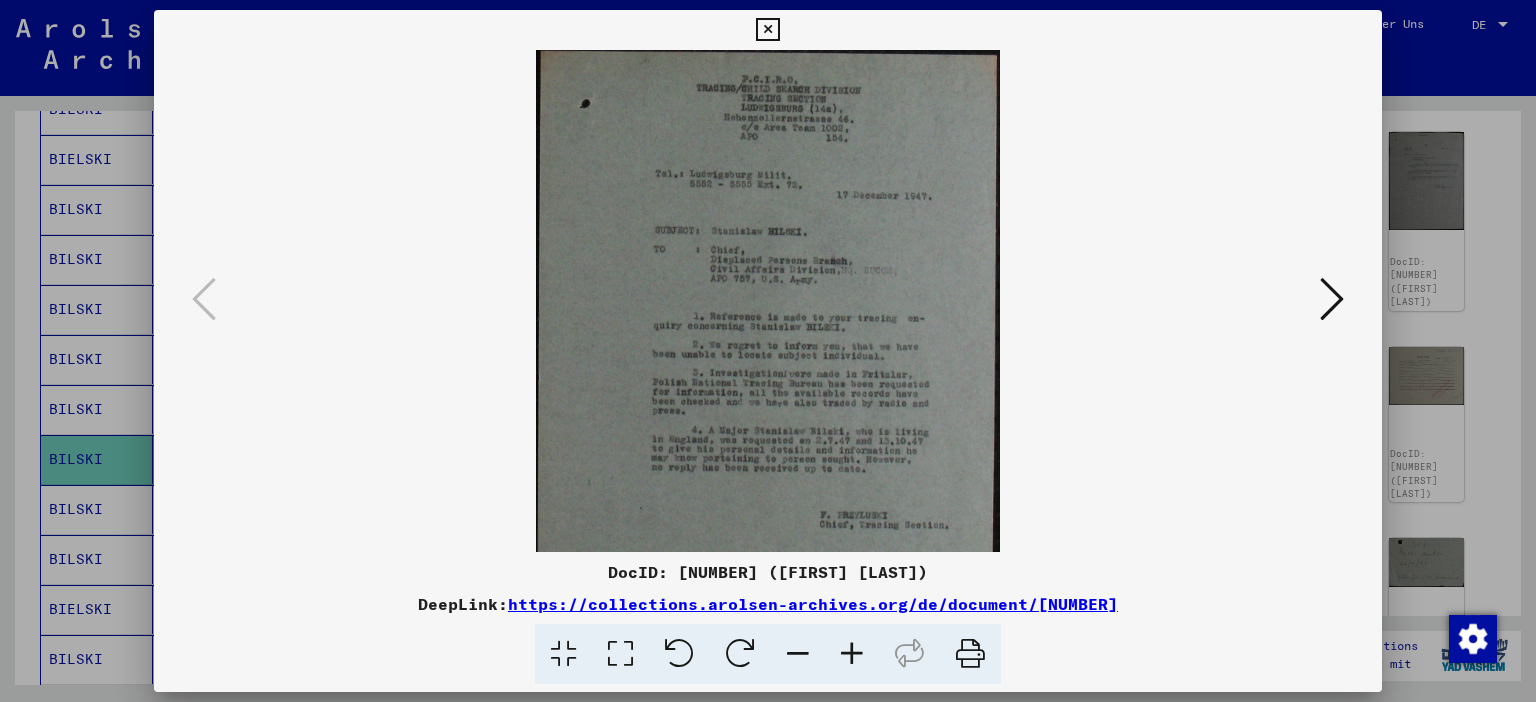 click at bounding box center (852, 654) 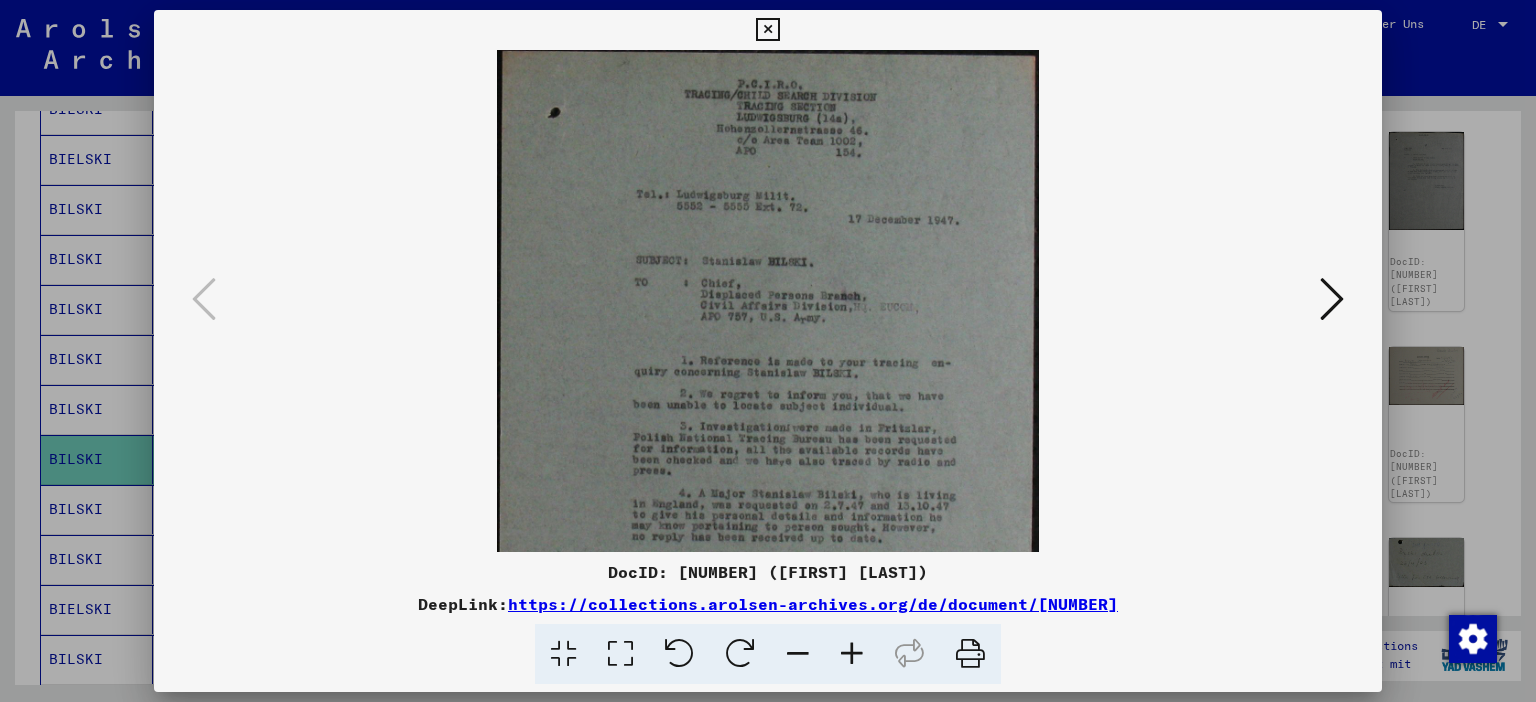 click at bounding box center [852, 654] 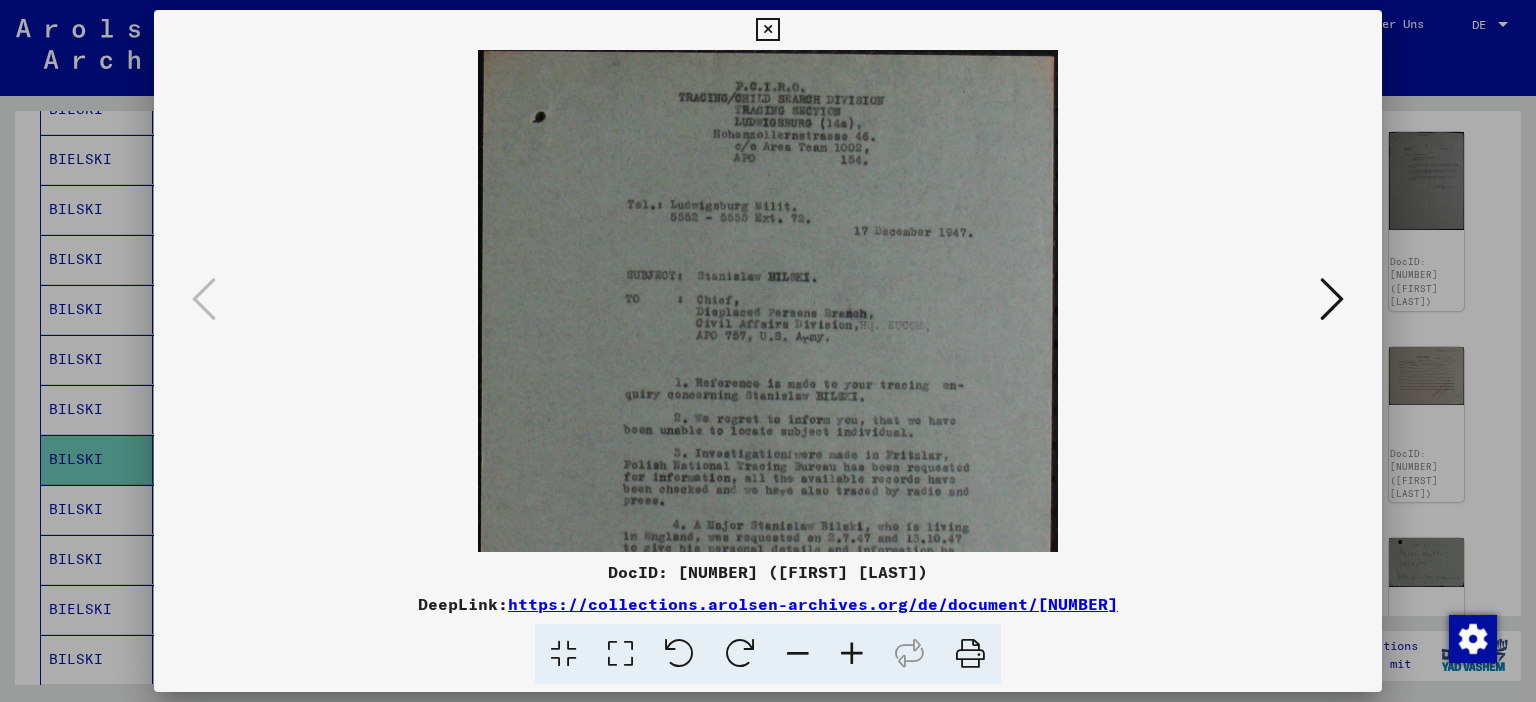 click at bounding box center (852, 654) 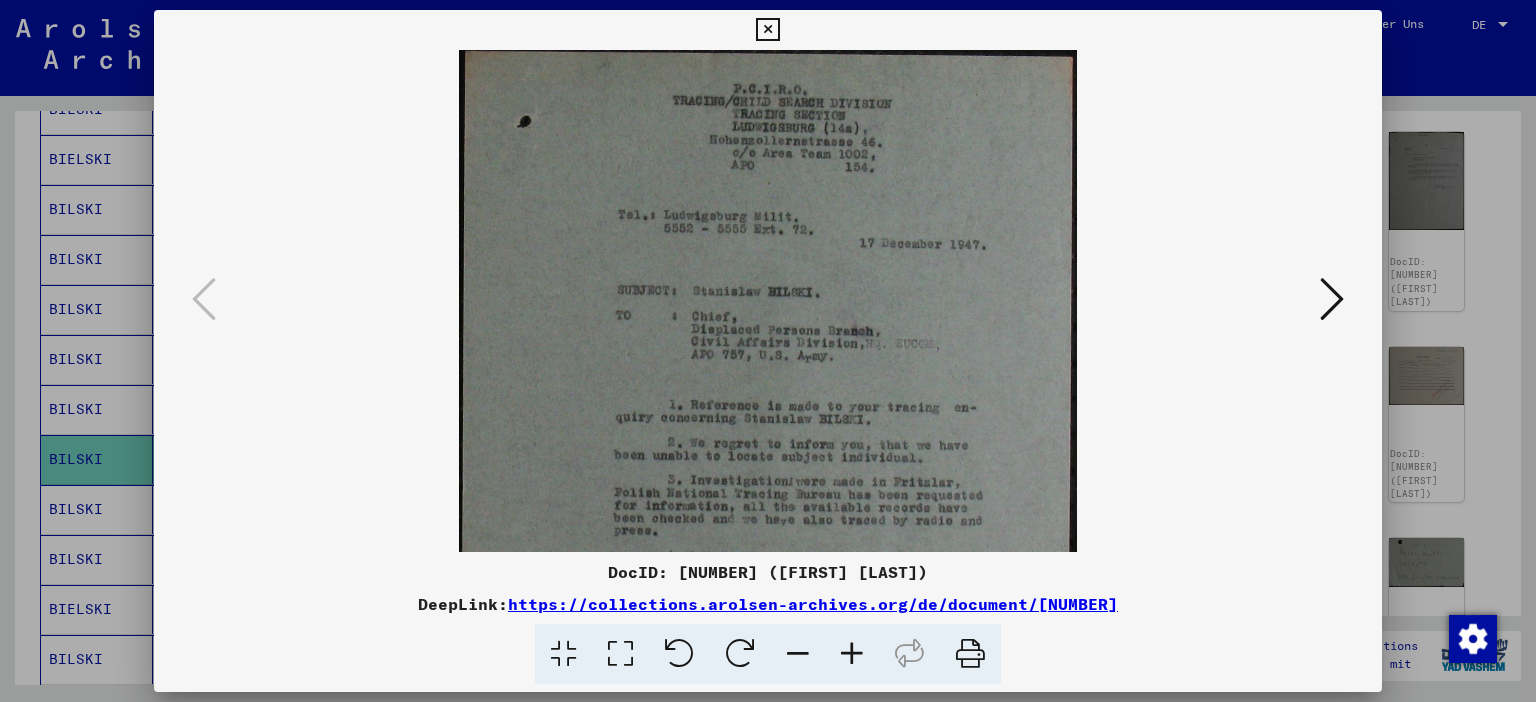 click at bounding box center [852, 654] 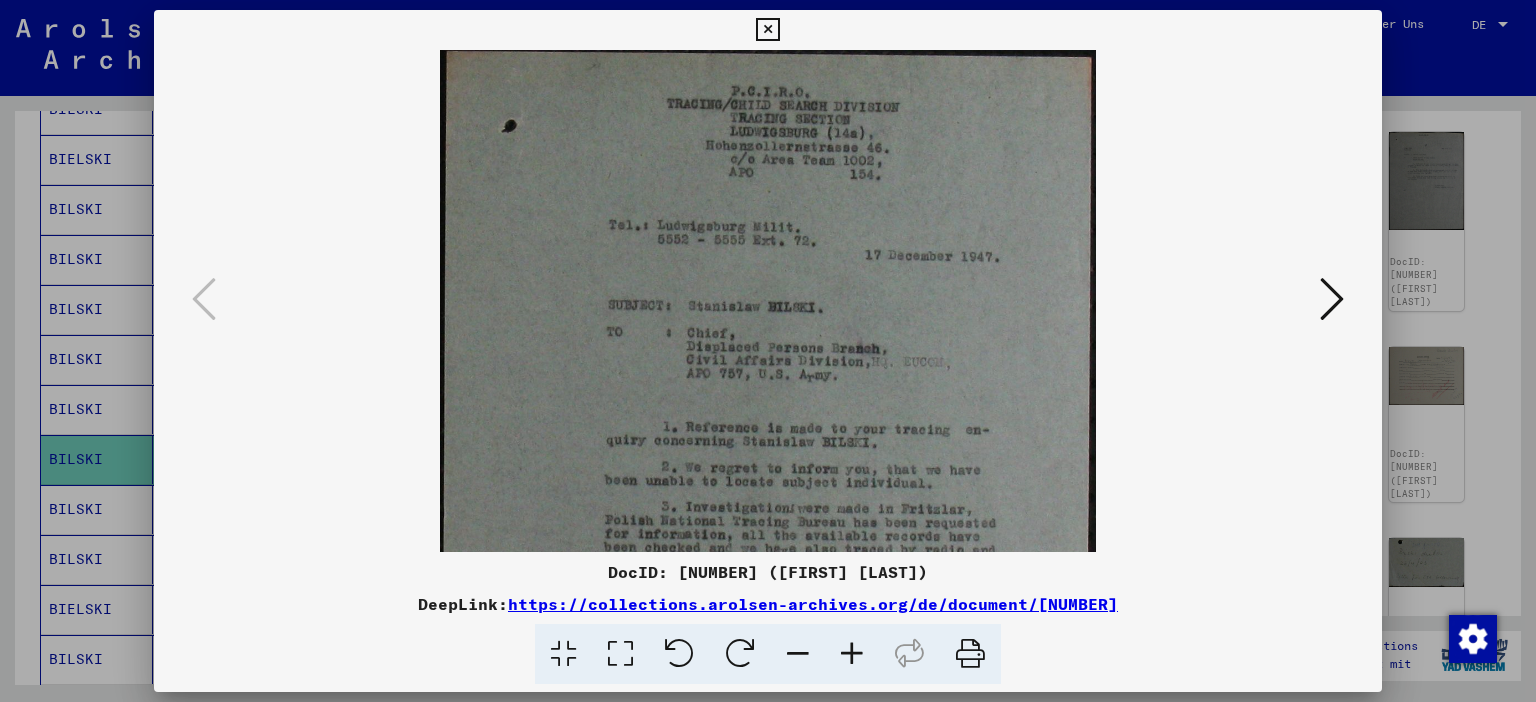 click at bounding box center (852, 654) 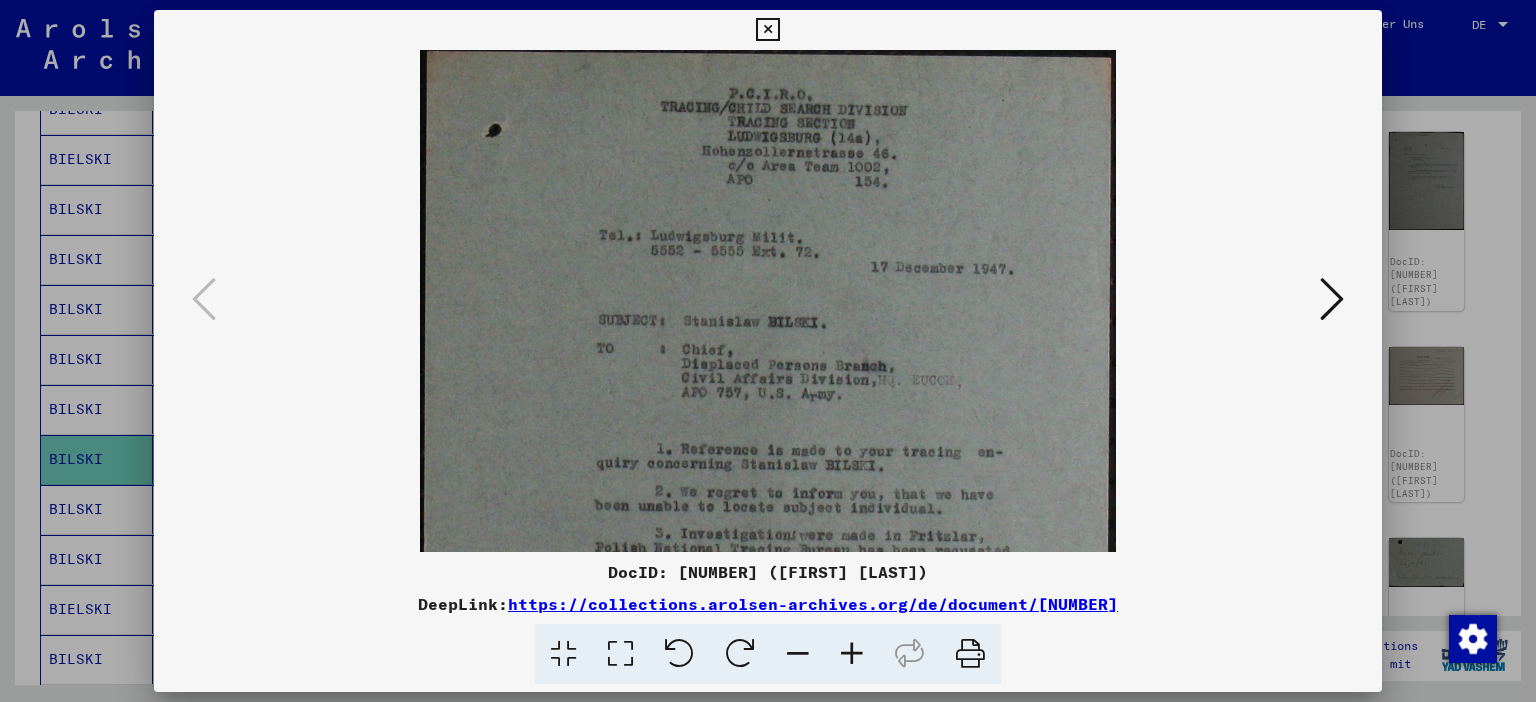 click at bounding box center [852, 654] 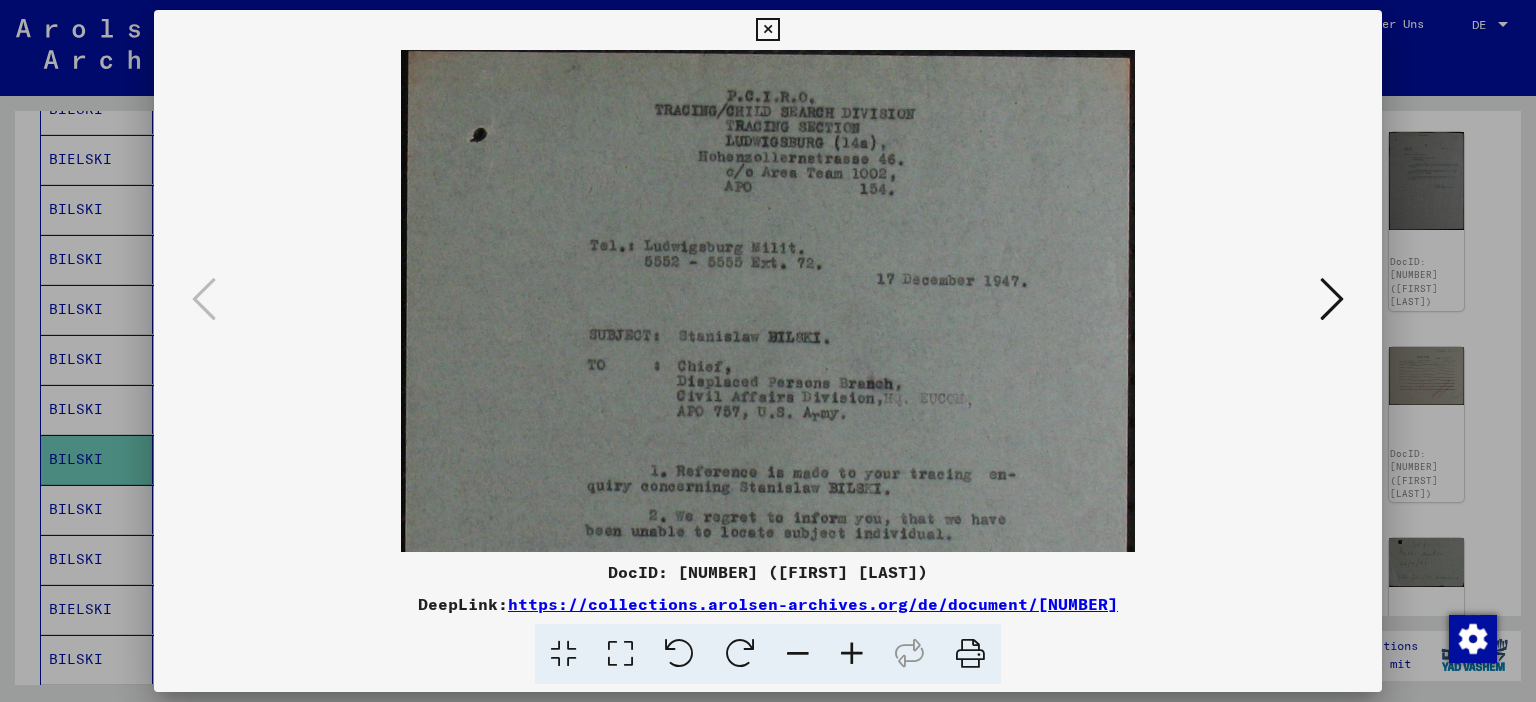 click at bounding box center [852, 654] 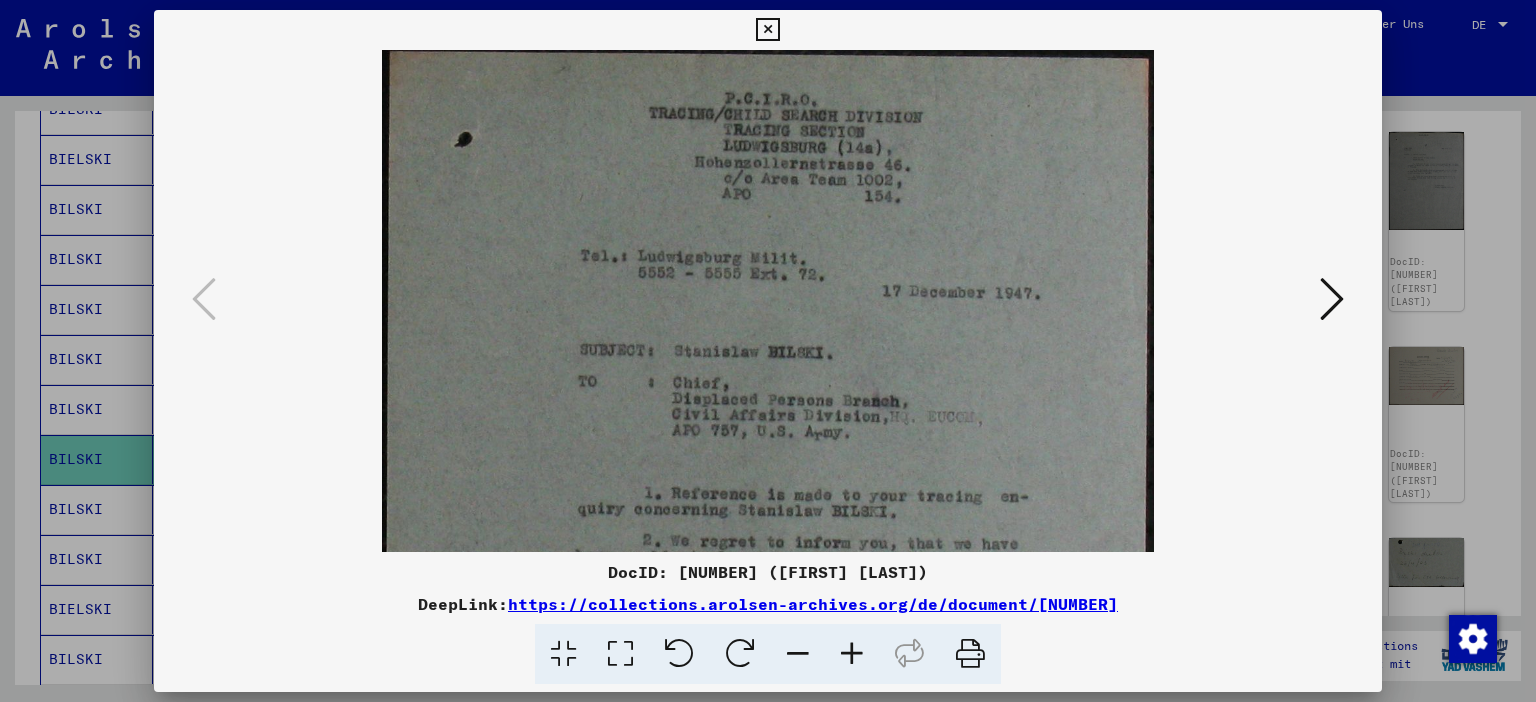 click at bounding box center (852, 654) 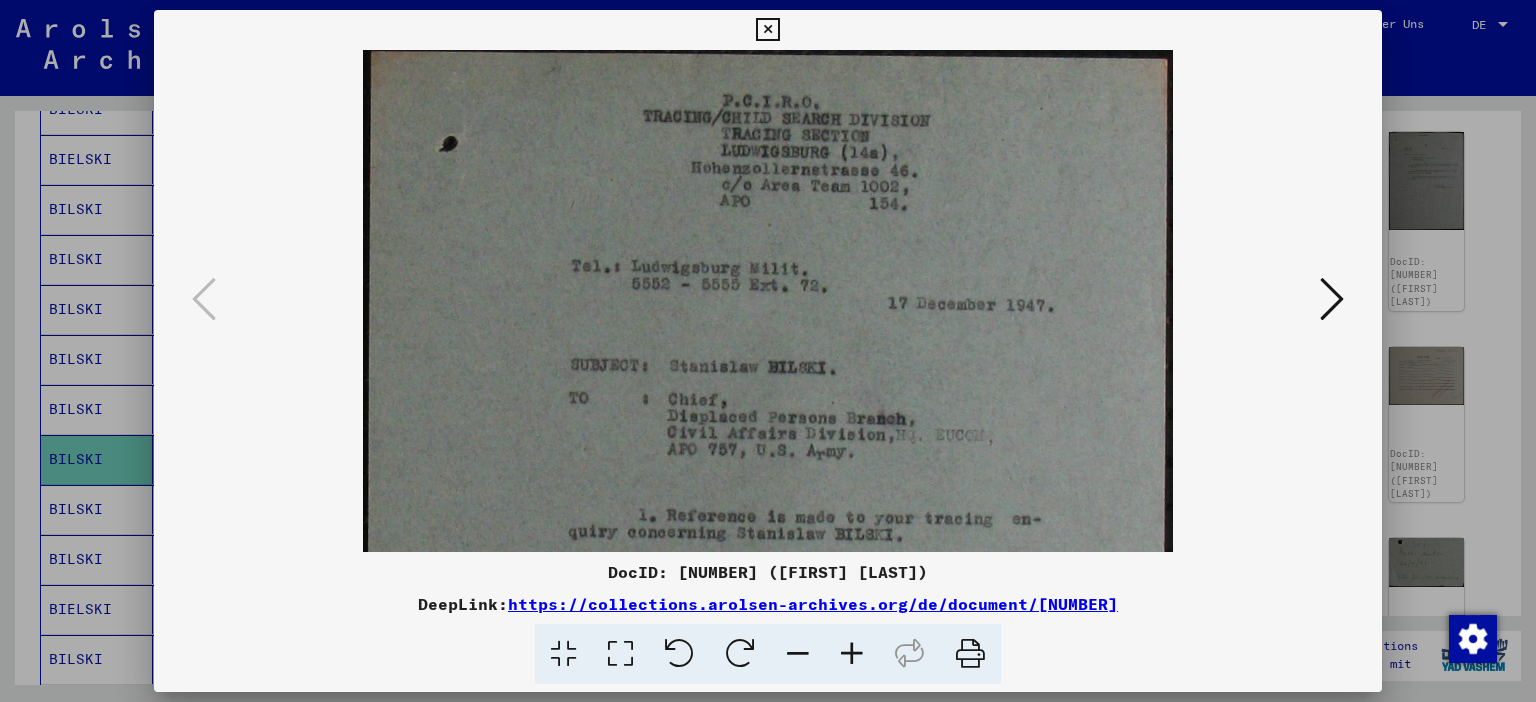 click at bounding box center [852, 654] 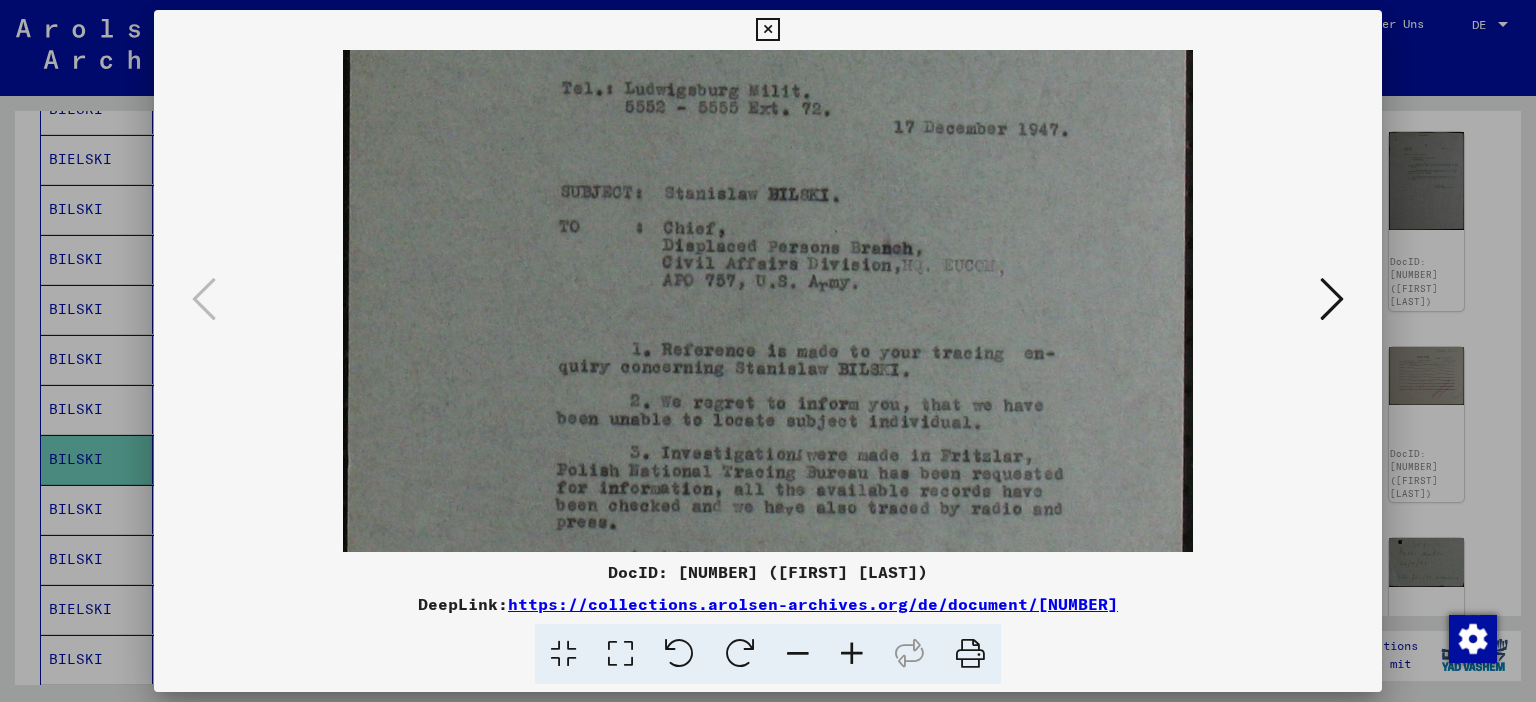 scroll, scrollTop: 200, scrollLeft: 0, axis: vertical 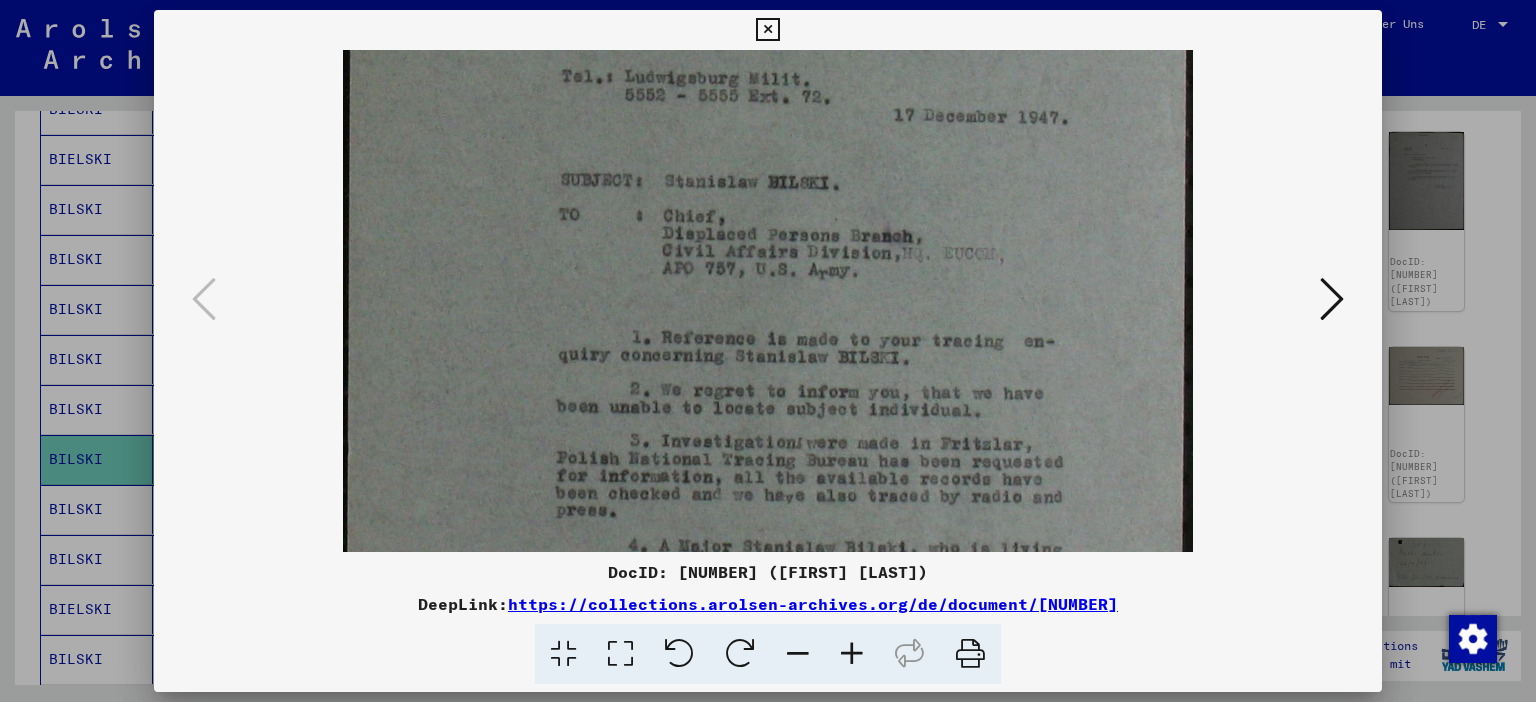 drag, startPoint x: 925, startPoint y: 483, endPoint x: 929, endPoint y: 286, distance: 197.0406 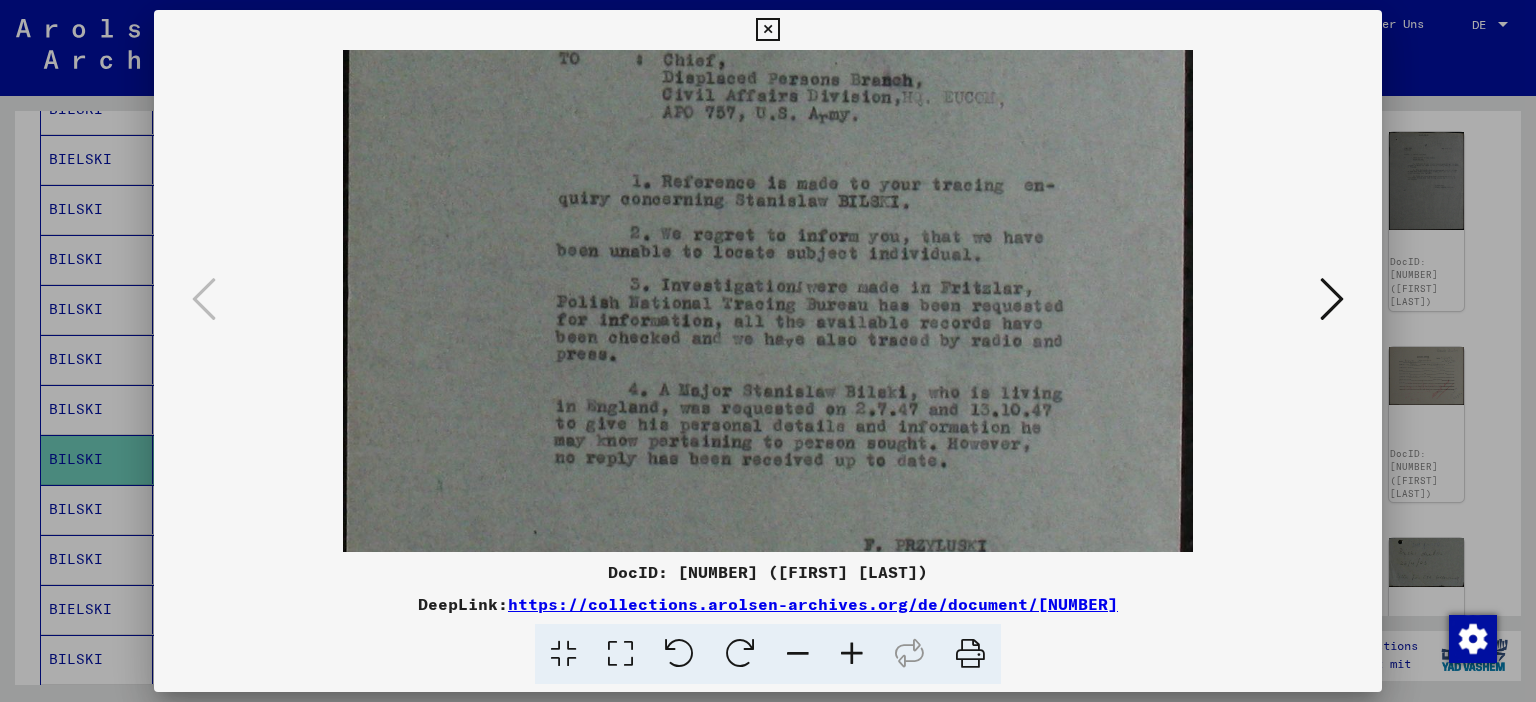 scroll, scrollTop: 361, scrollLeft: 0, axis: vertical 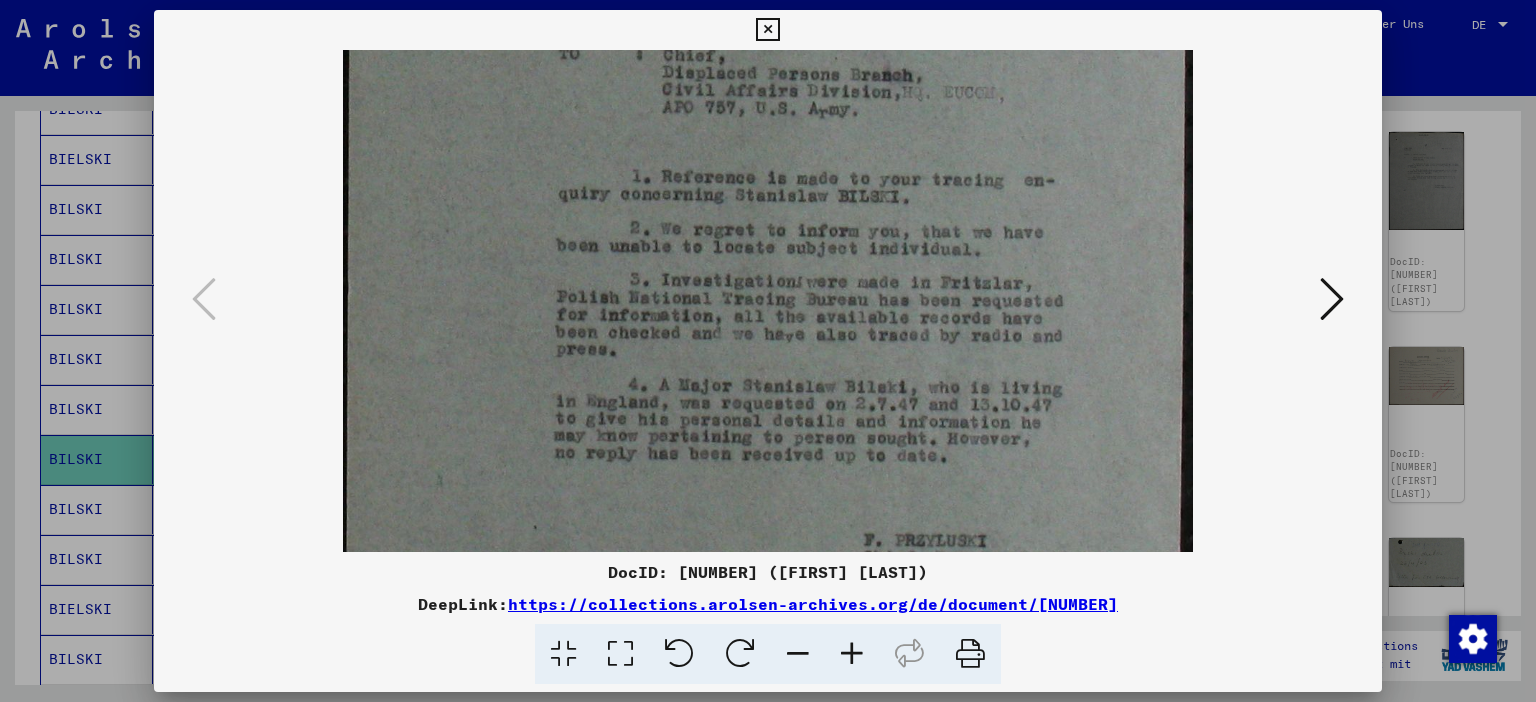 drag, startPoint x: 921, startPoint y: 489, endPoint x: 907, endPoint y: 334, distance: 155.63097 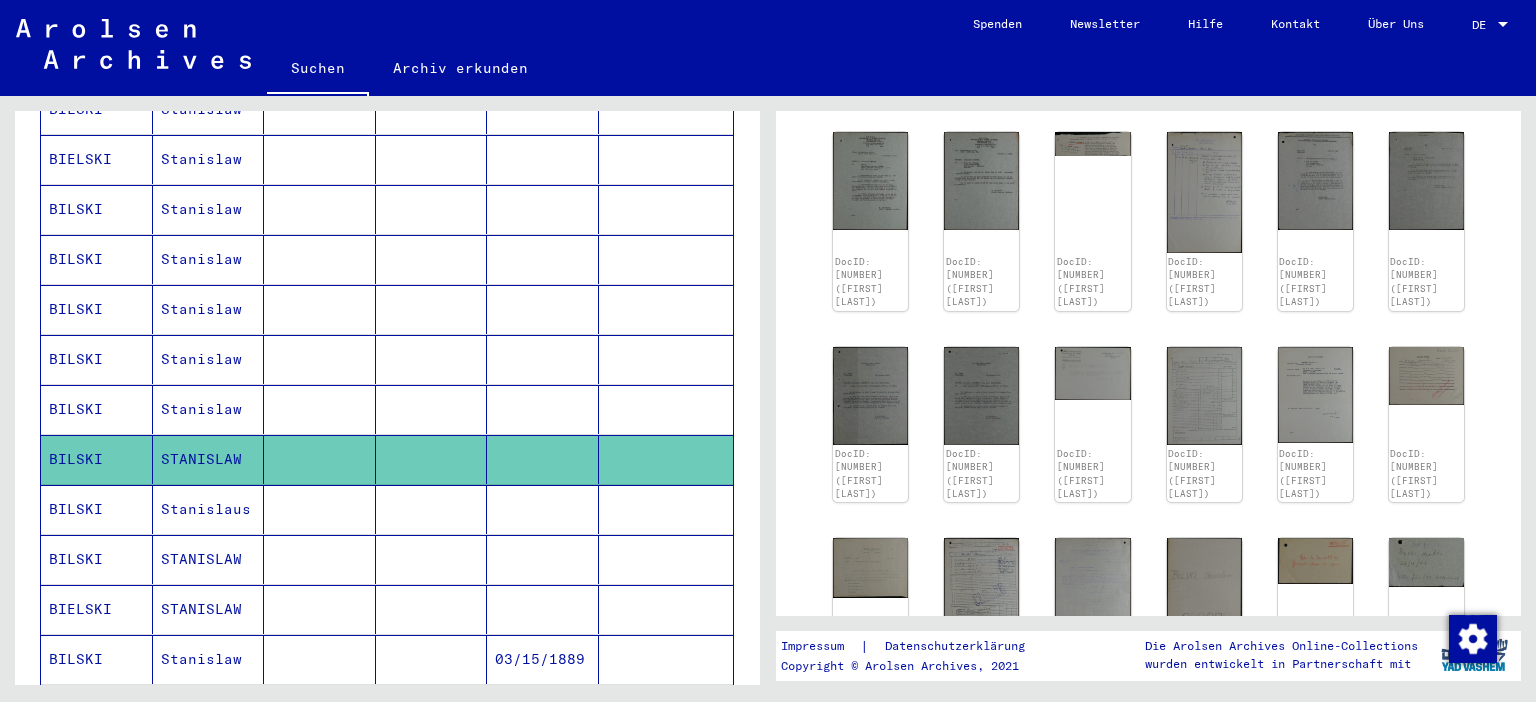 click on "BILSKI" at bounding box center (97, 459) 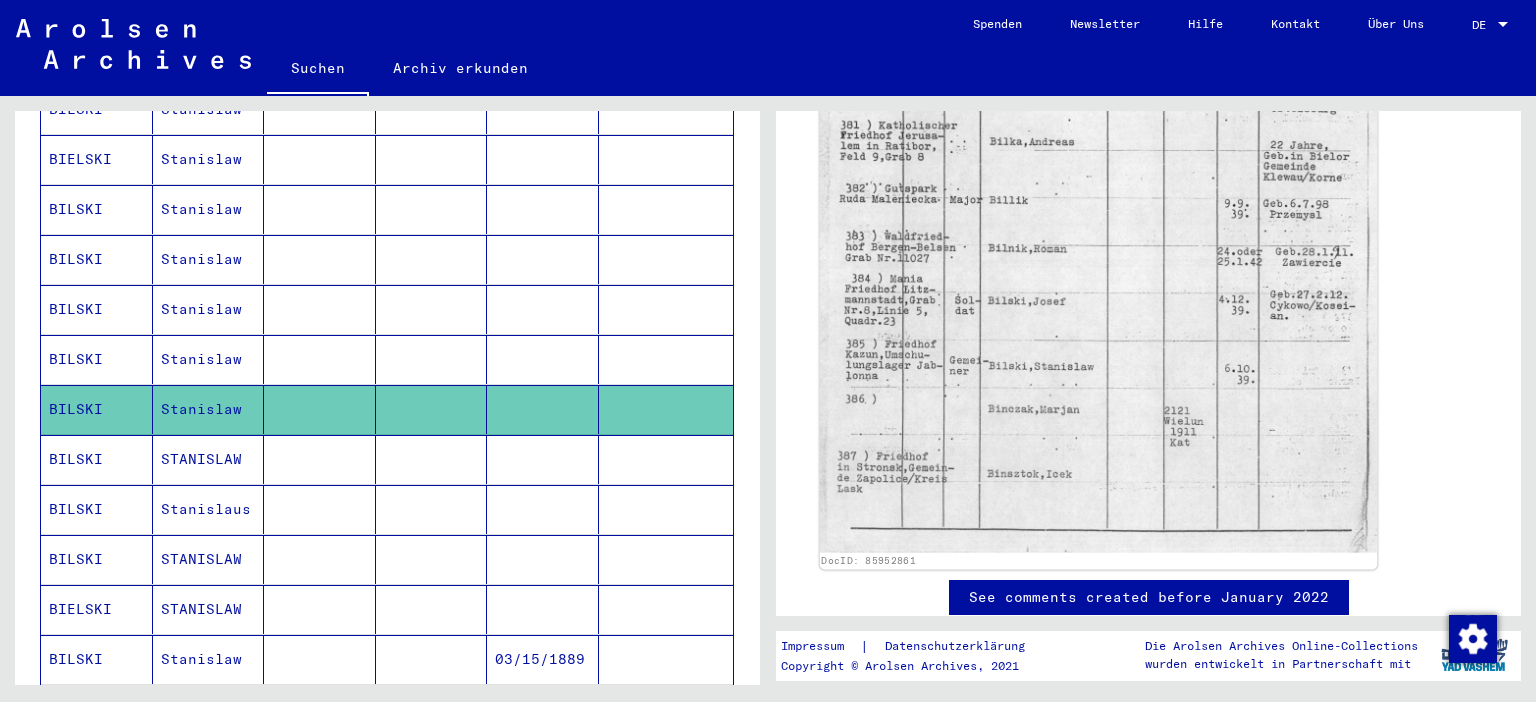 scroll, scrollTop: 662, scrollLeft: 0, axis: vertical 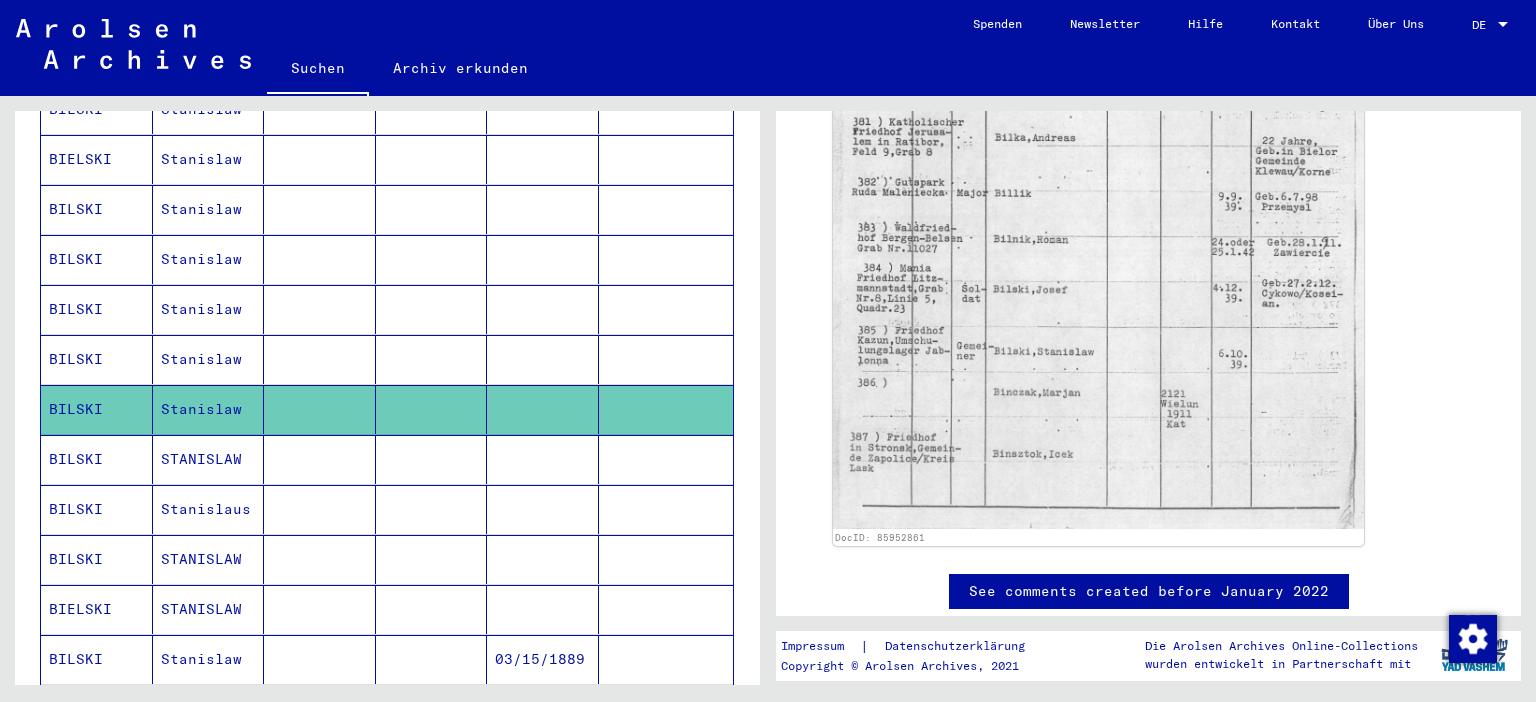 click on "BILSKI" at bounding box center [97, 409] 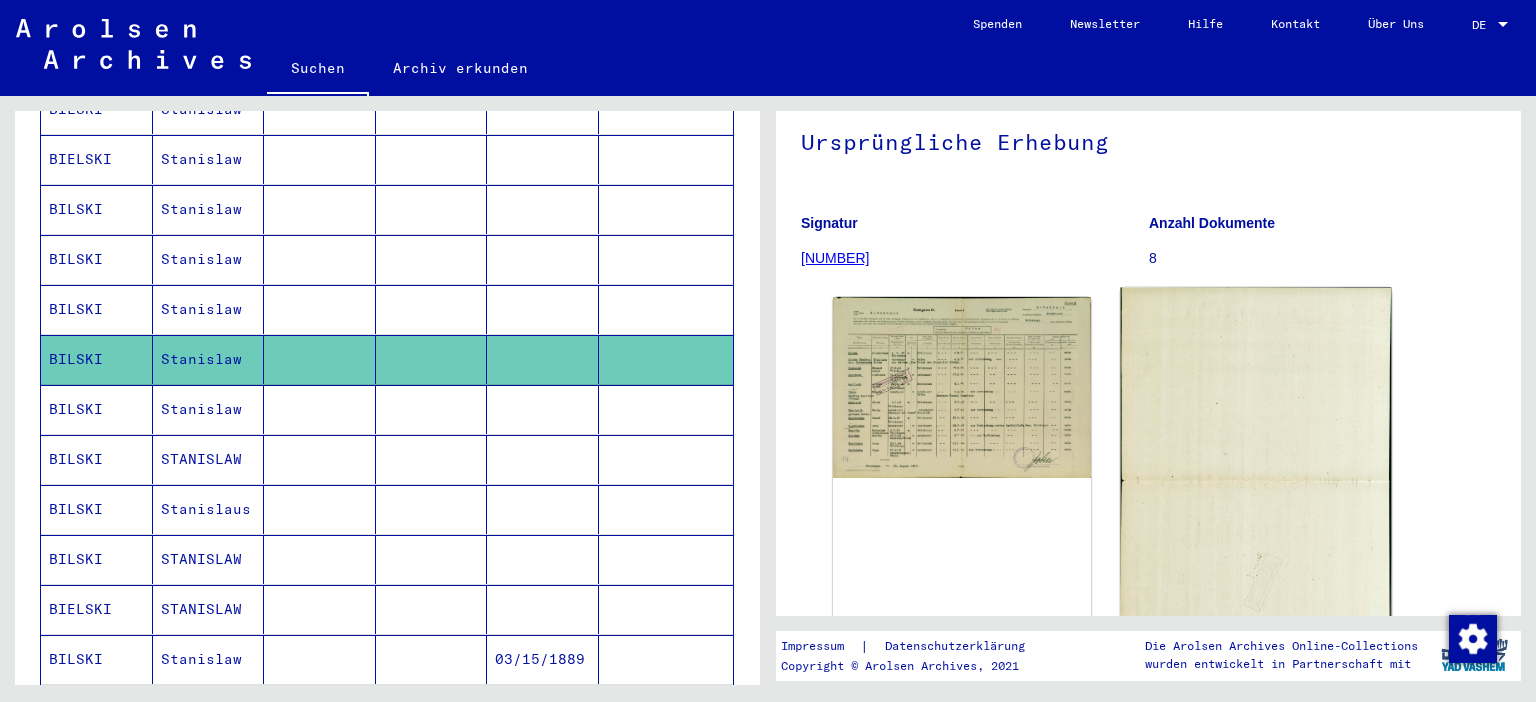 scroll, scrollTop: 220, scrollLeft: 0, axis: vertical 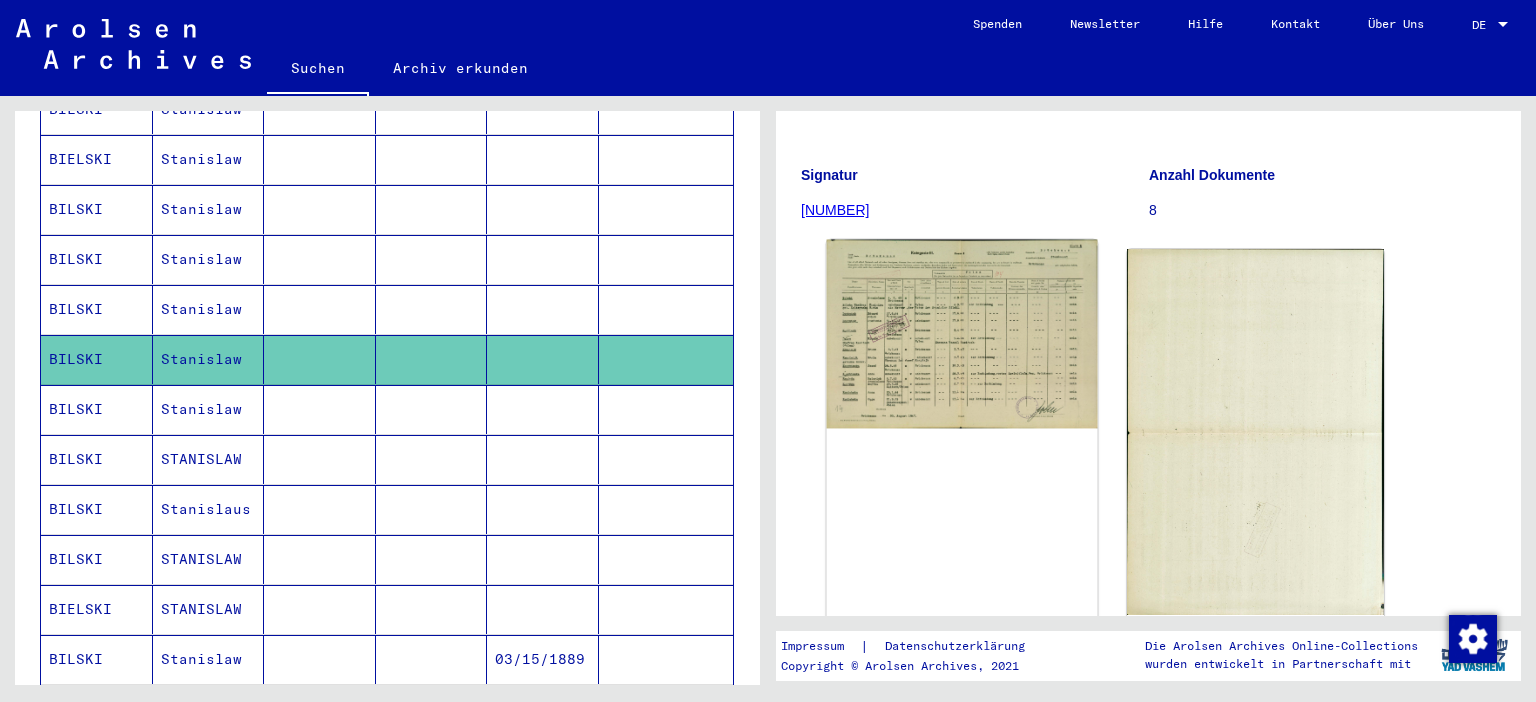 click 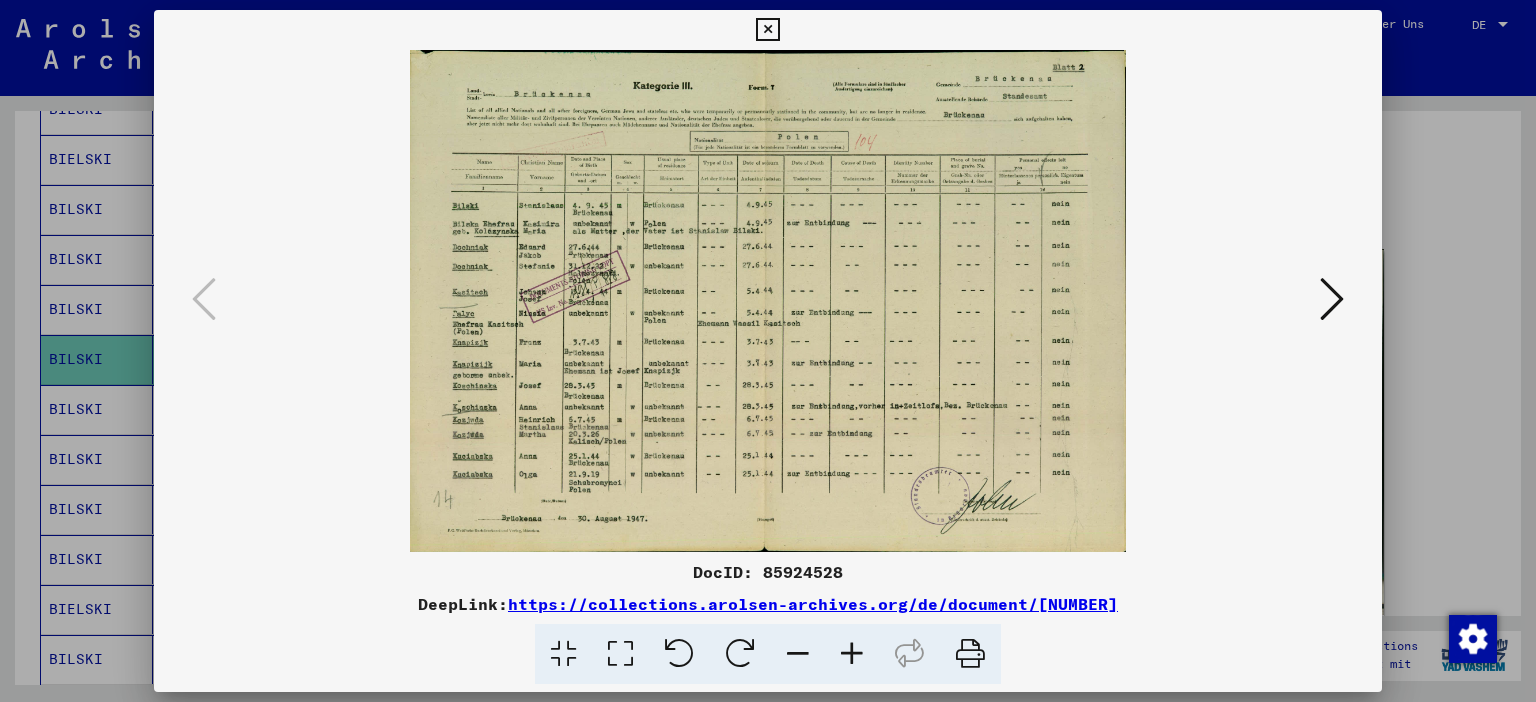 click at bounding box center [852, 654] 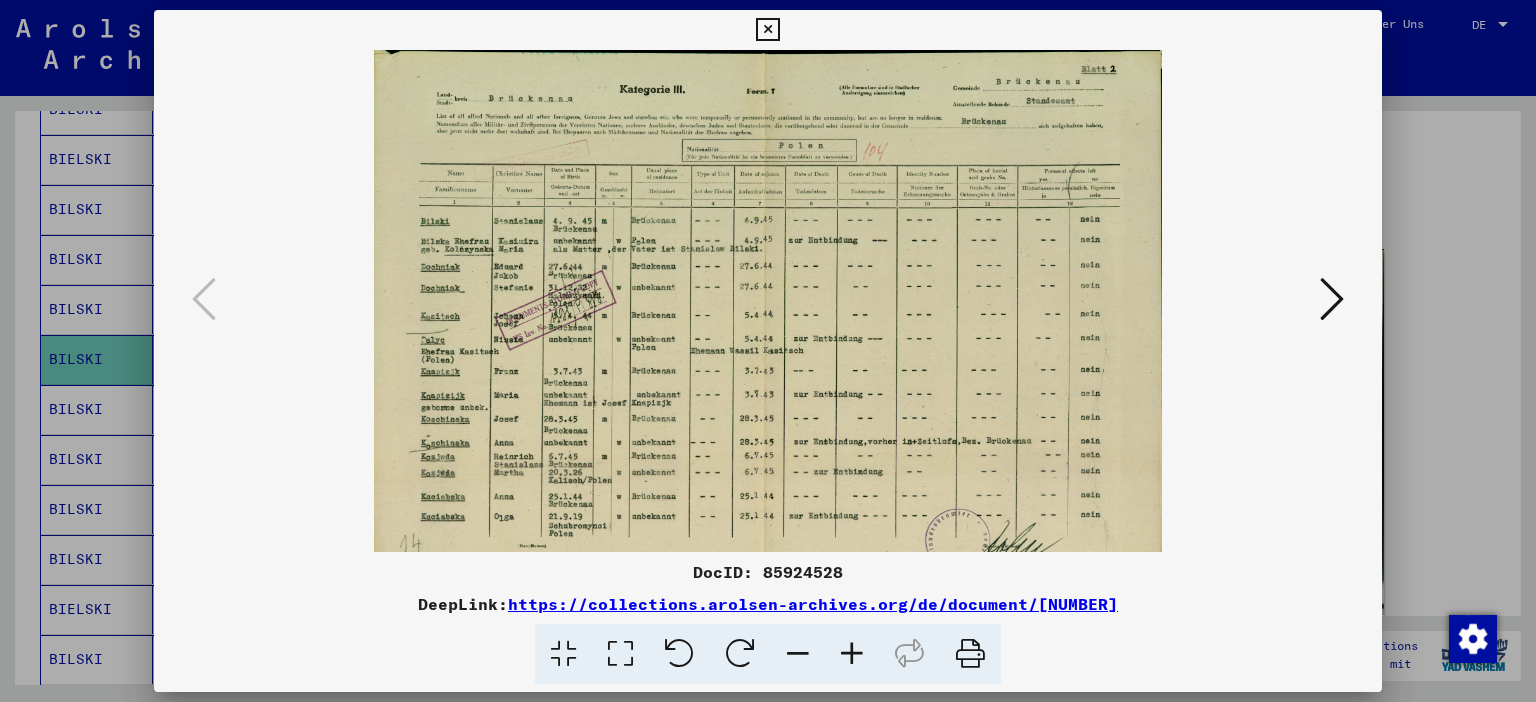 click at bounding box center (852, 654) 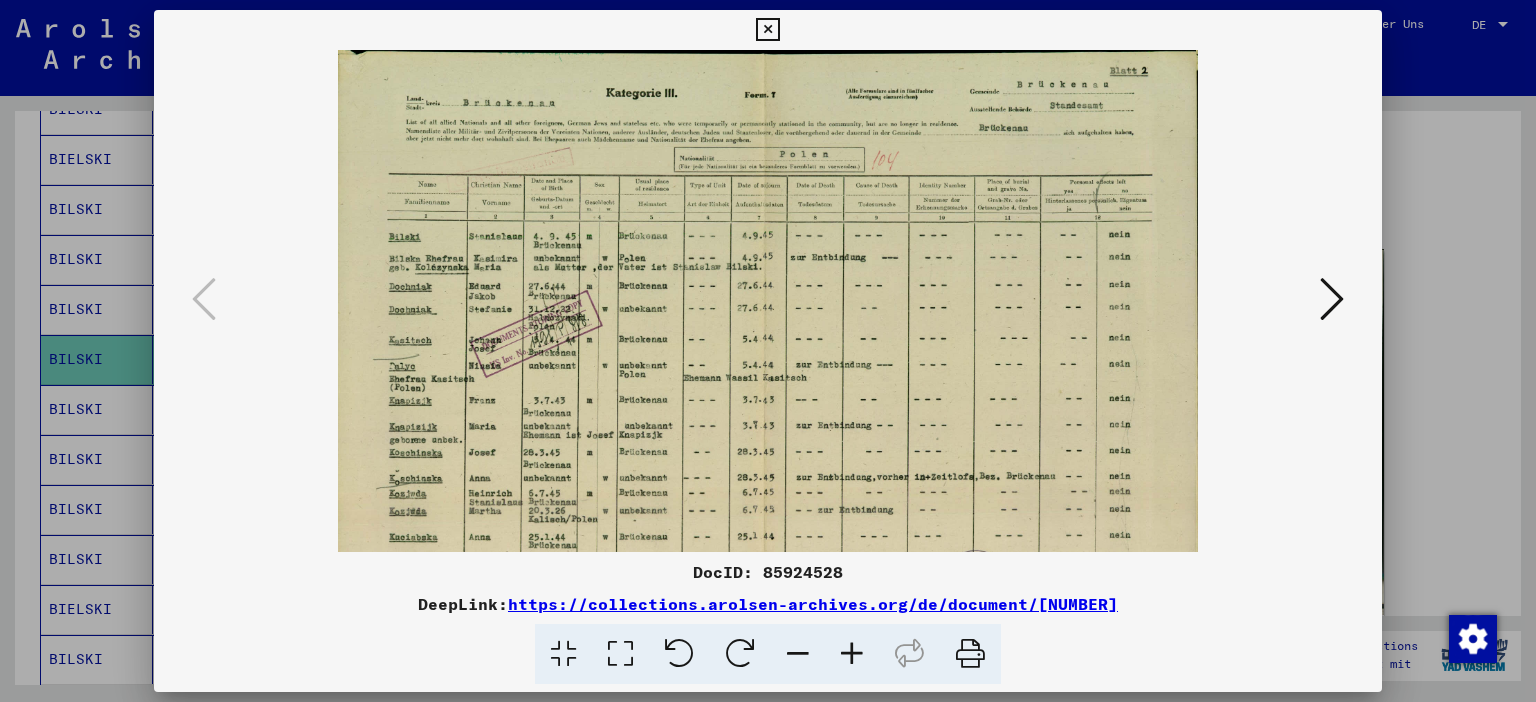 click at bounding box center [852, 654] 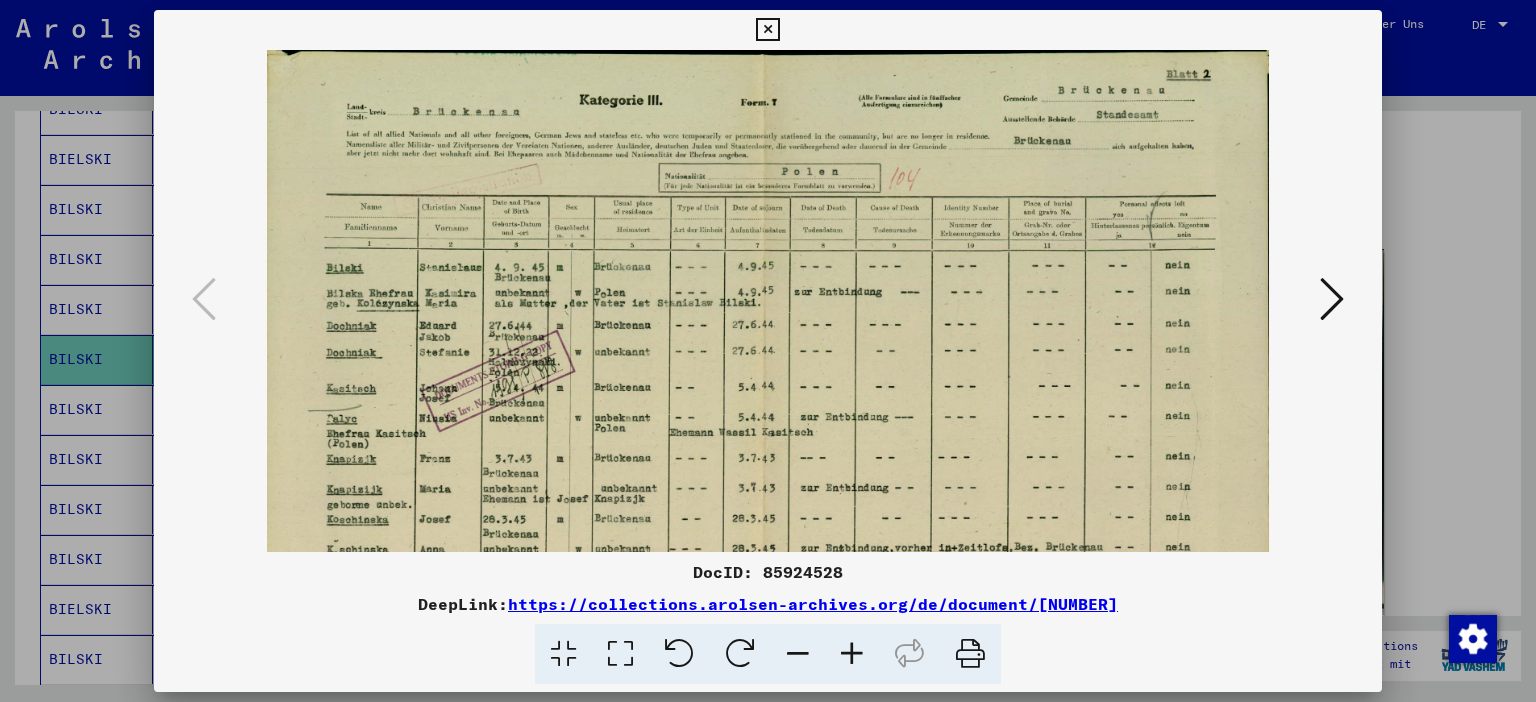 click at bounding box center [852, 654] 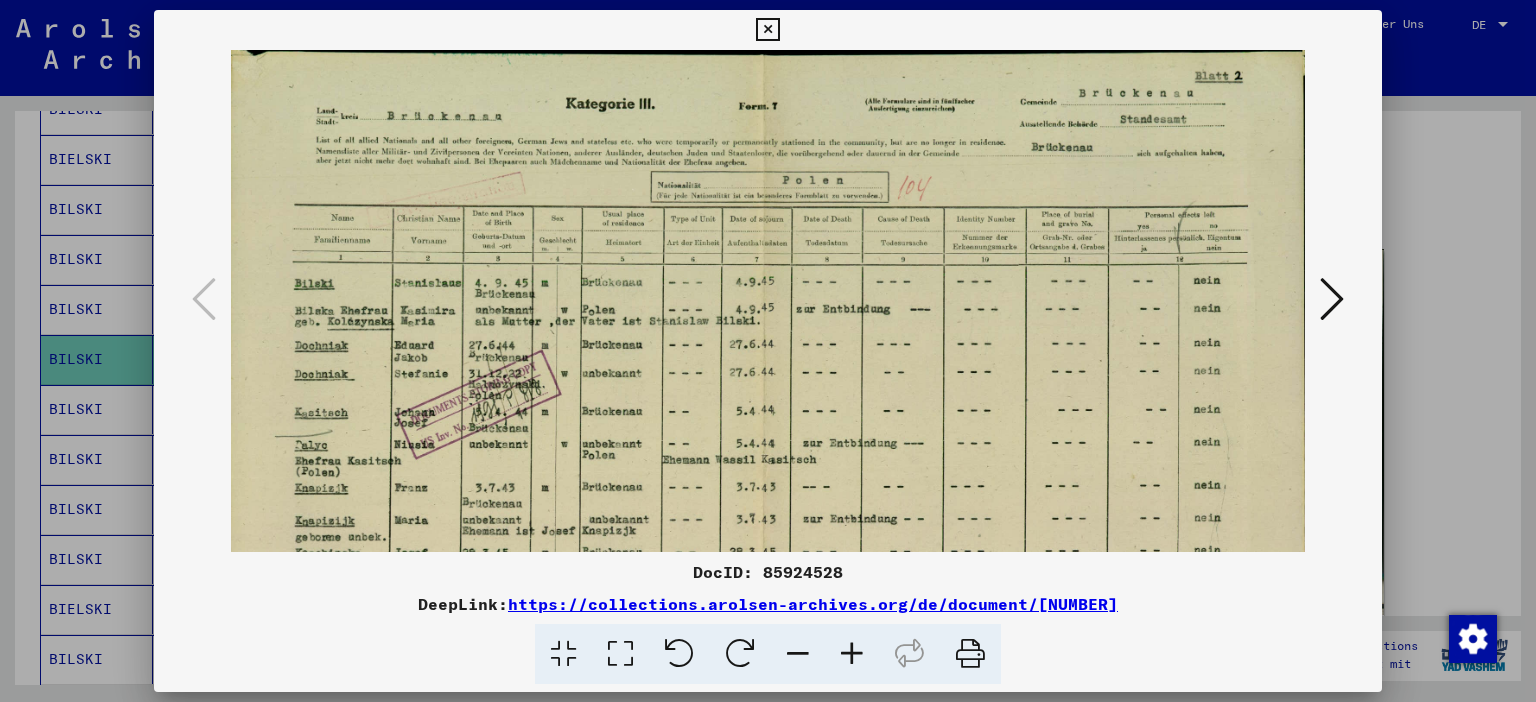 click at bounding box center (767, 30) 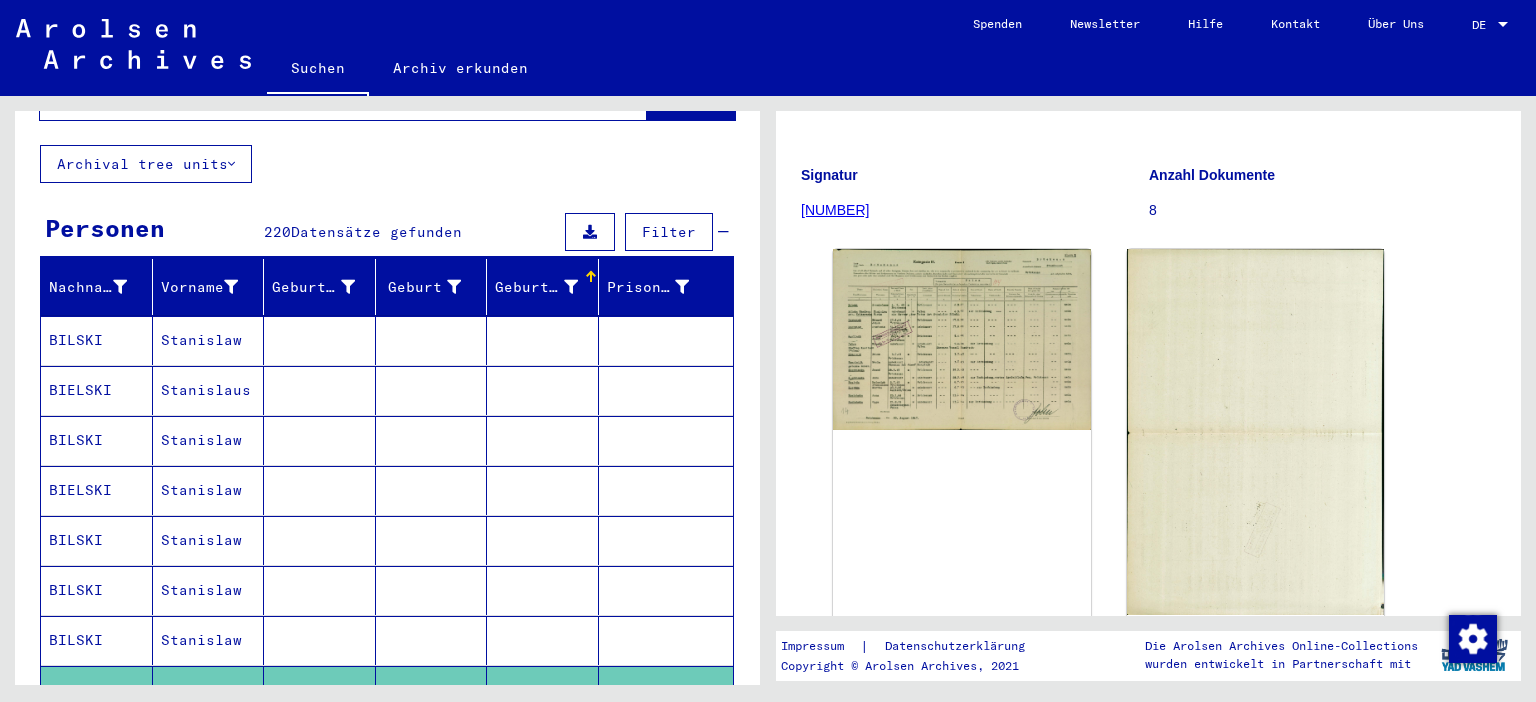 scroll, scrollTop: 0, scrollLeft: 0, axis: both 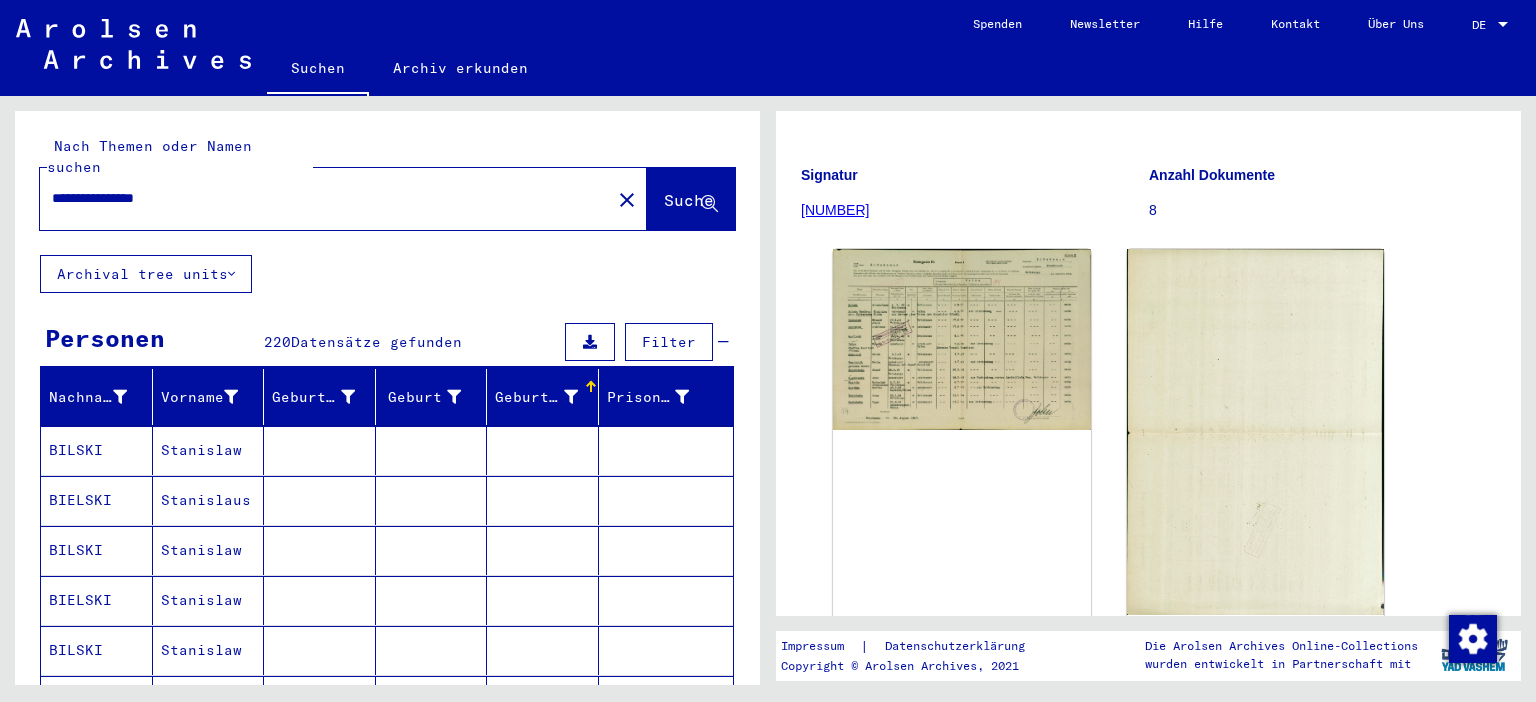 drag, startPoint x: 210, startPoint y: 176, endPoint x: 113, endPoint y: 181, distance: 97.128784 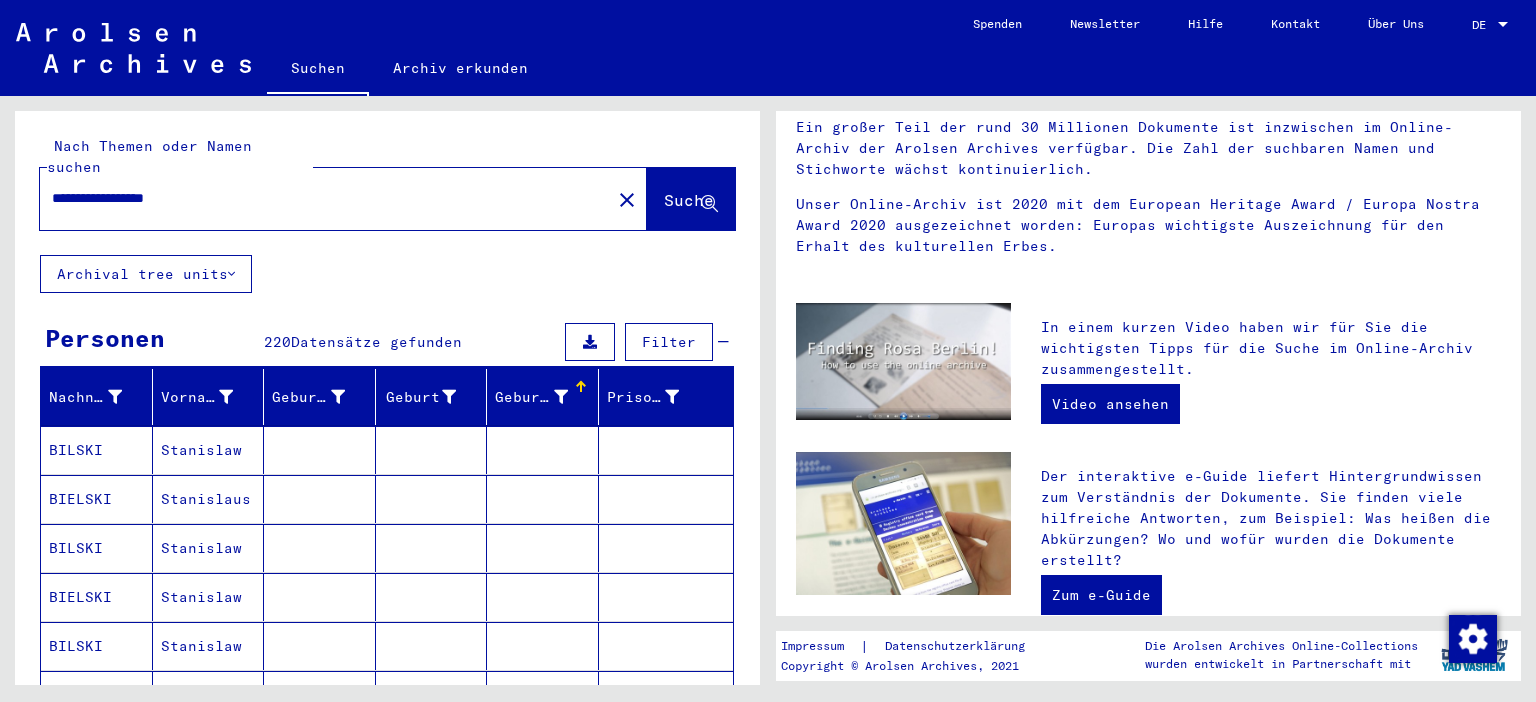 scroll, scrollTop: 0, scrollLeft: 0, axis: both 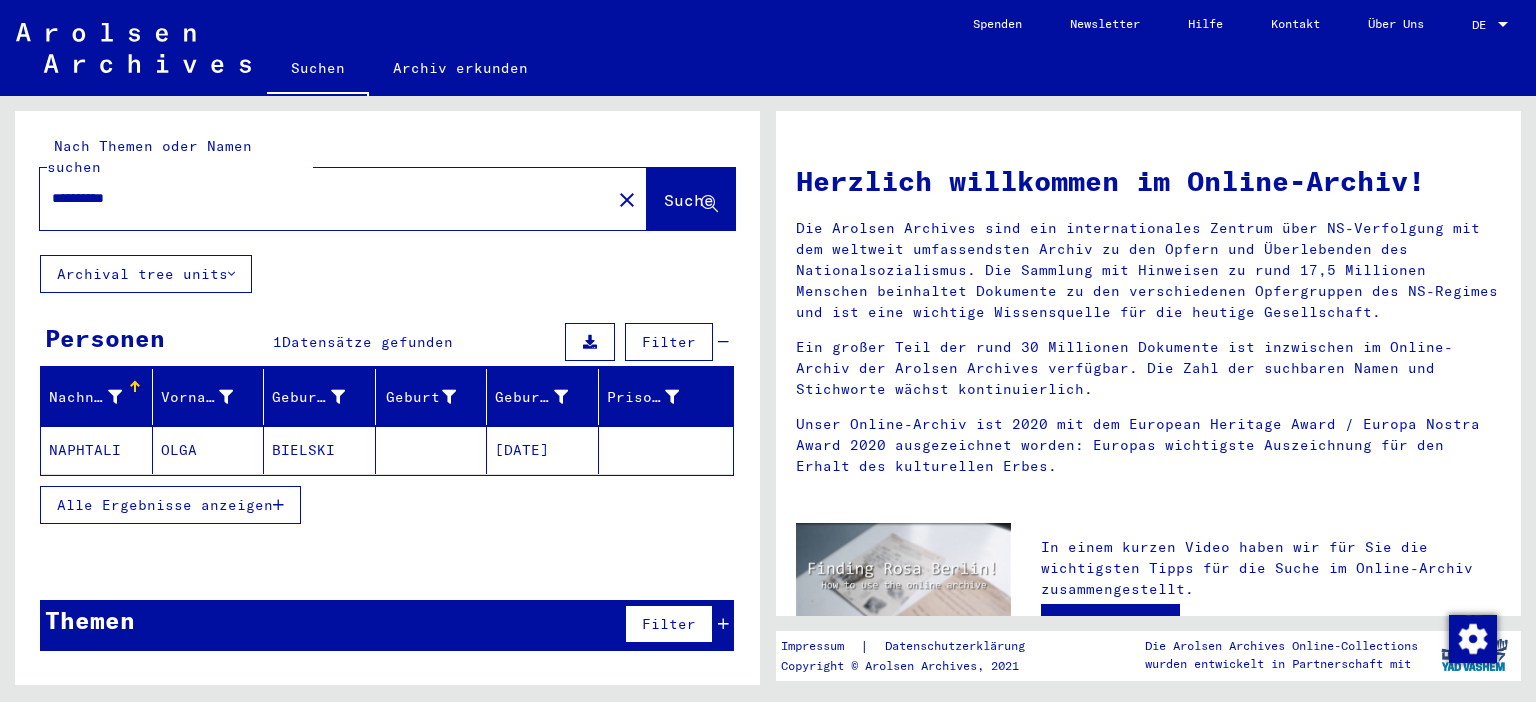 click on "NAPHTALI" 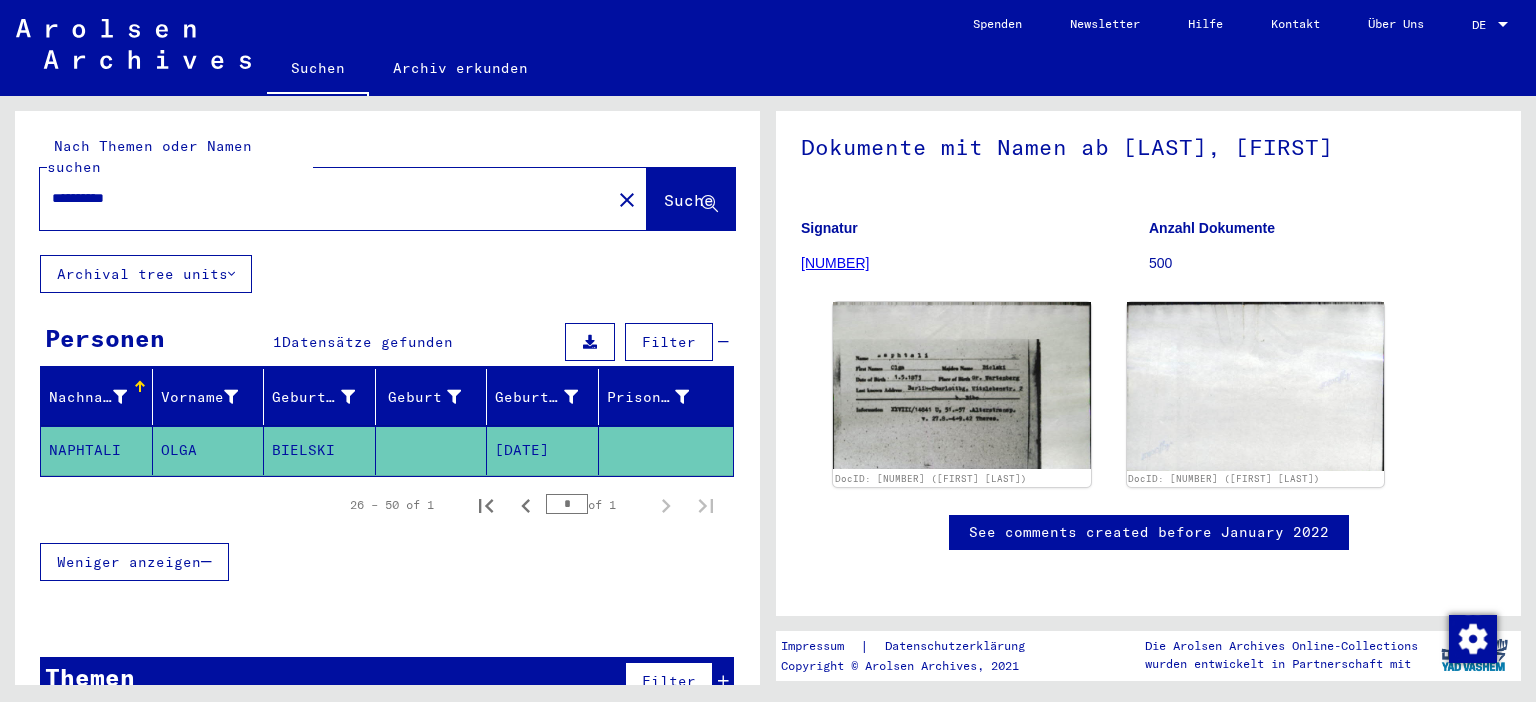 scroll, scrollTop: 110, scrollLeft: 0, axis: vertical 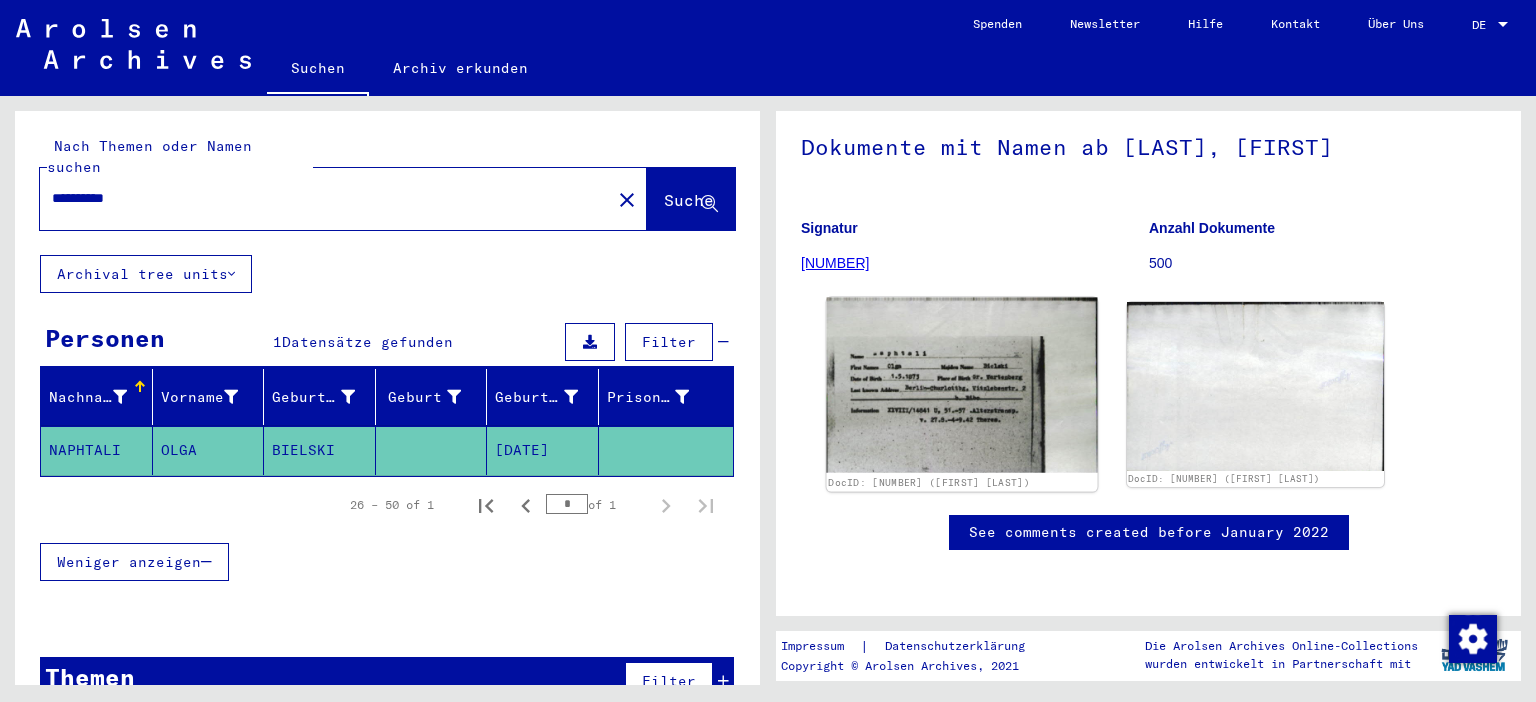 click 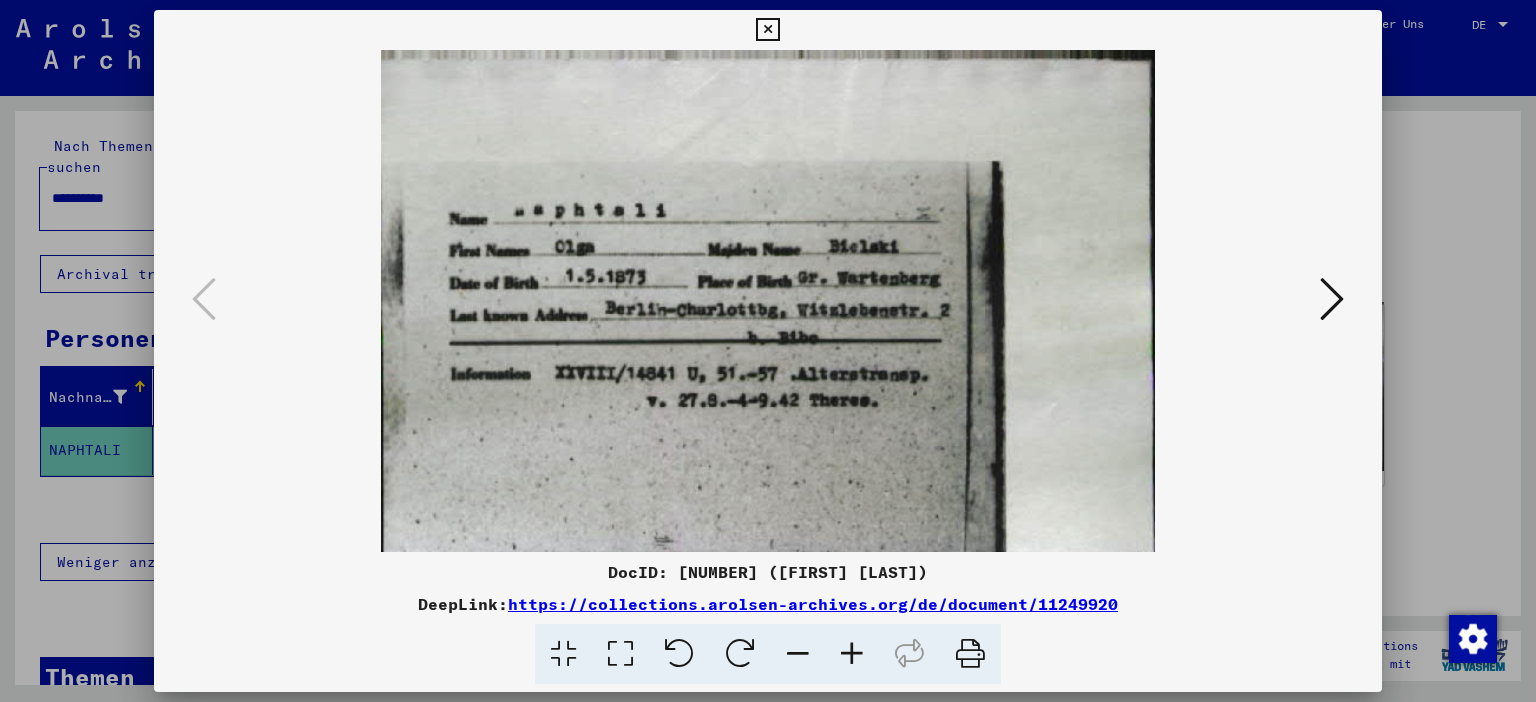 click at bounding box center (1332, 299) 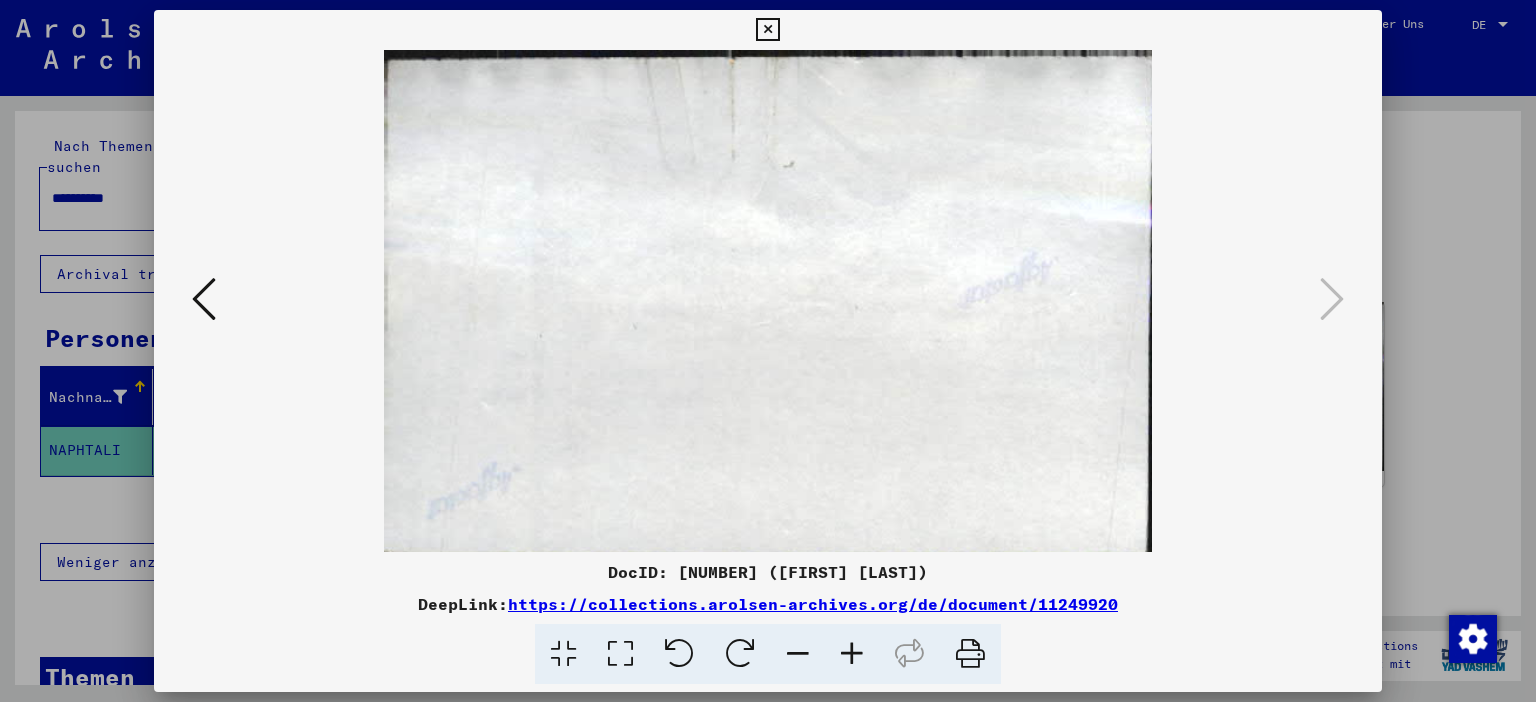 click at bounding box center [767, 30] 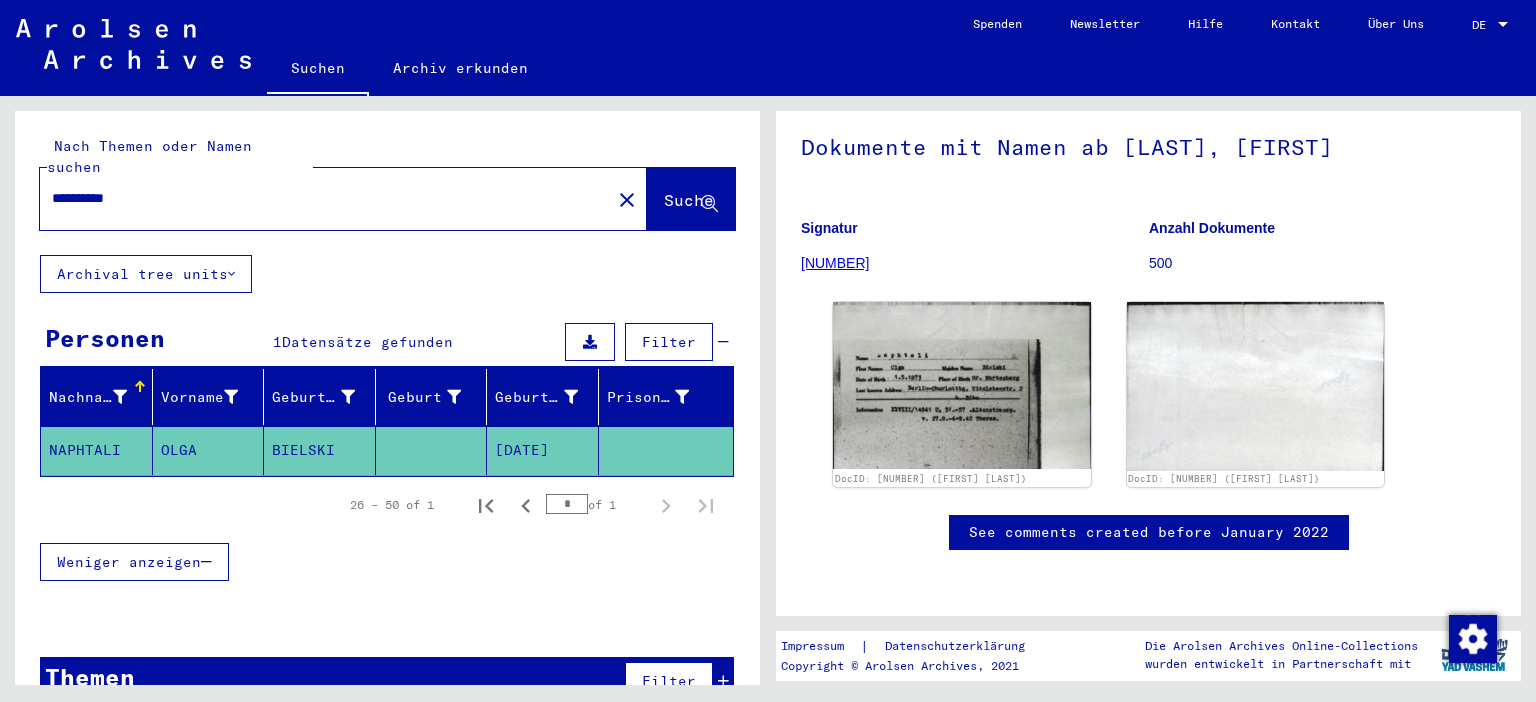 click on "**********" at bounding box center (325, 198) 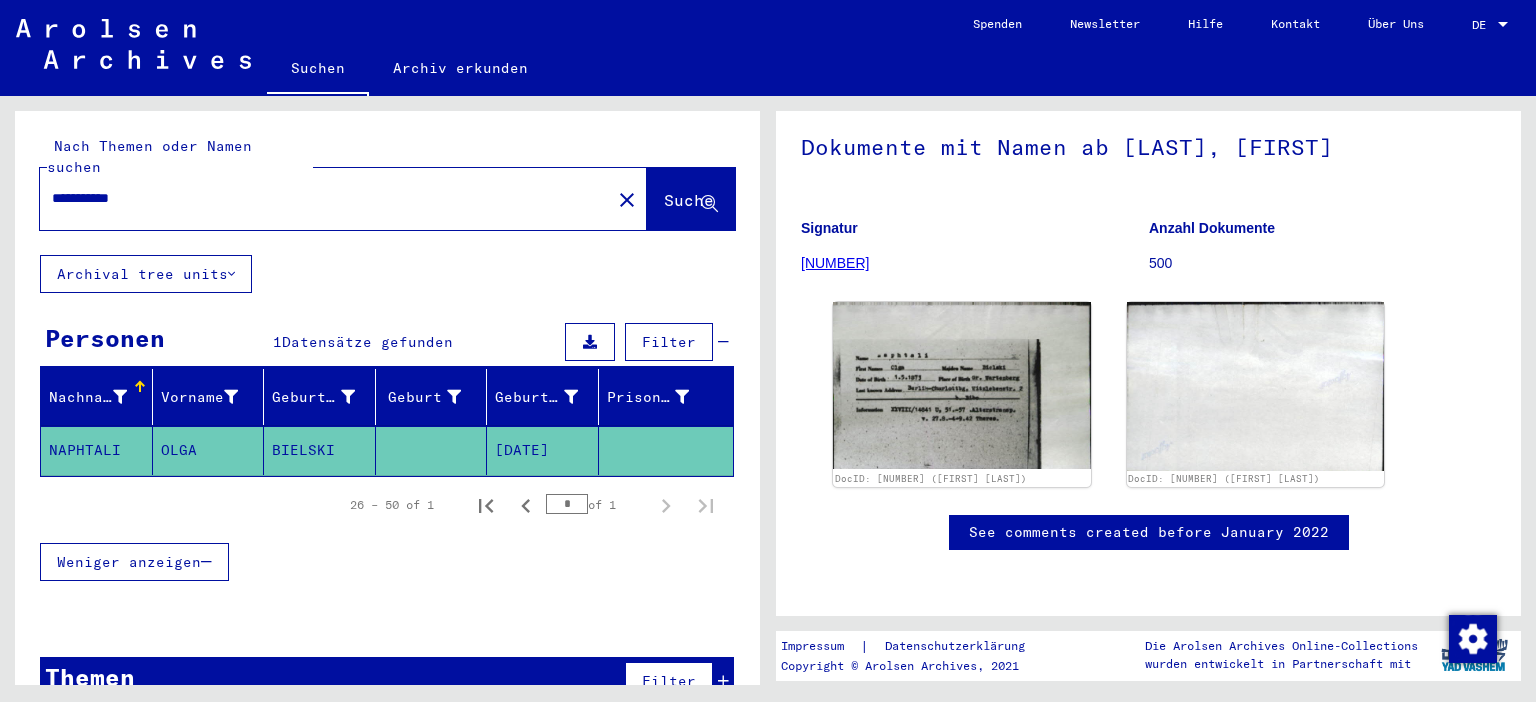 type on "**********" 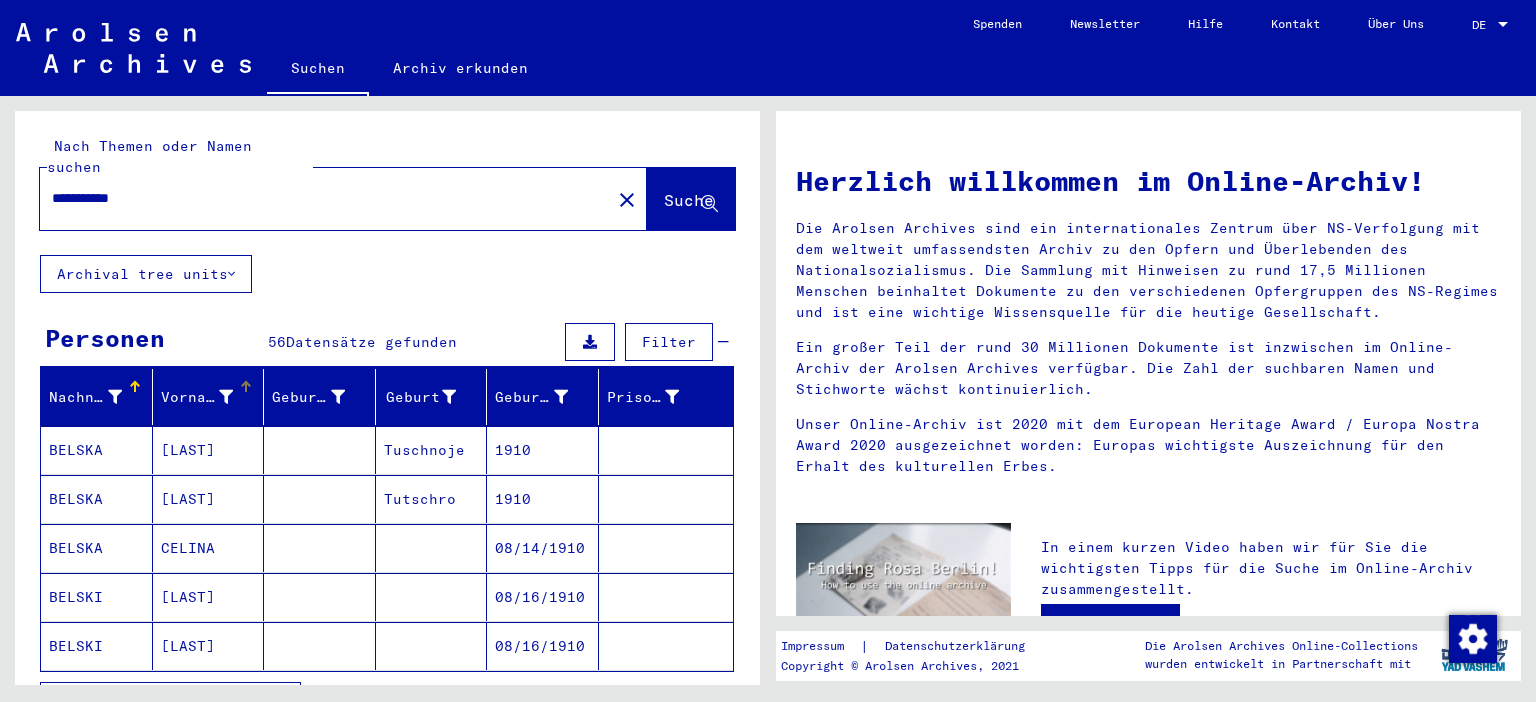 click at bounding box center [226, 397] 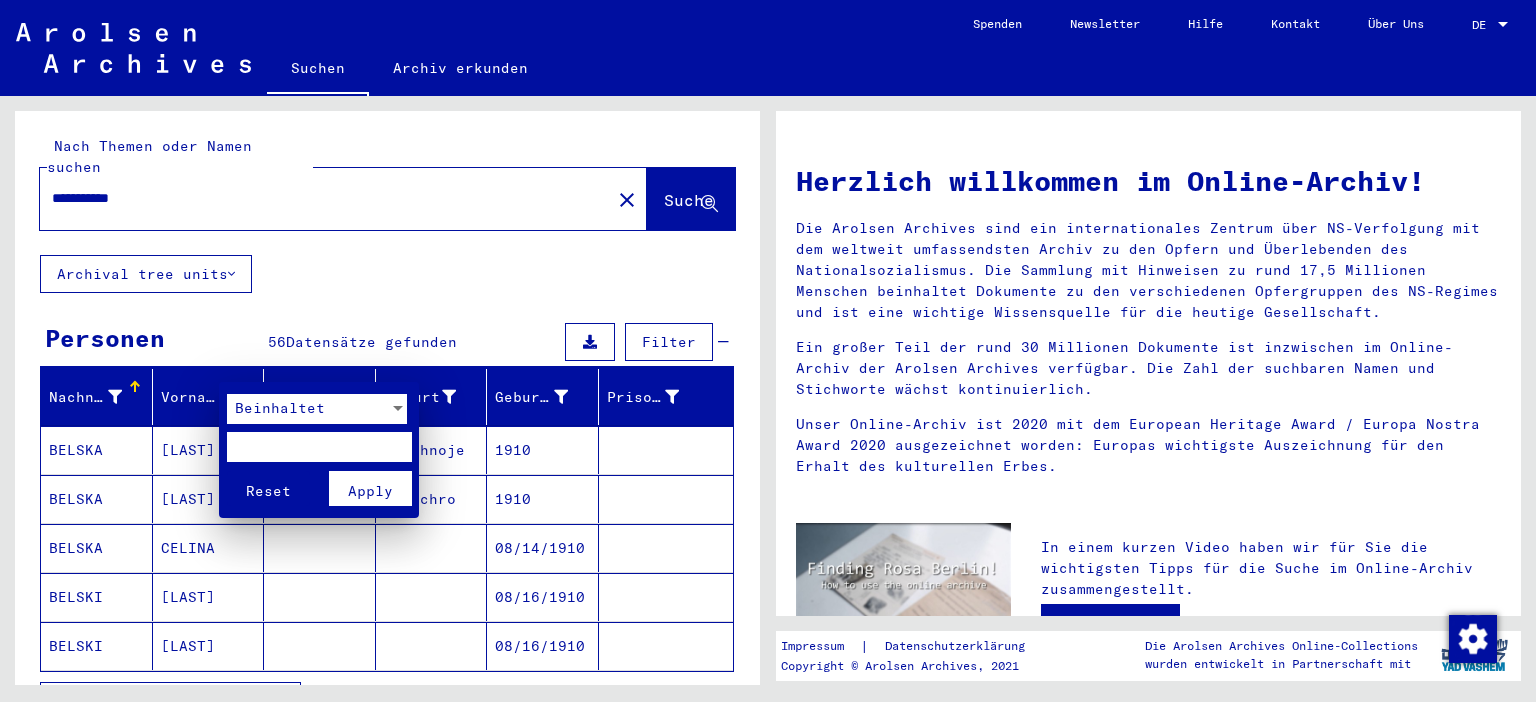 click at bounding box center (768, 351) 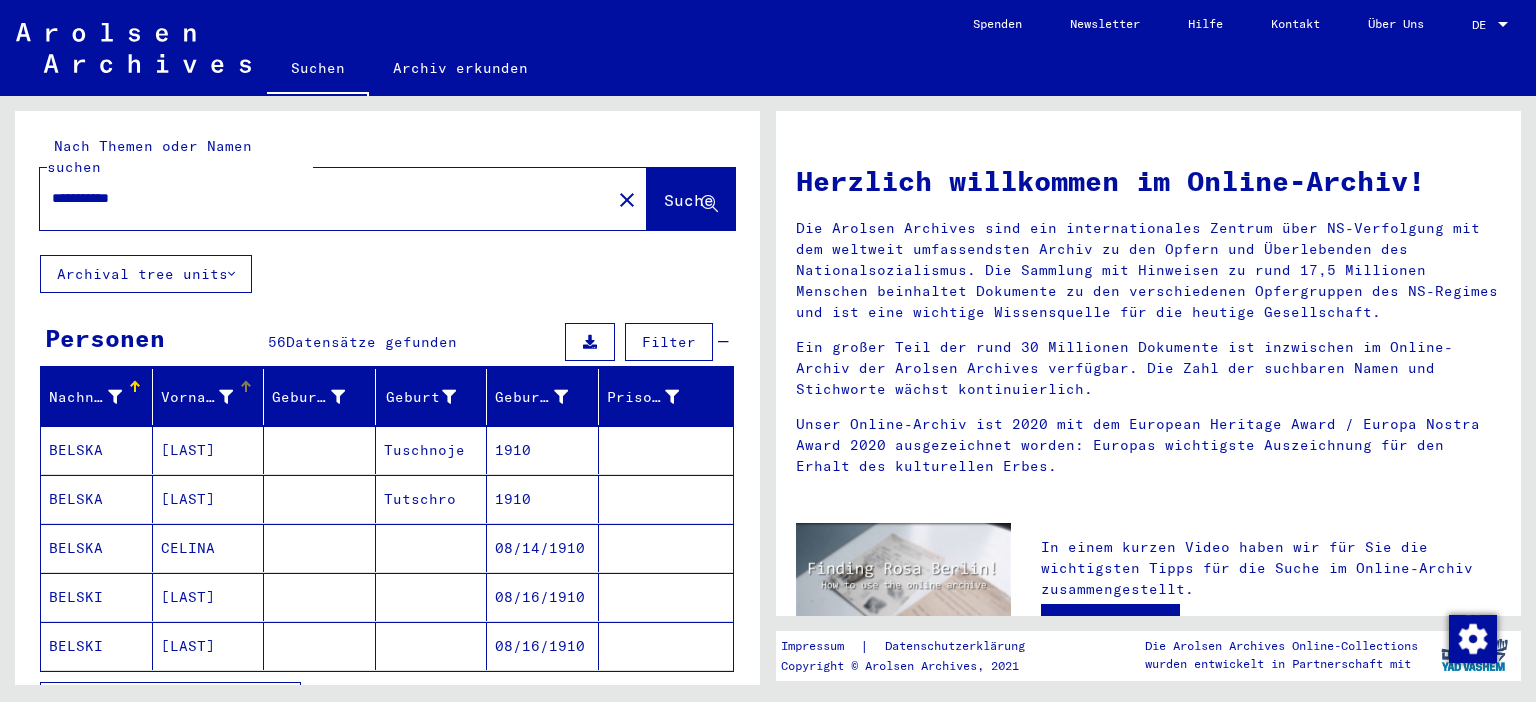 click at bounding box center [244, 384] 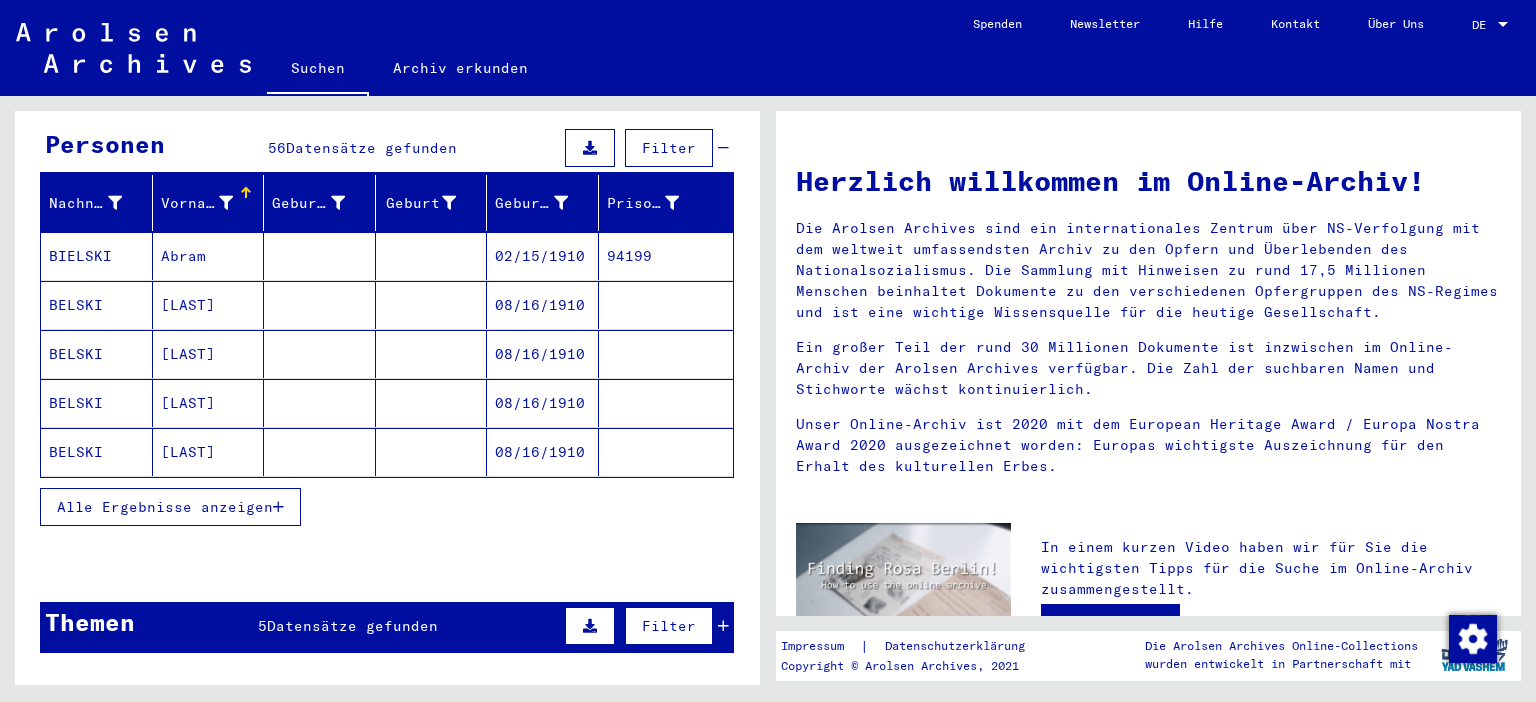 scroll, scrollTop: 331, scrollLeft: 0, axis: vertical 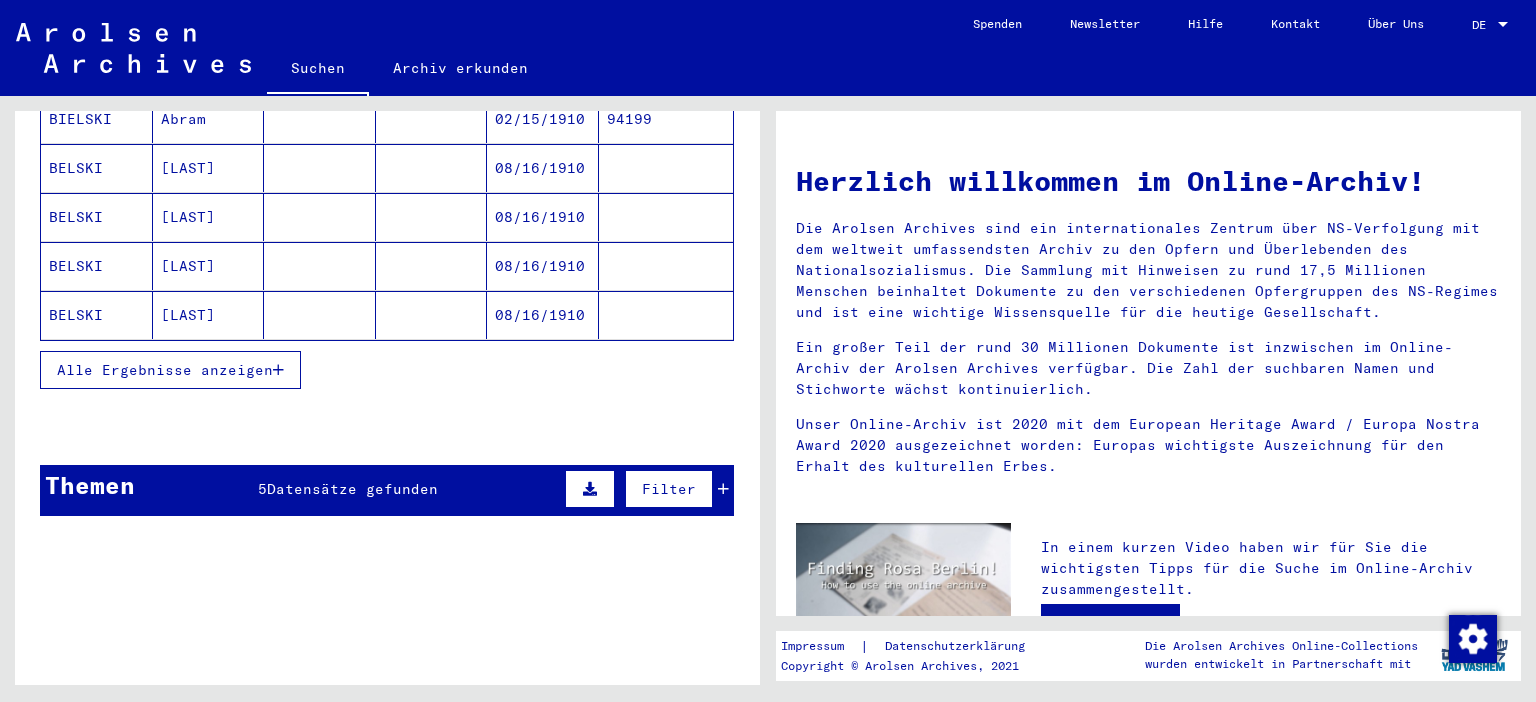 click on "Alle Ergebnisse anzeigen" at bounding box center (170, 370) 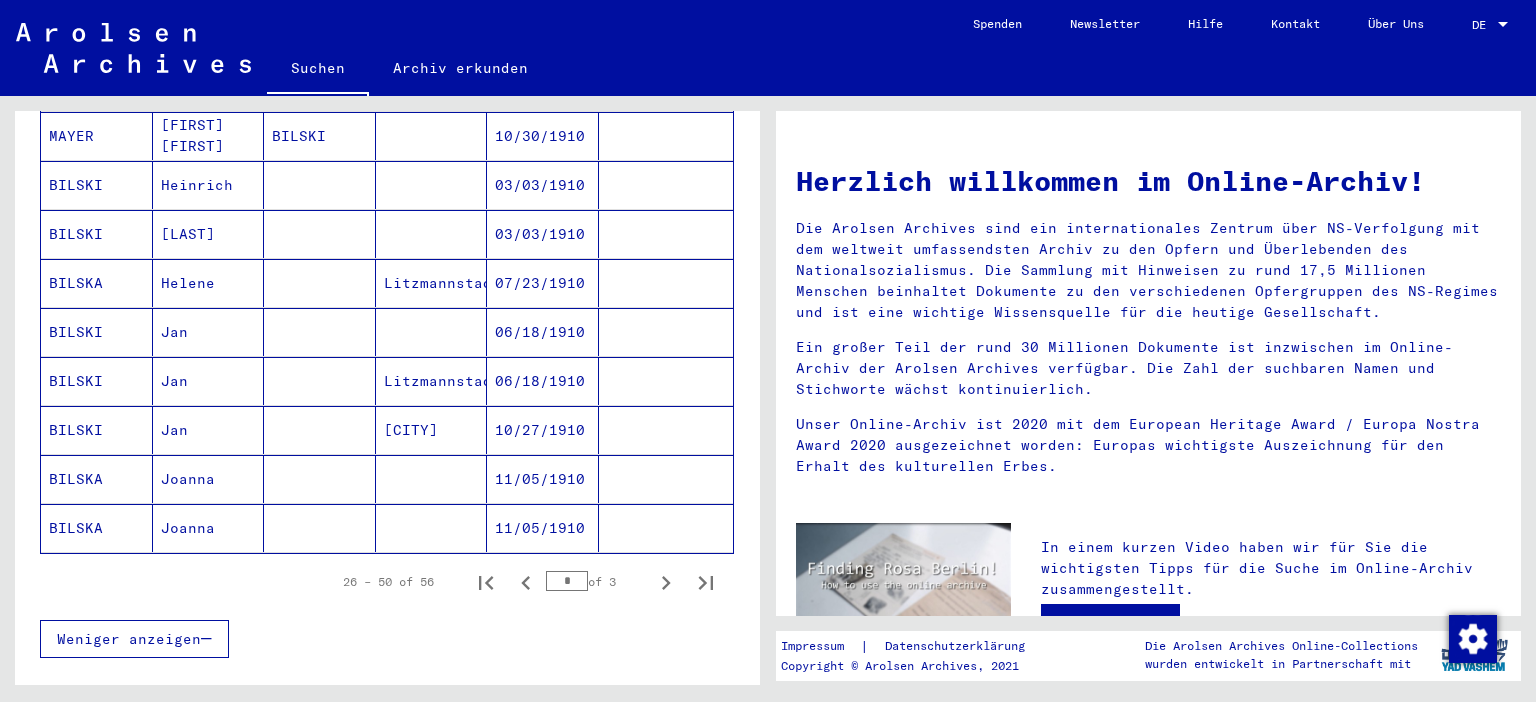 scroll, scrollTop: 1104, scrollLeft: 0, axis: vertical 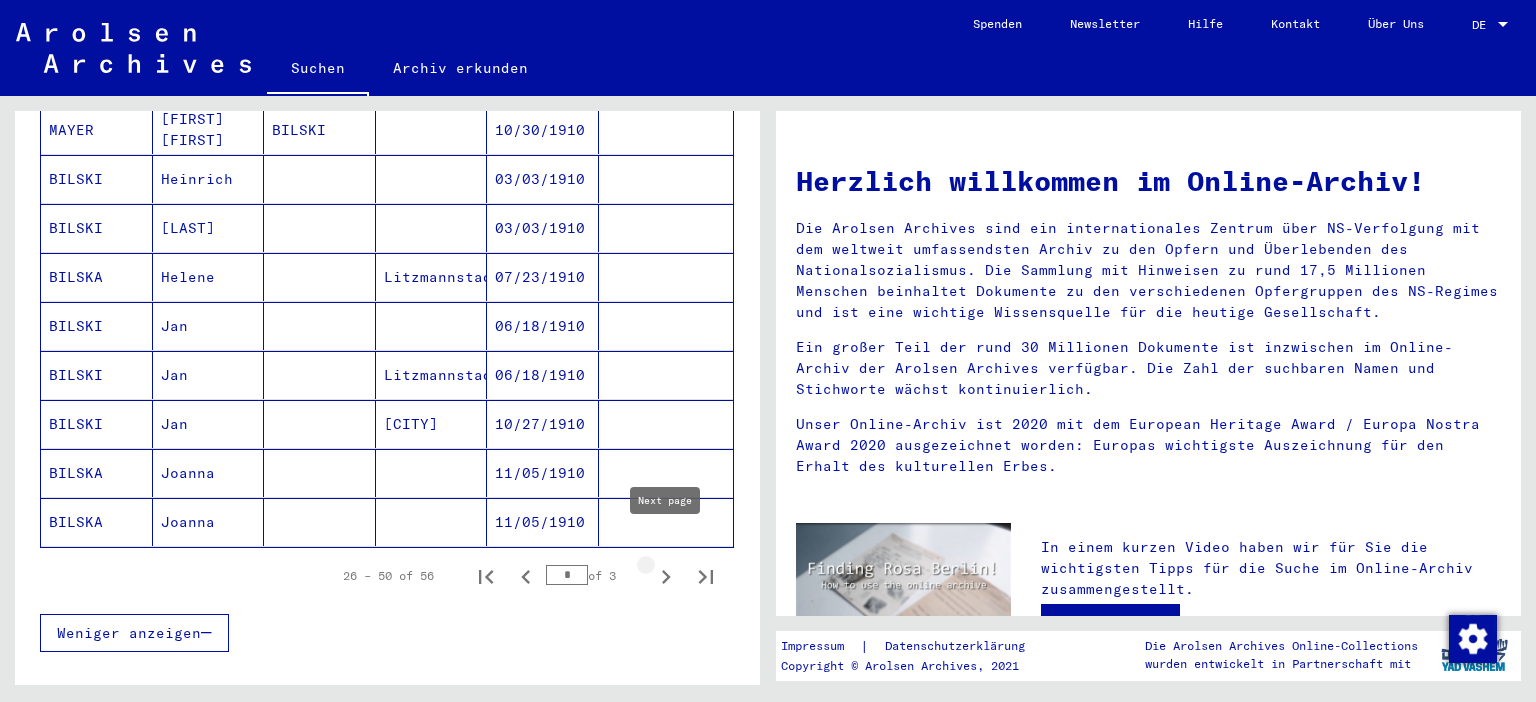 click 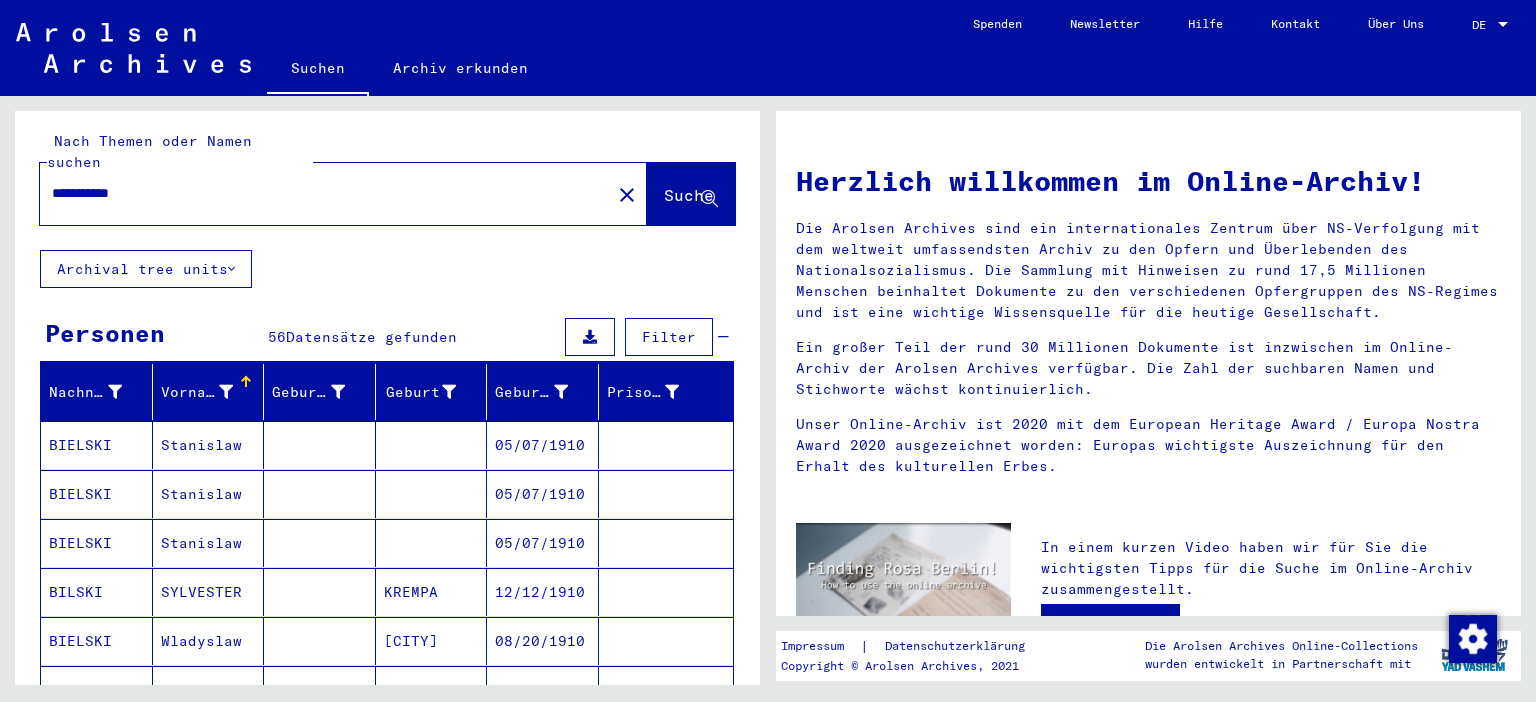 scroll, scrollTop: 0, scrollLeft: 0, axis: both 